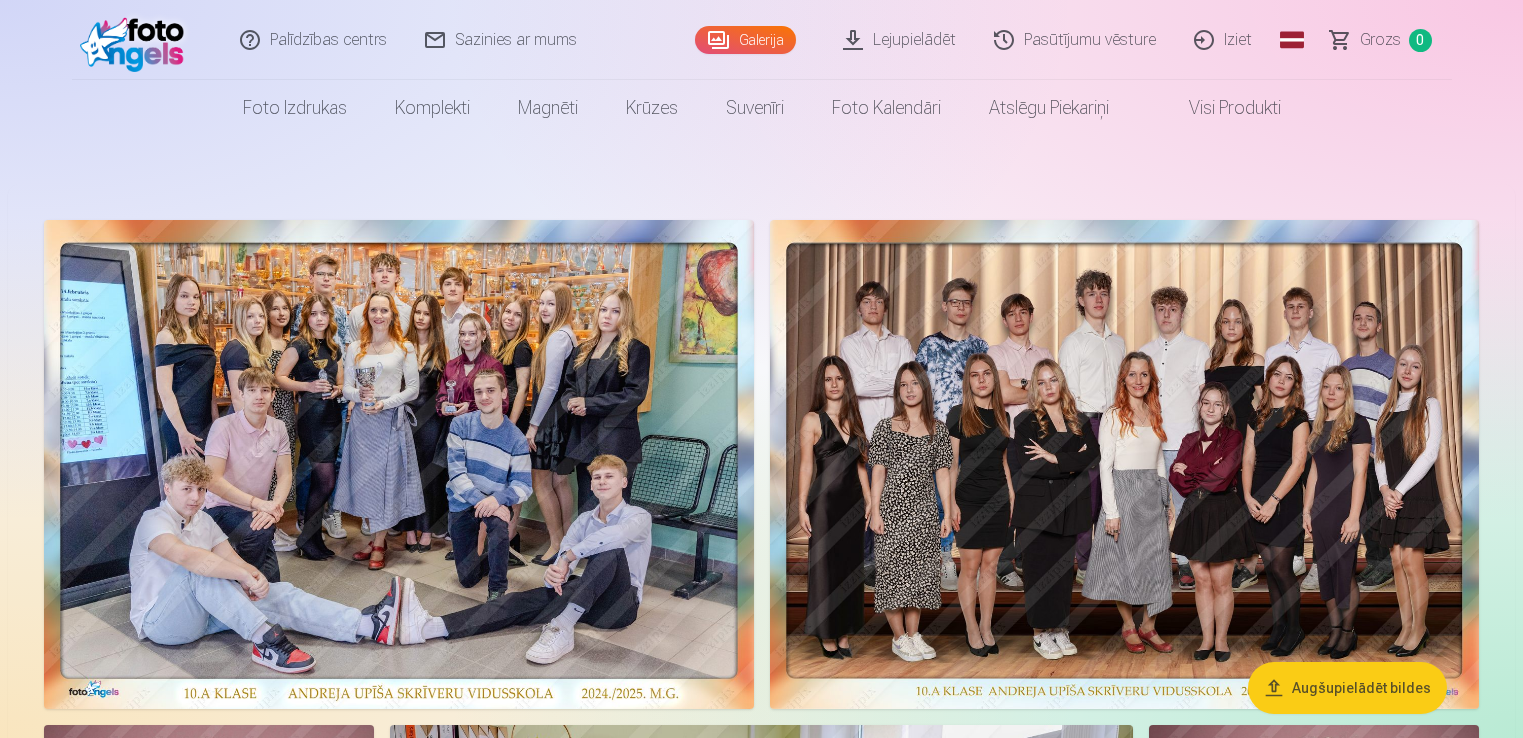 scroll, scrollTop: 0, scrollLeft: 0, axis: both 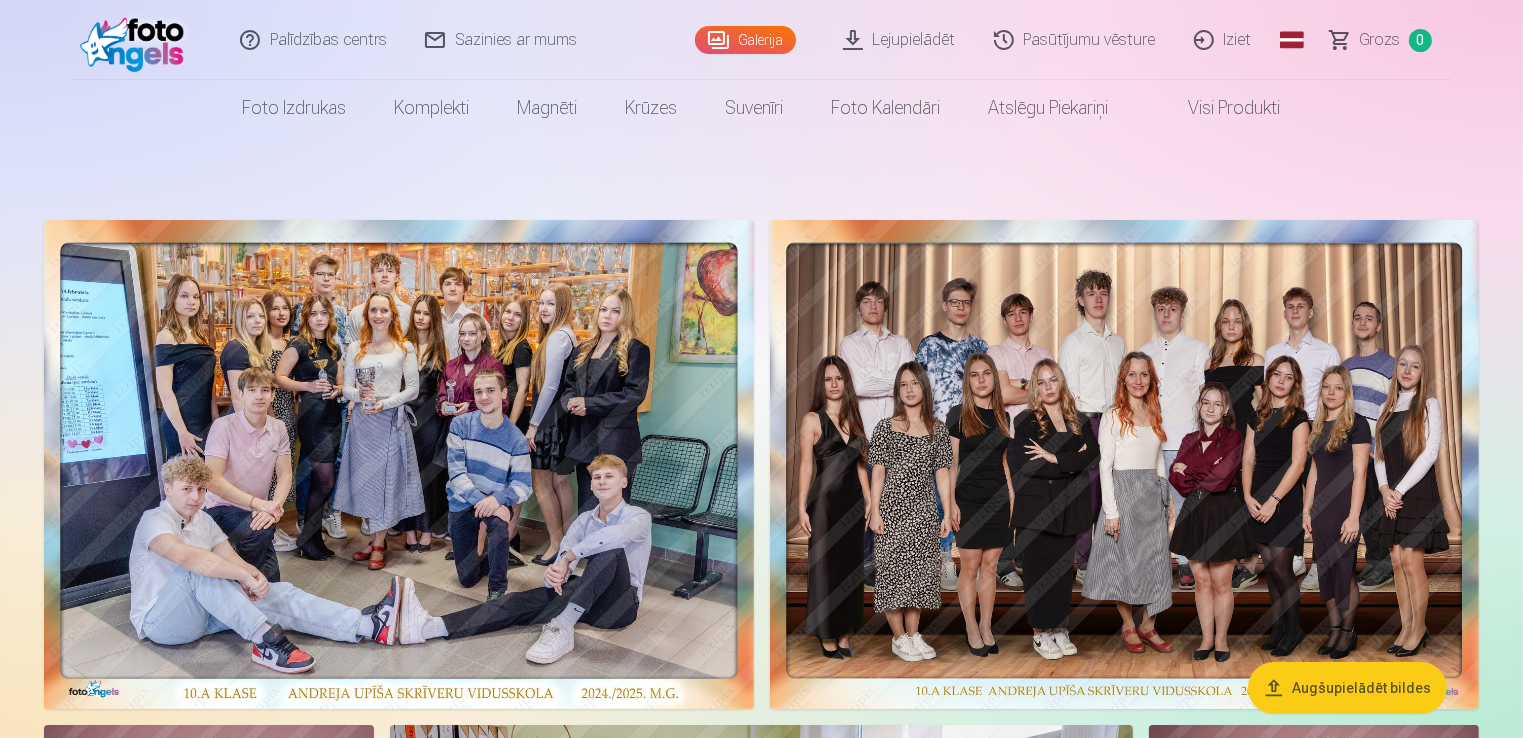 click at bounding box center (399, 464) 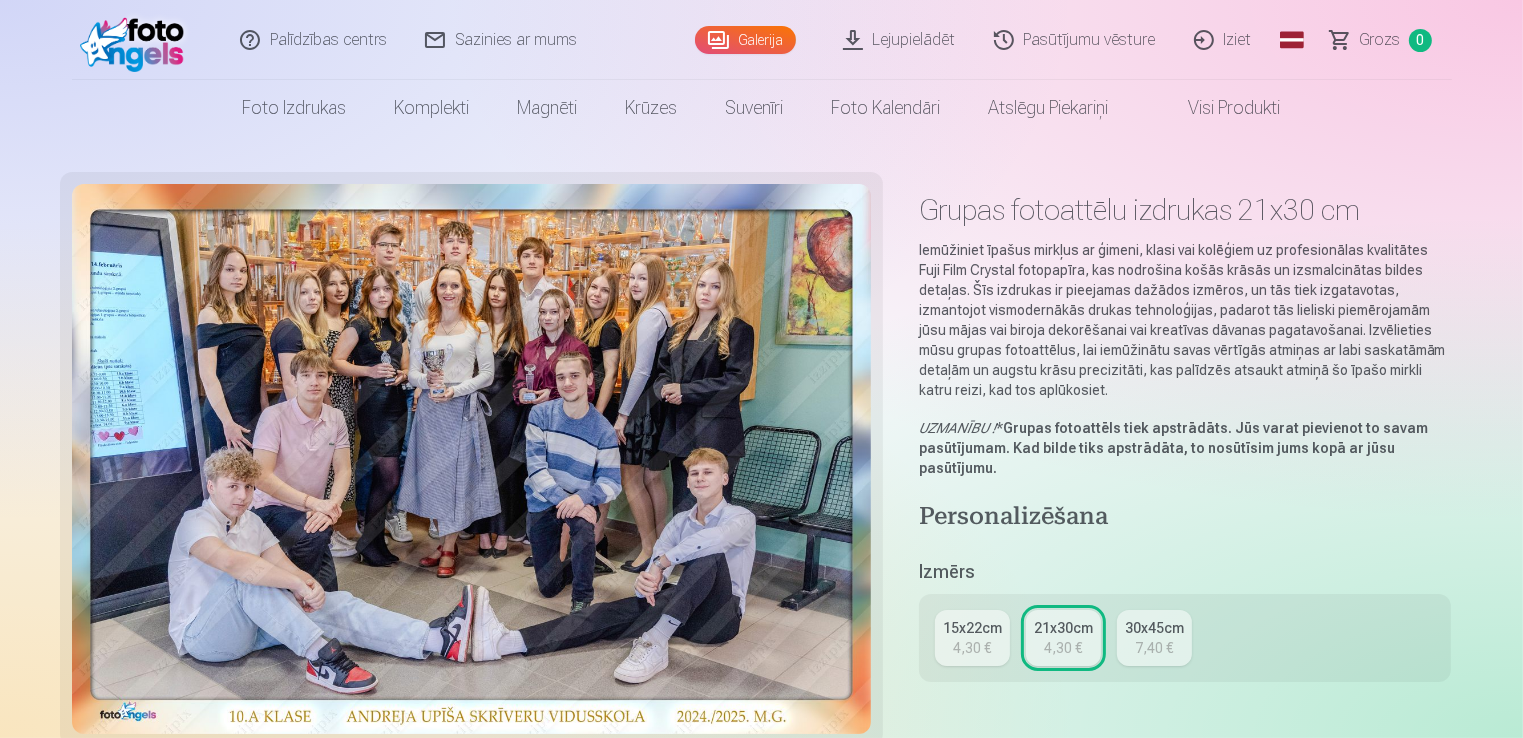 click on "Visi produkti" at bounding box center (1219, 108) 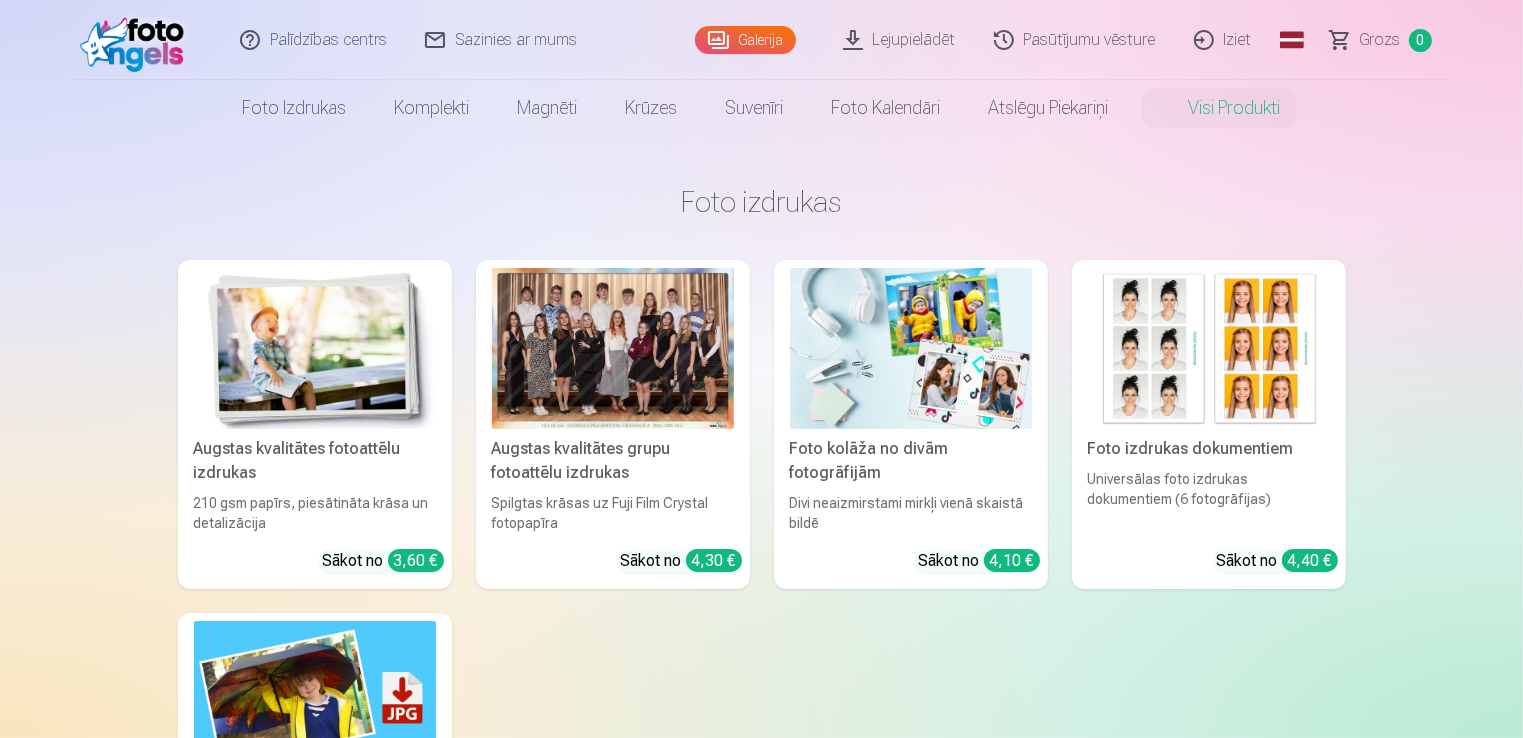 click at bounding box center (315, 348) 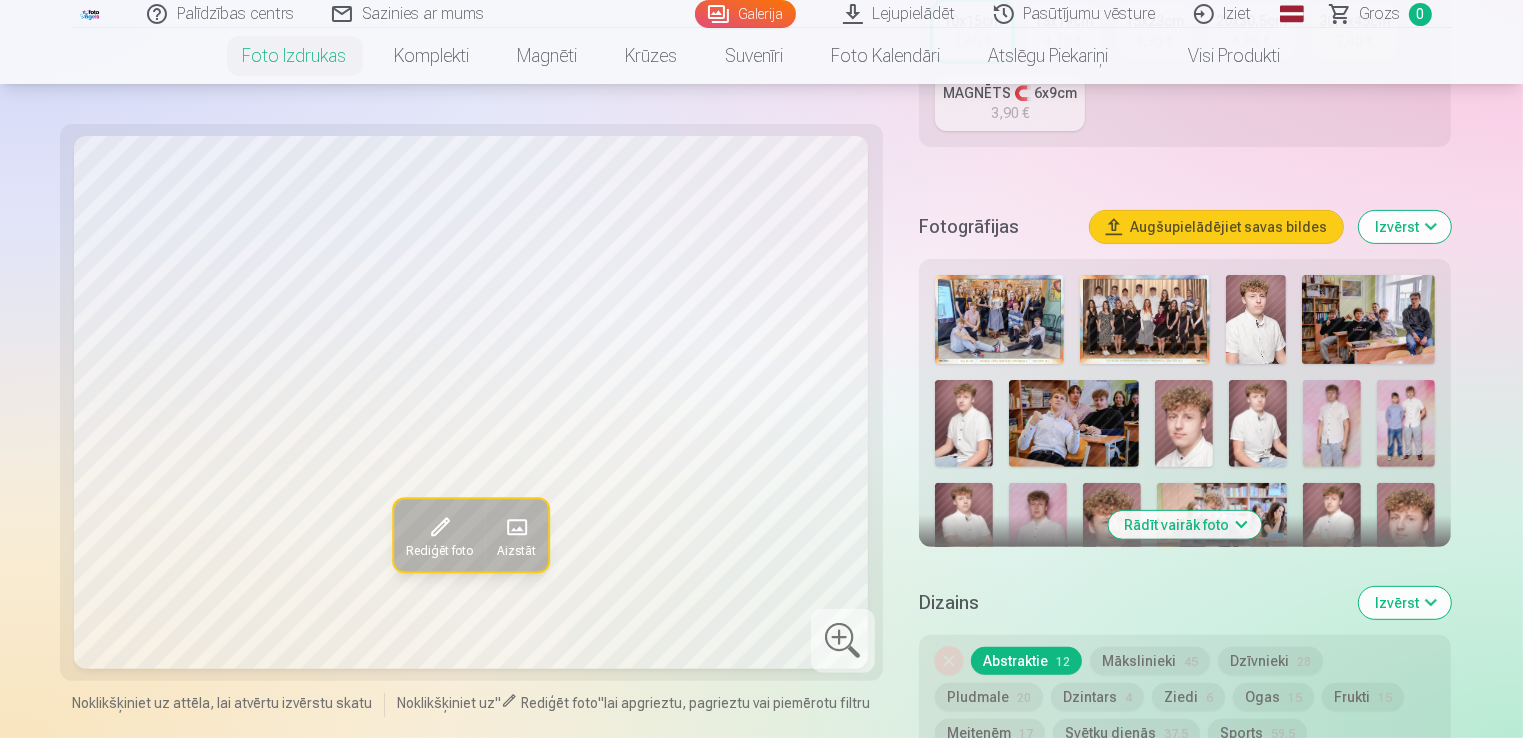 scroll, scrollTop: 518, scrollLeft: 0, axis: vertical 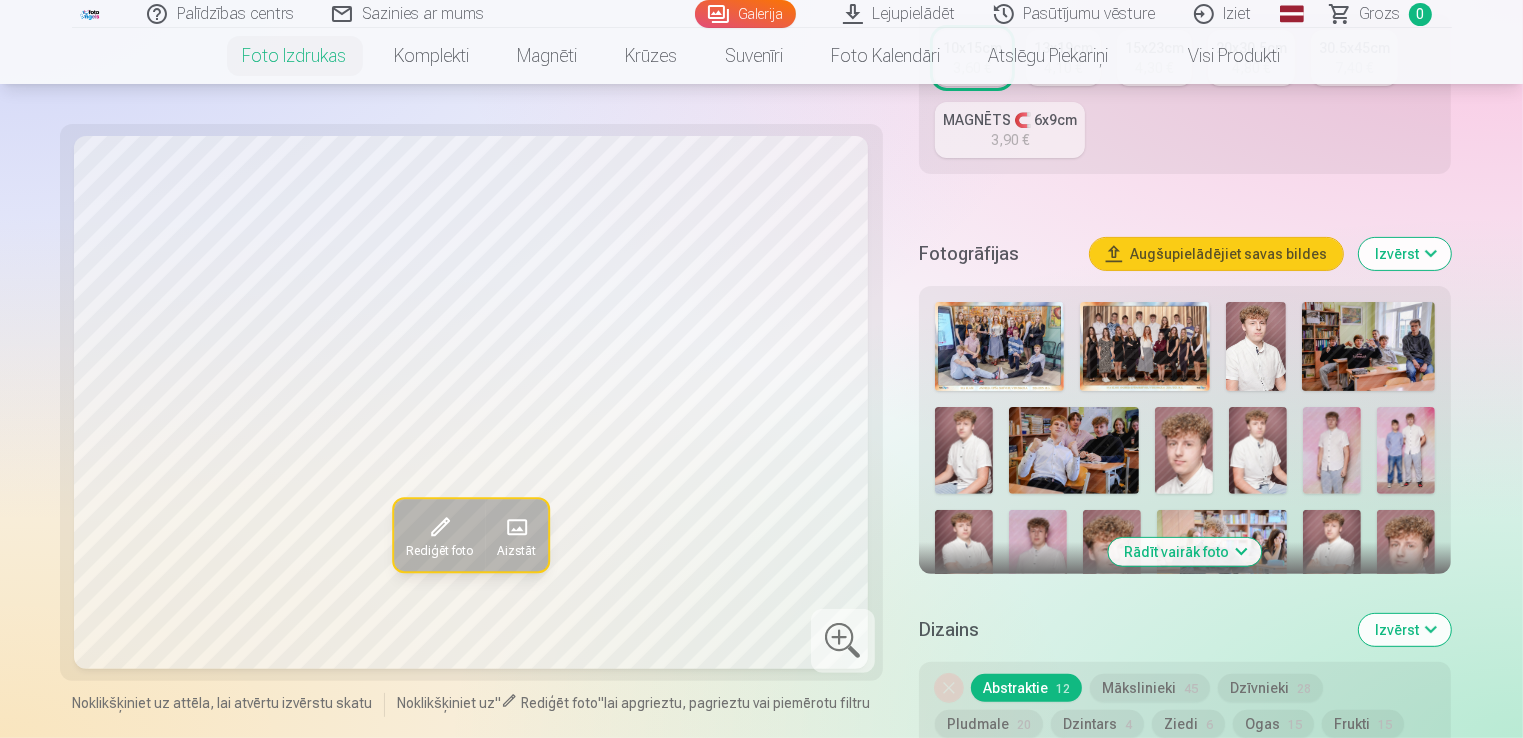click at bounding box center (1145, 346) 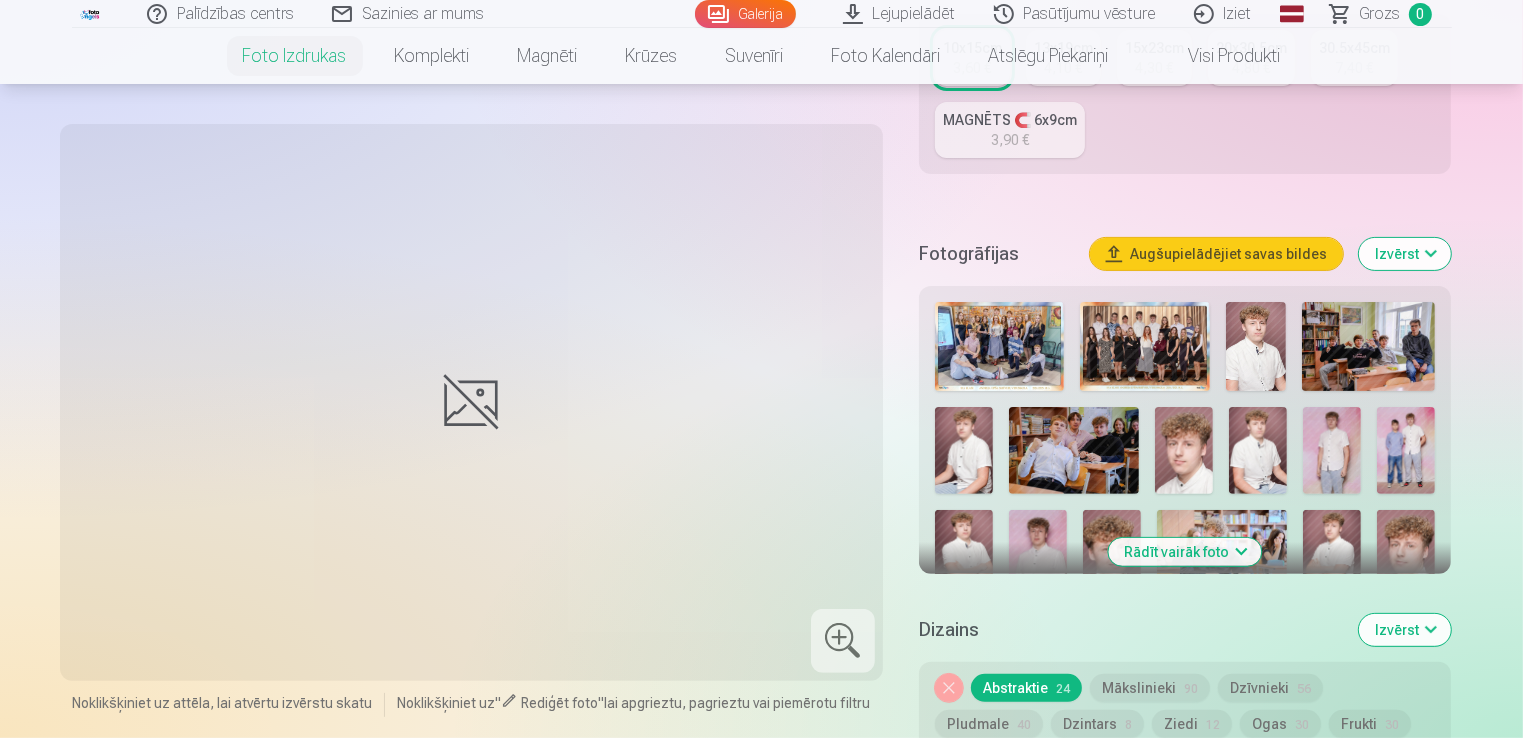 scroll, scrollTop: 0, scrollLeft: 0, axis: both 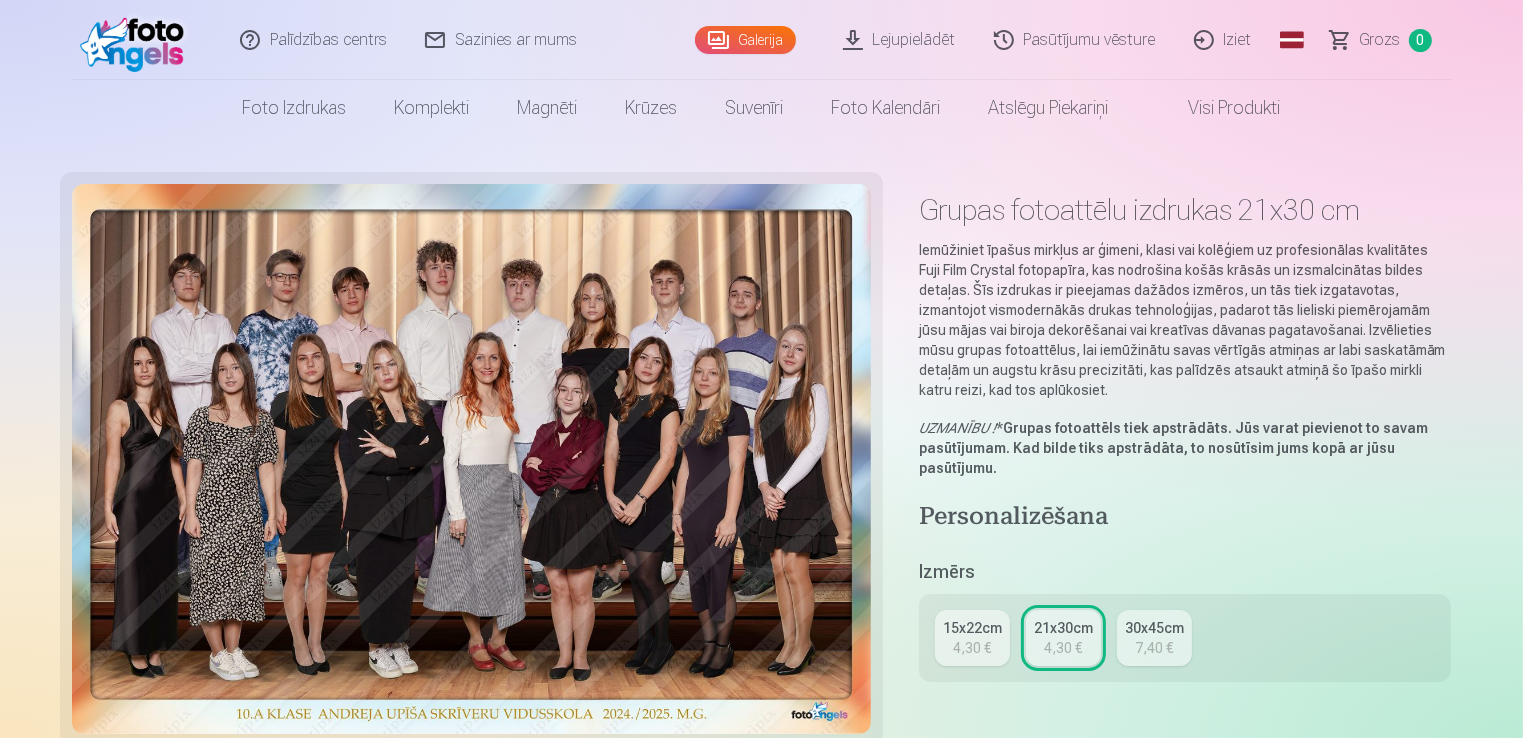 click on "Visi produkti" at bounding box center (1219, 108) 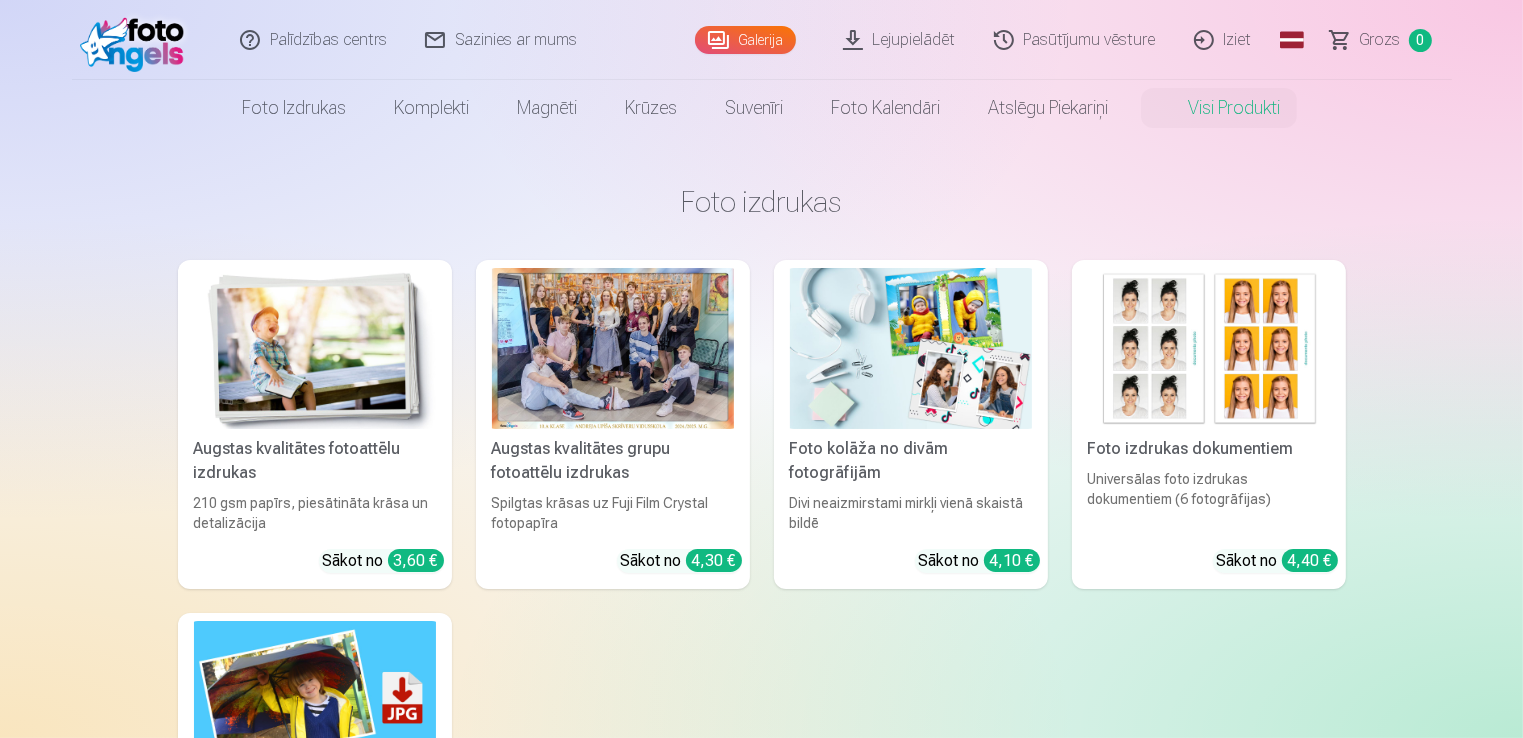 click at bounding box center [315, 348] 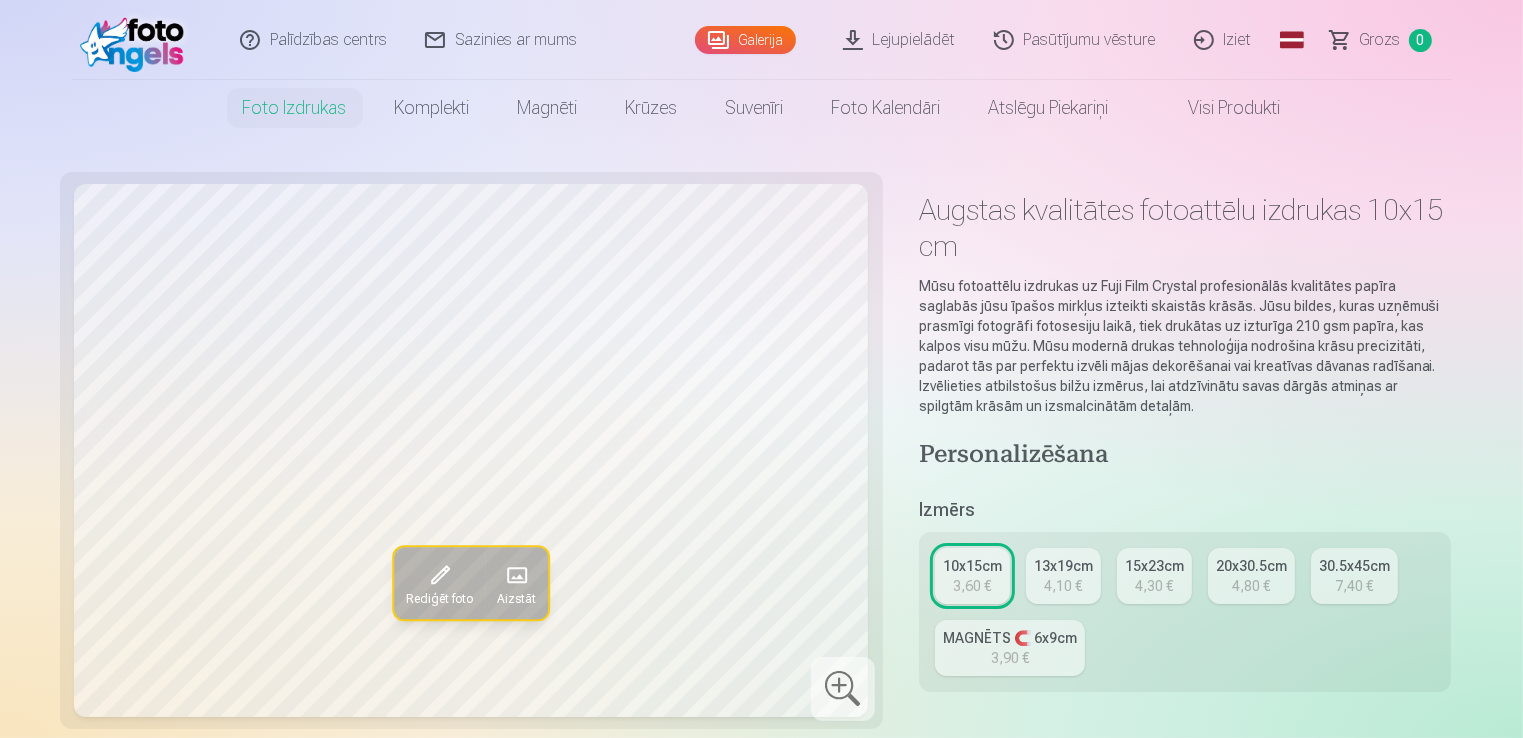 click on "Visi produkti" at bounding box center [1219, 108] 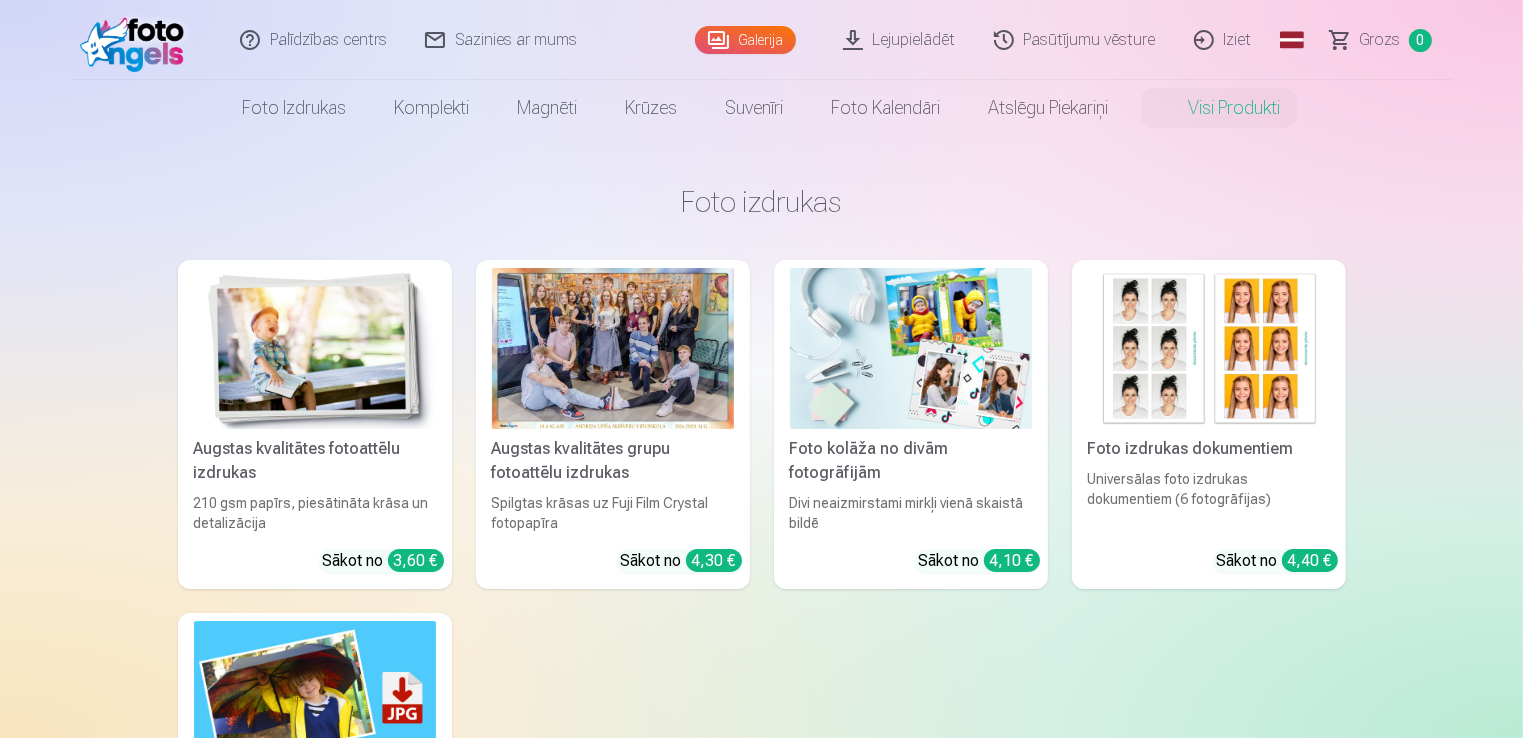 click on "Augstas kvalitātes fotoattēlu izdrukas 210 gsm papīrs, piesātināta krāsa un detalizācija Sākot no    3,60 €" at bounding box center [315, 424] 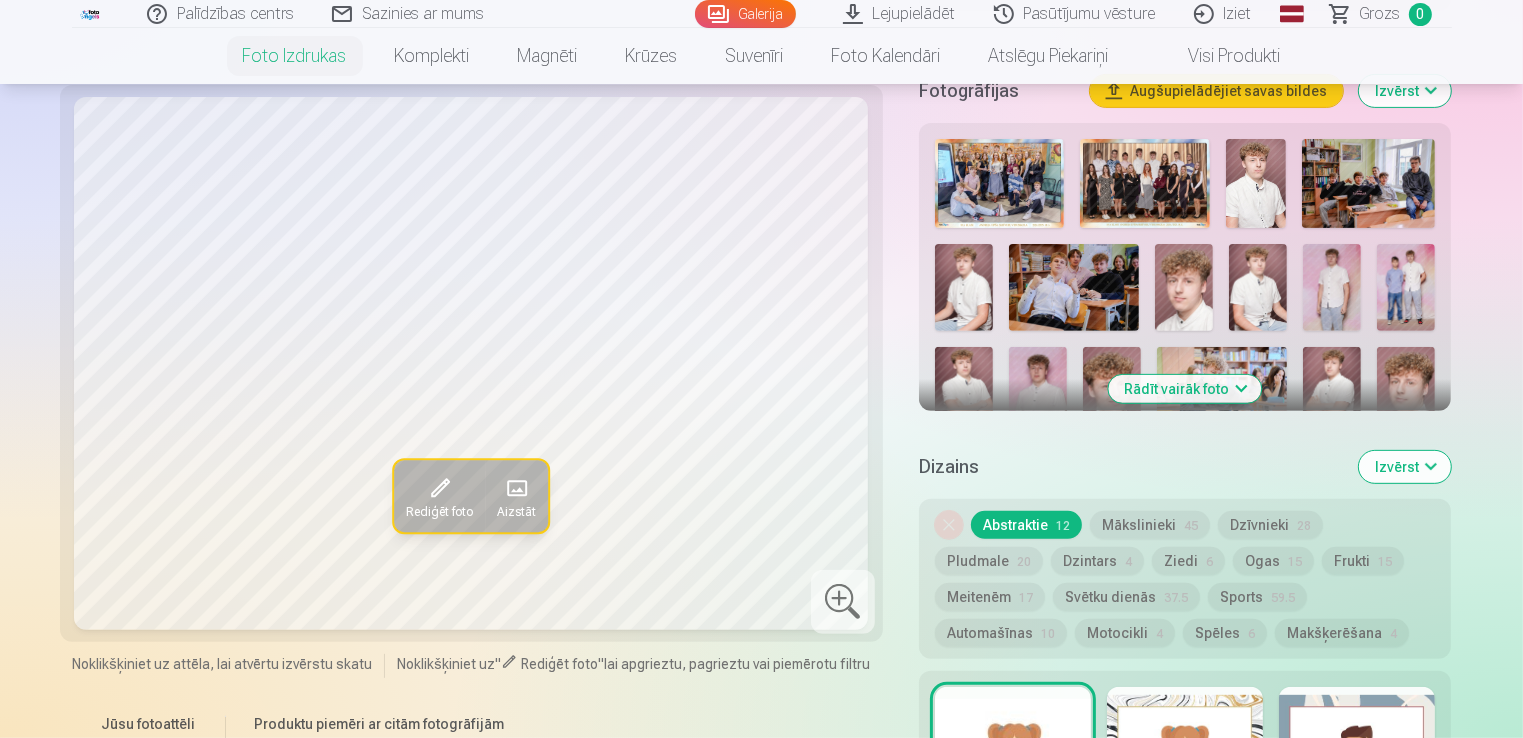 scroll, scrollTop: 645, scrollLeft: 0, axis: vertical 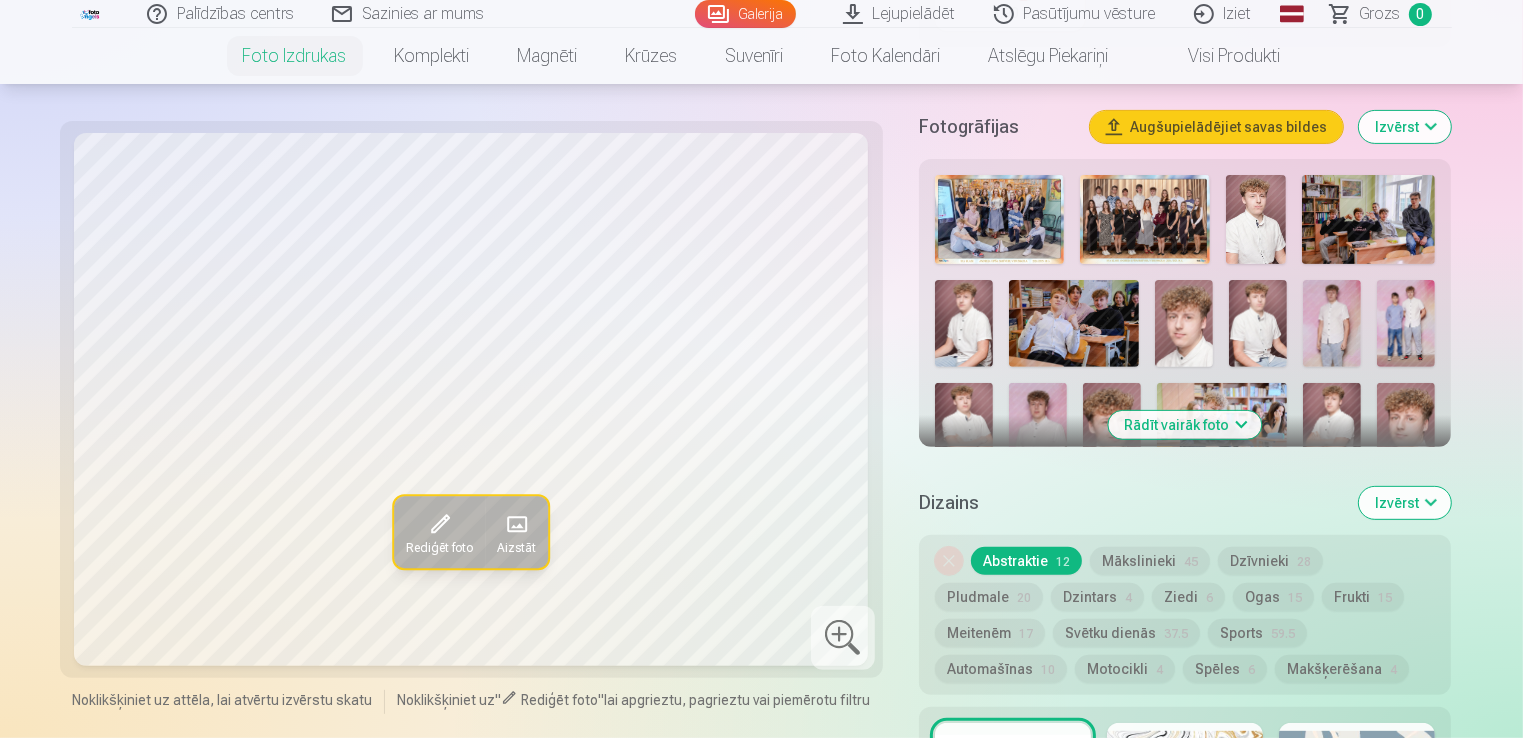click at bounding box center (1000, 219) 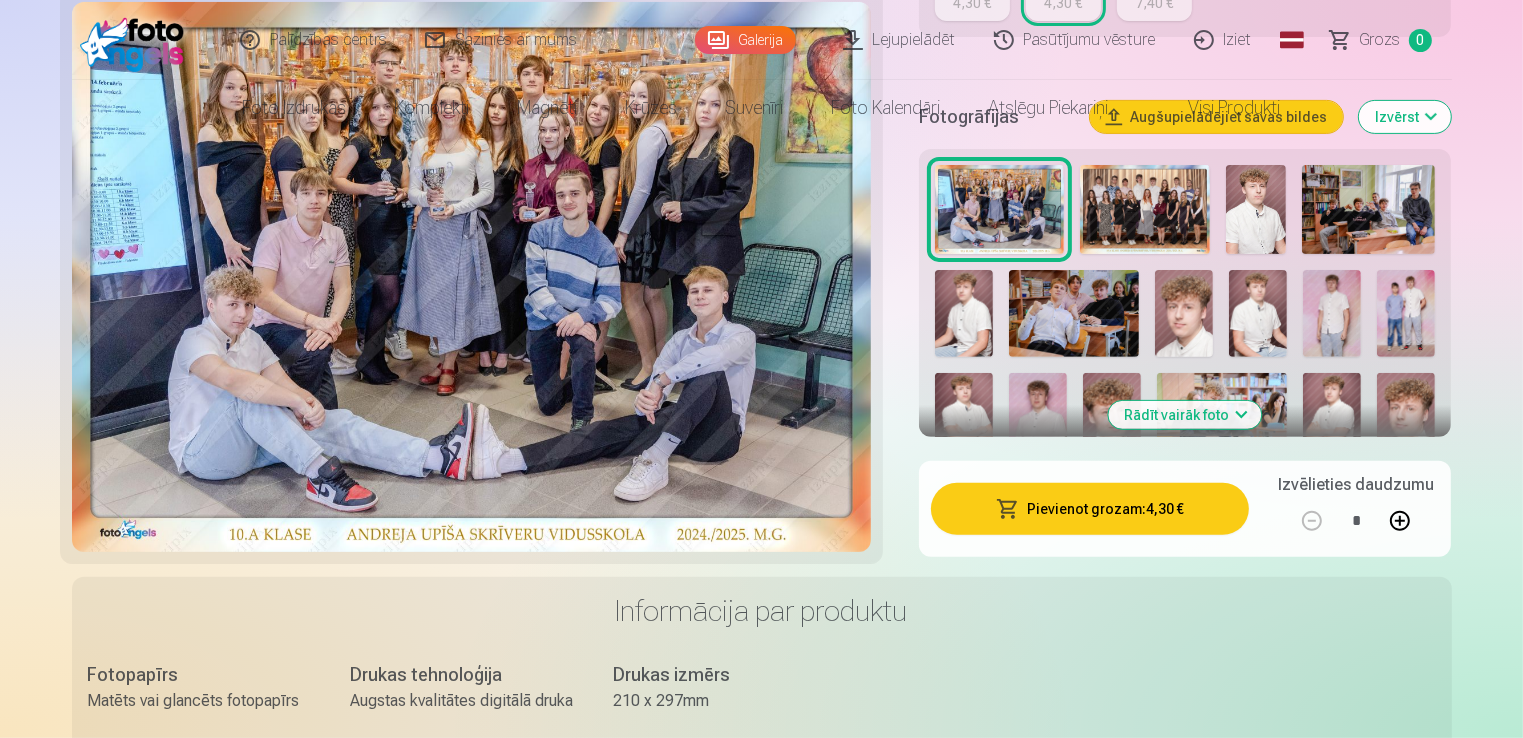 scroll, scrollTop: 0, scrollLeft: 0, axis: both 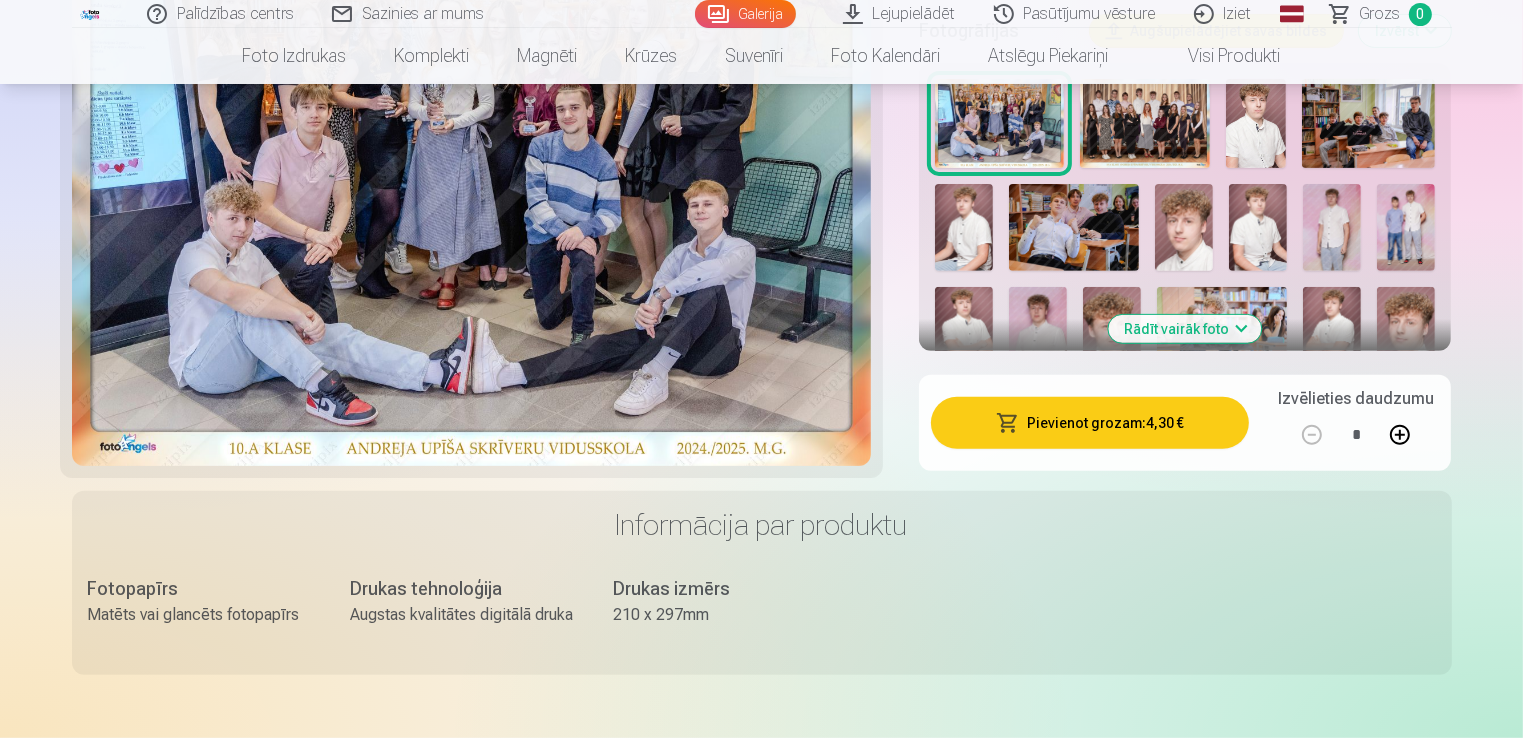 click on "Pievienot grozam :  4,30 €" at bounding box center [1090, 423] 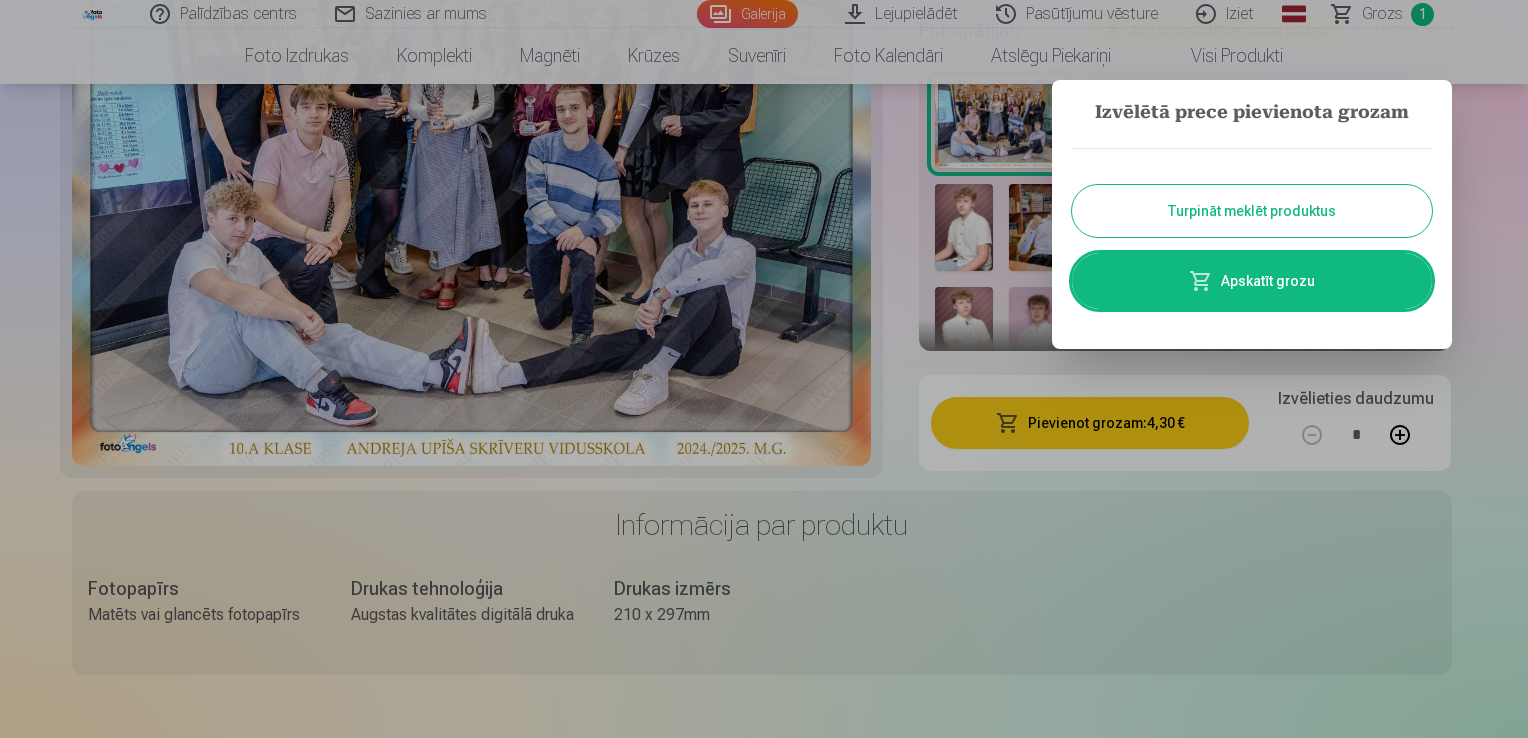 click on "Turpināt meklēt produktus" at bounding box center (1252, 211) 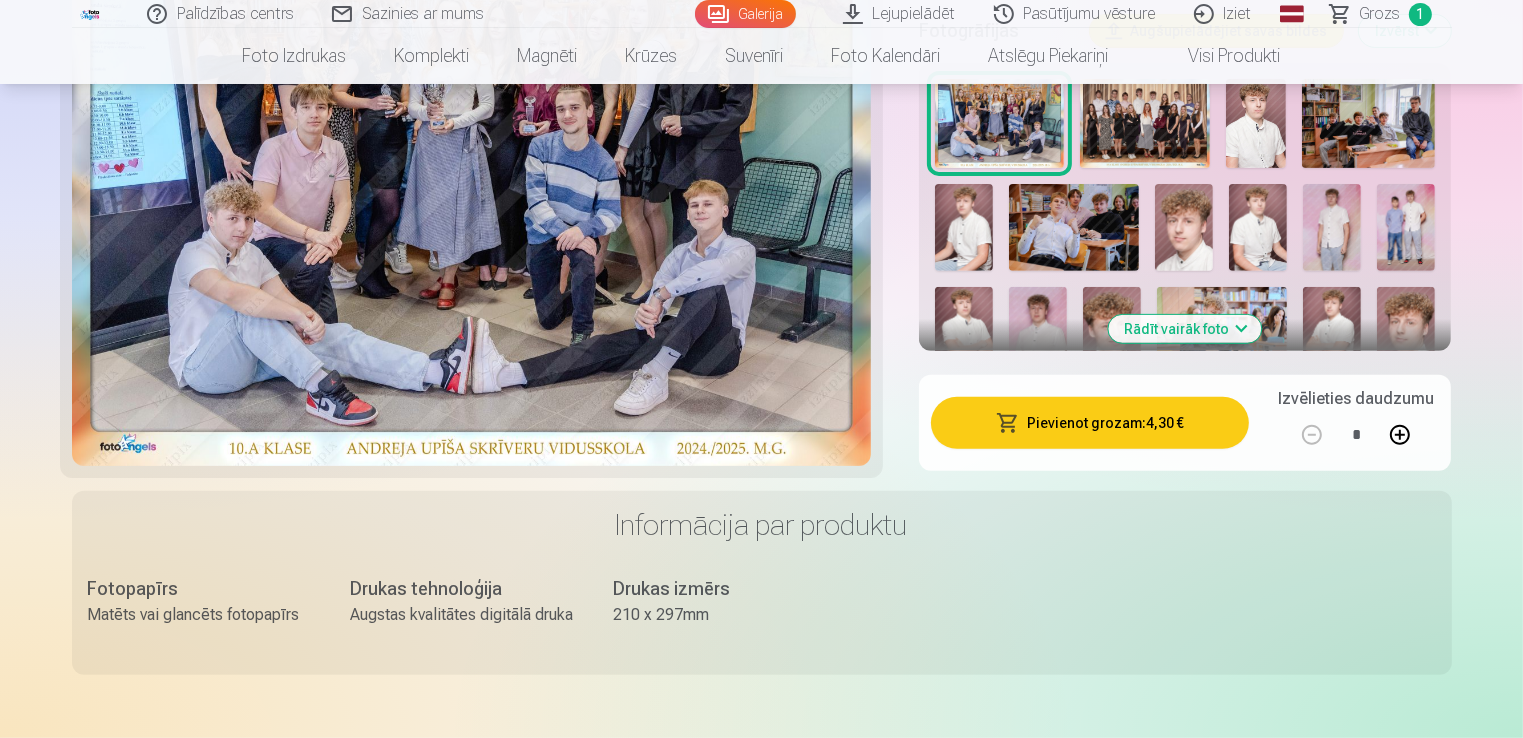 click on "Rādīt vairāk foto" at bounding box center [1185, 329] 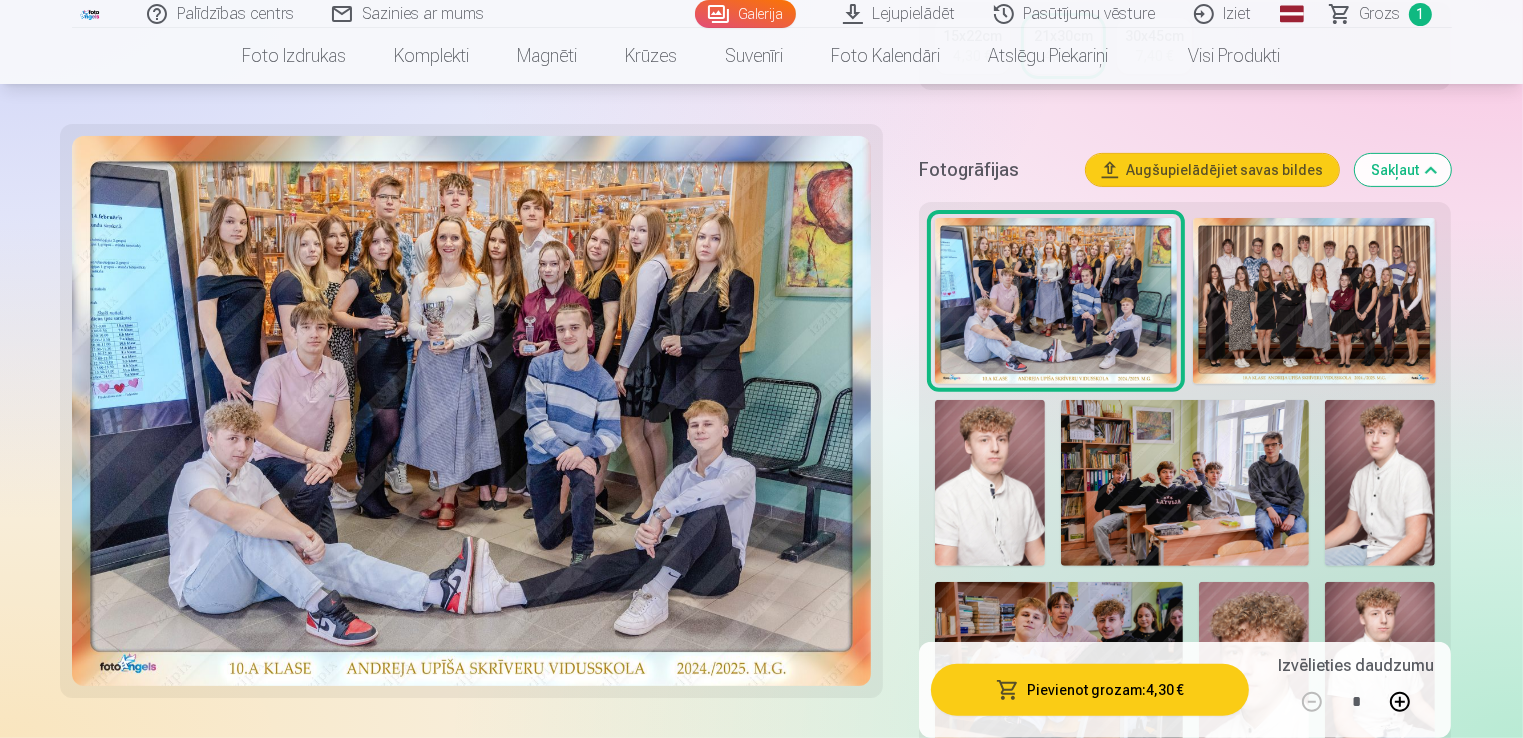 scroll, scrollTop: 612, scrollLeft: 0, axis: vertical 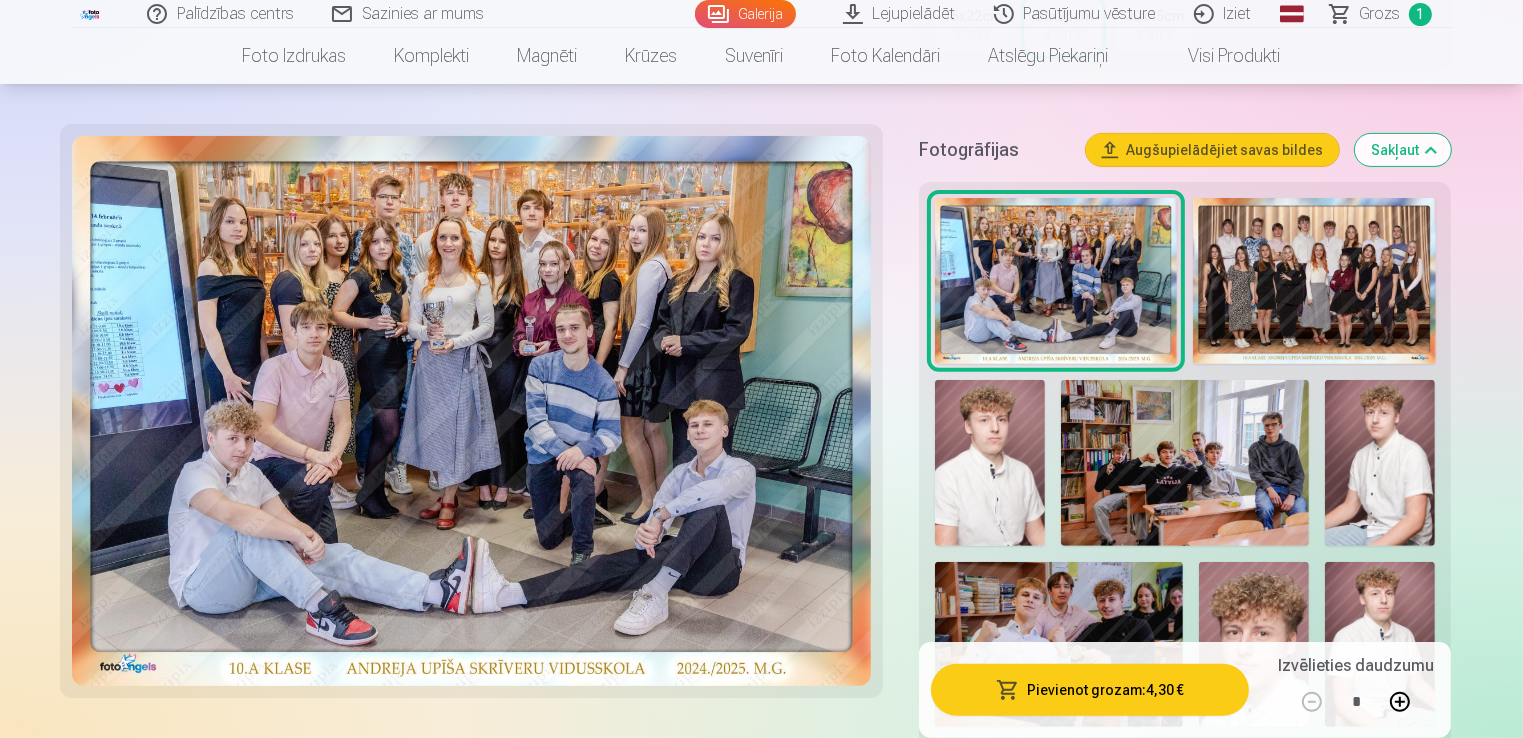 click at bounding box center (990, 462) 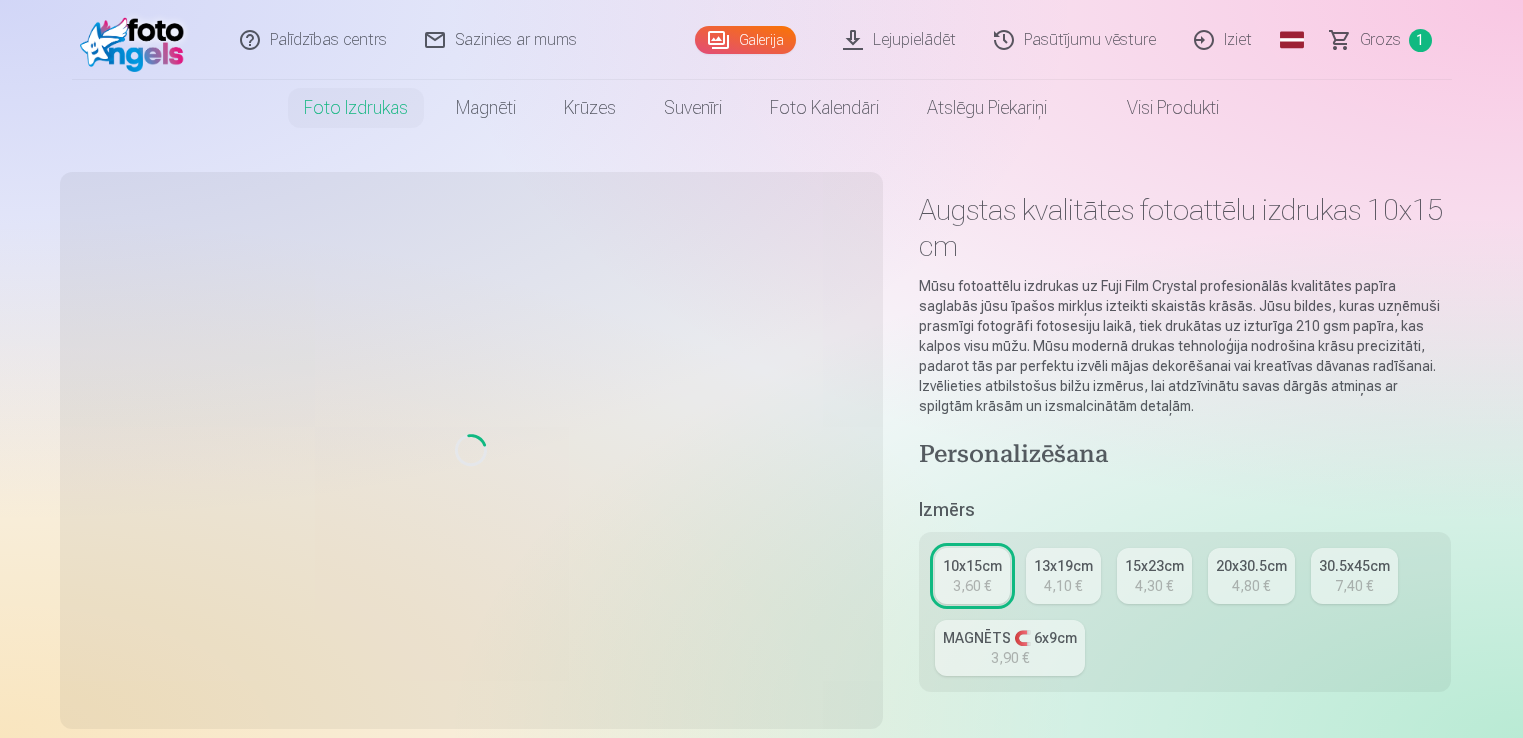 scroll, scrollTop: 0, scrollLeft: 0, axis: both 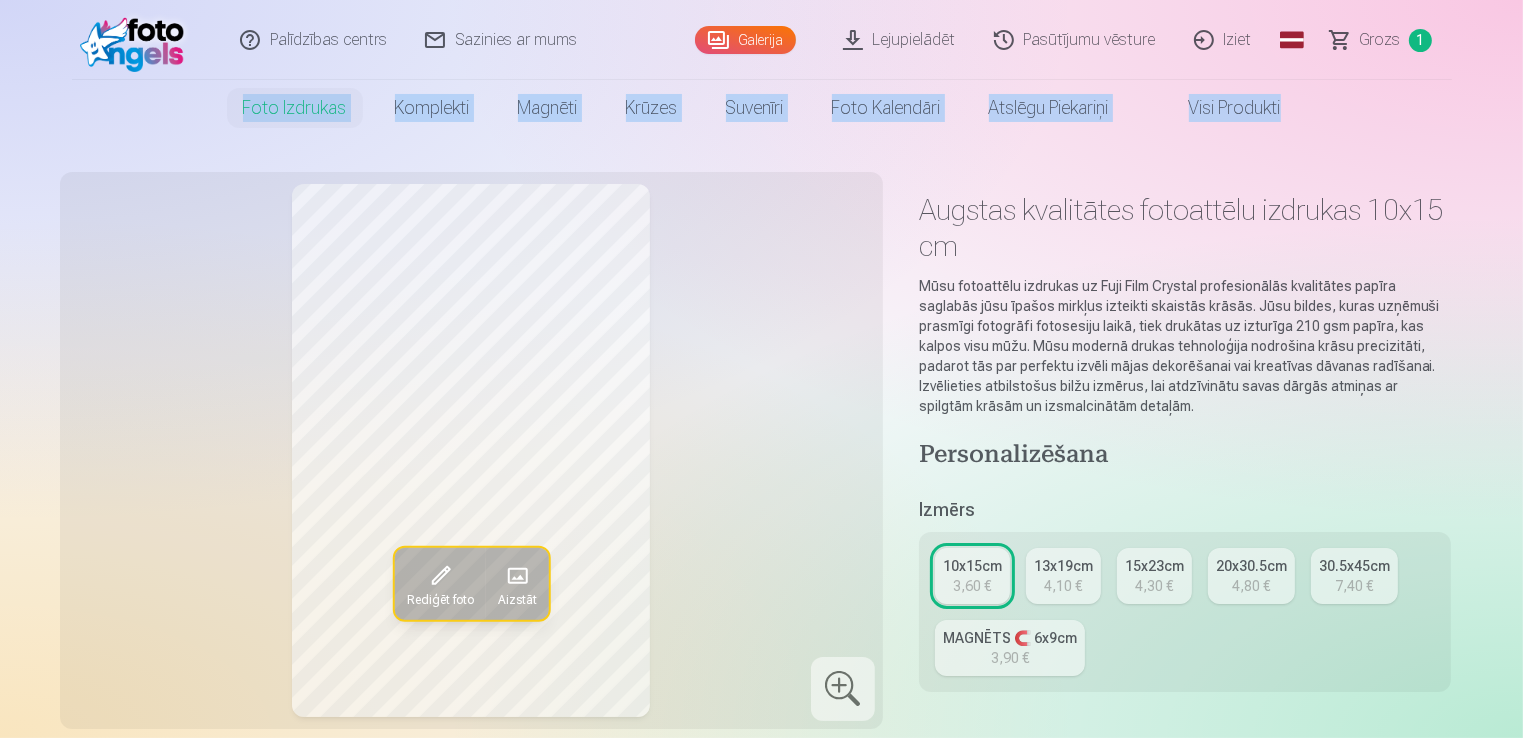 drag, startPoint x: 1522, startPoint y: 46, endPoint x: 1528, endPoint y: 57, distance: 12.529964 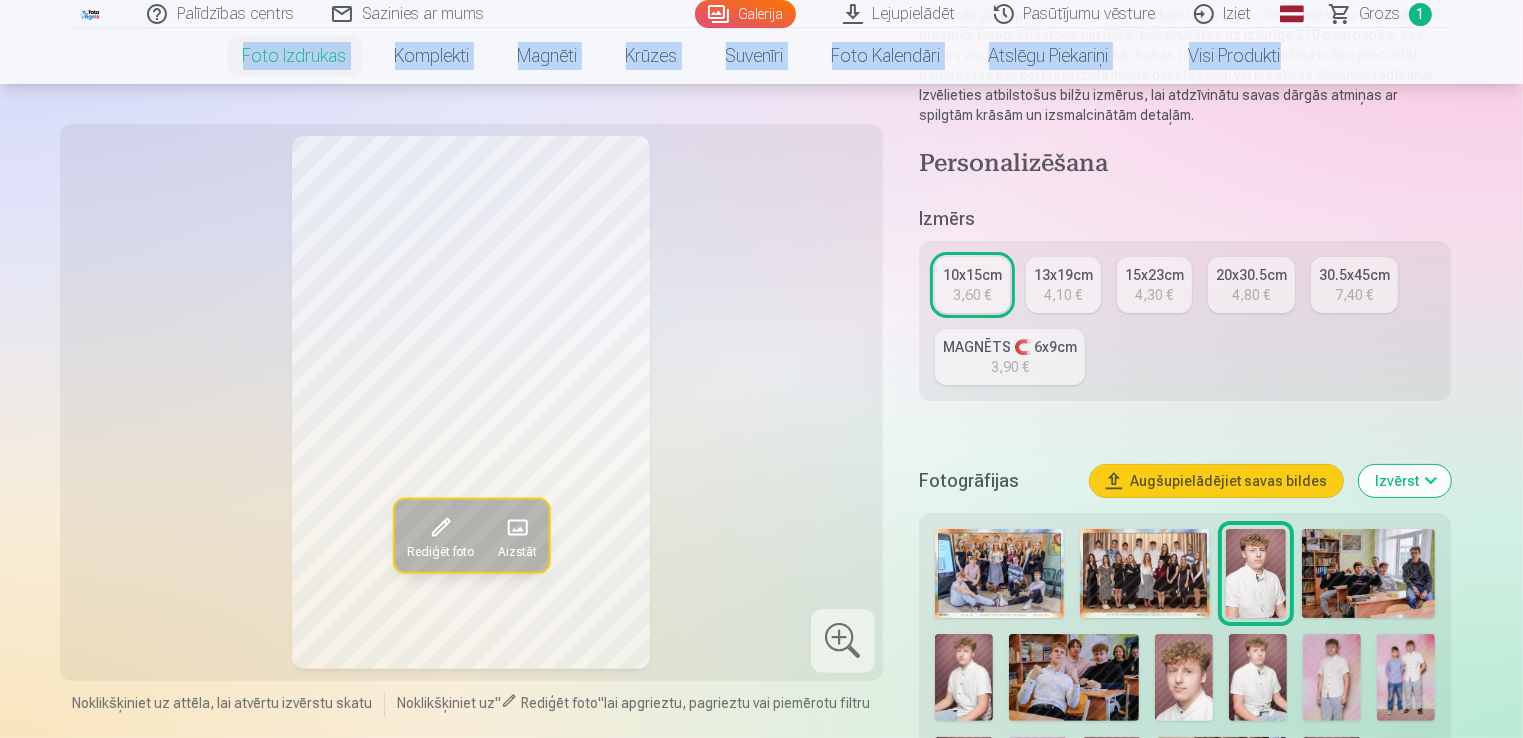 scroll, scrollTop: 500, scrollLeft: 0, axis: vertical 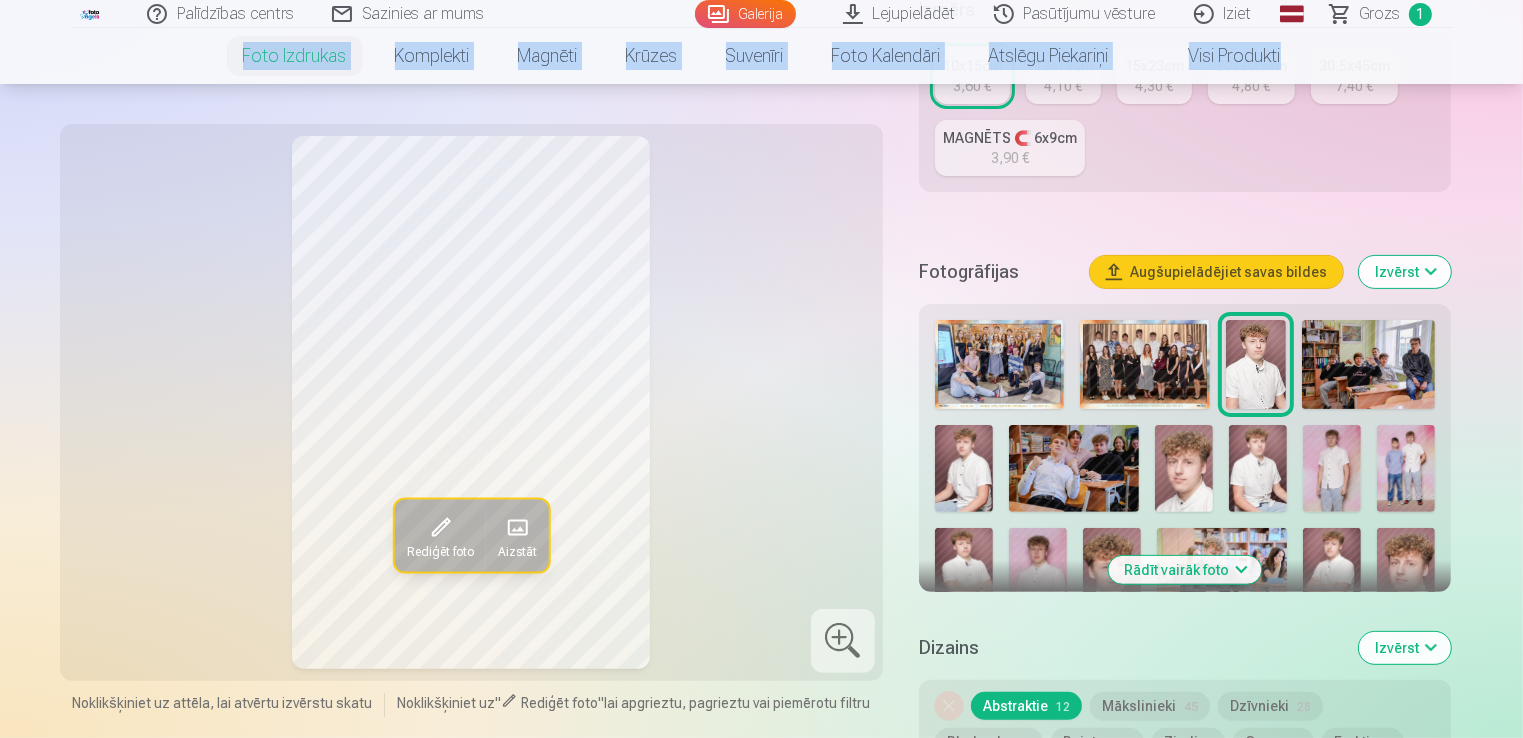 click at bounding box center (1369, 364) 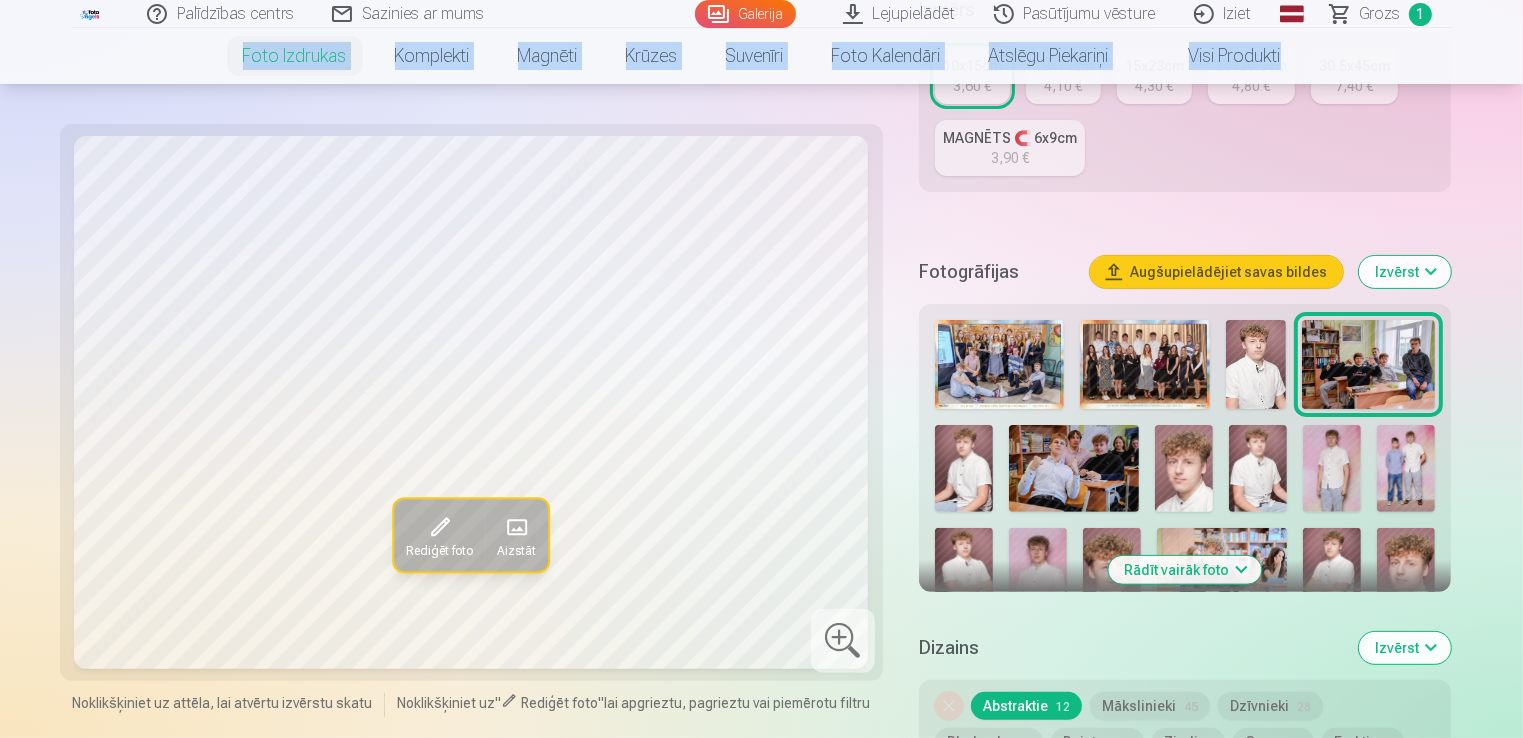 click at bounding box center [964, 468] 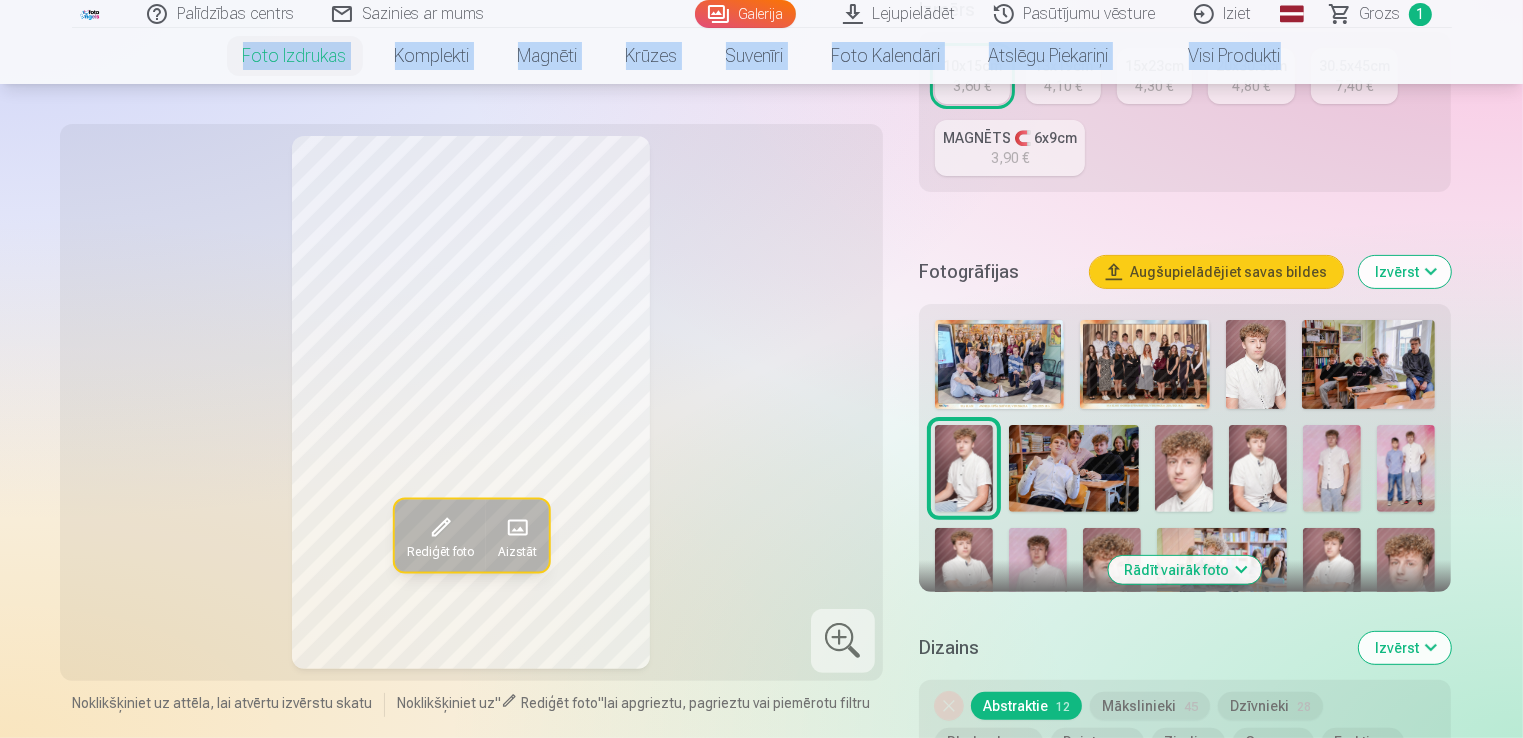 click at bounding box center [1074, 468] 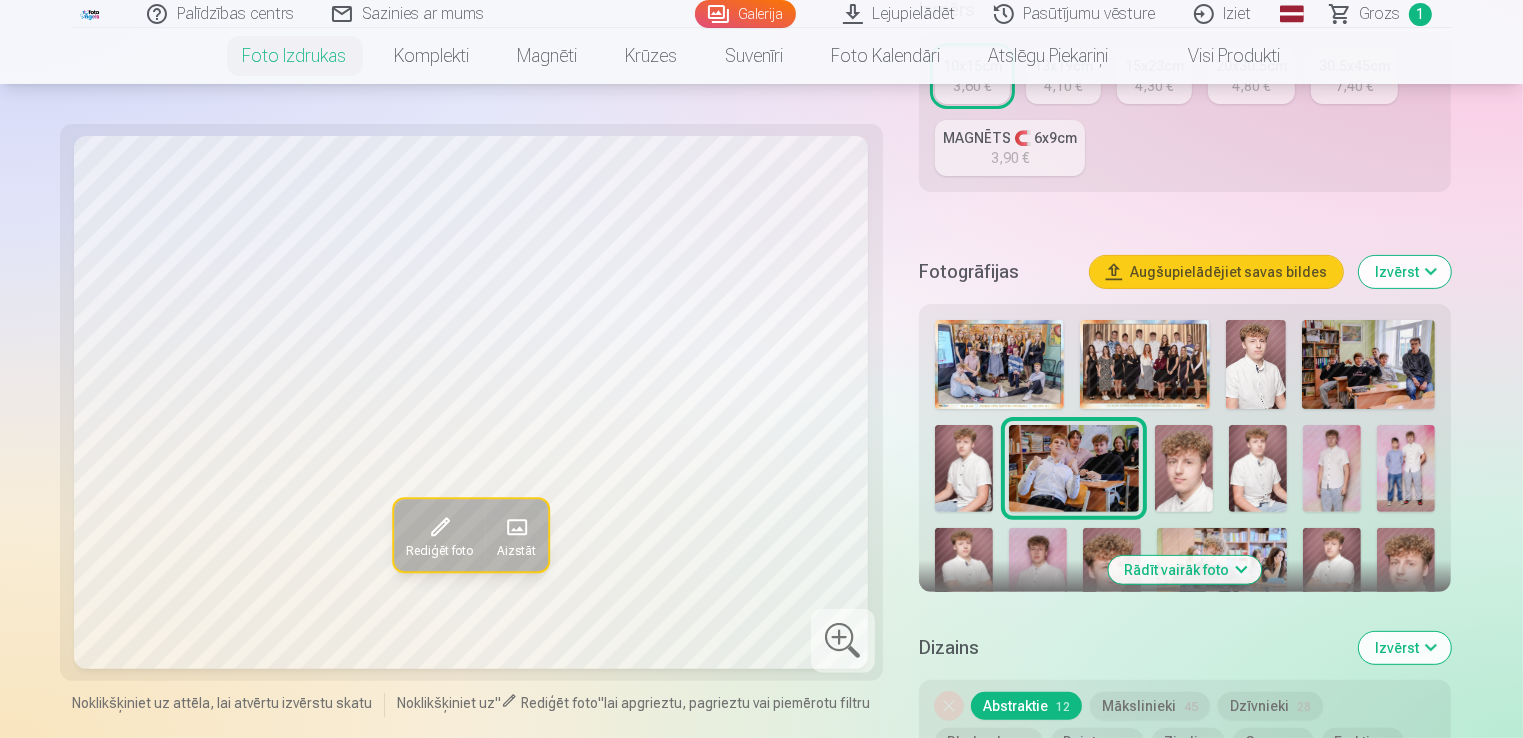 click at bounding box center [1185, 628] 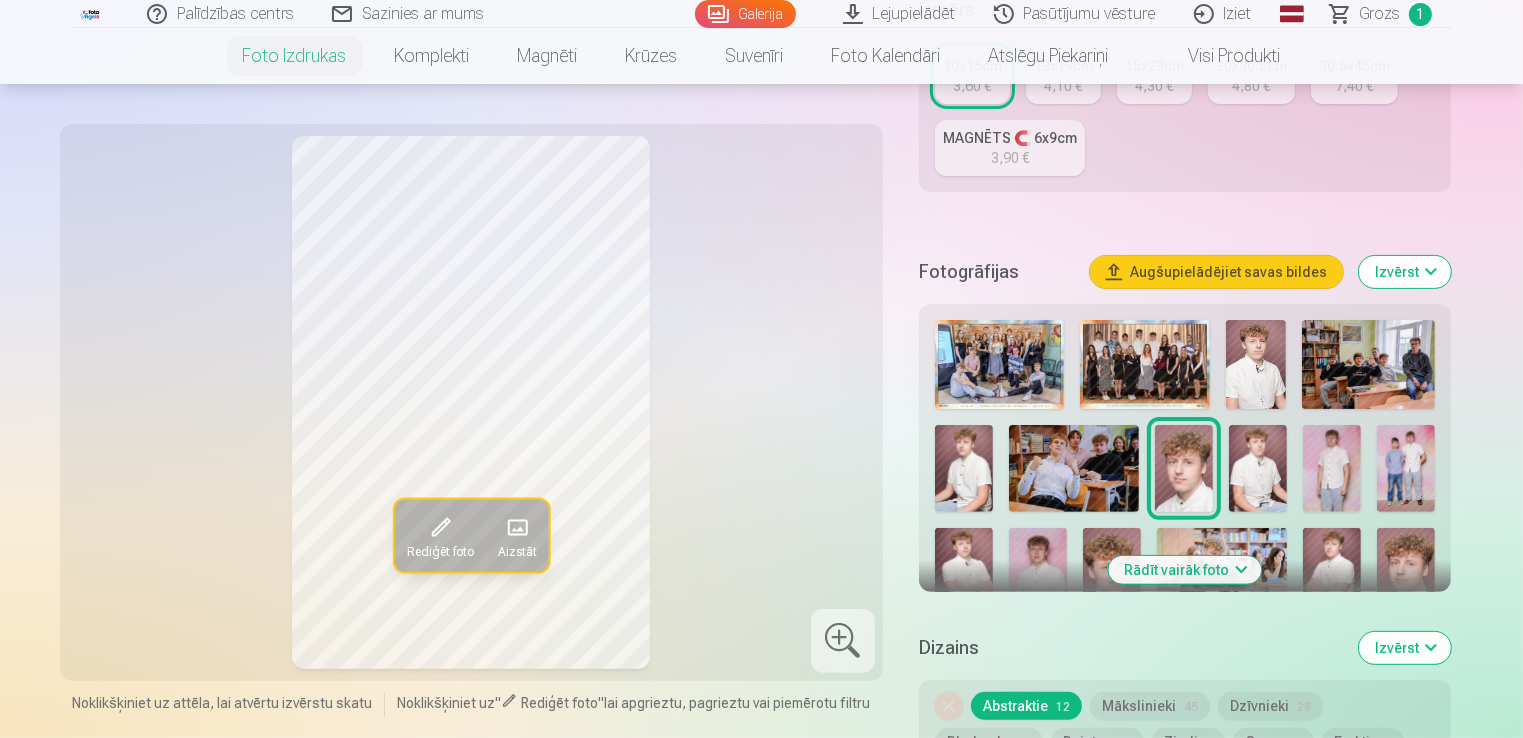 click at bounding box center (1258, 468) 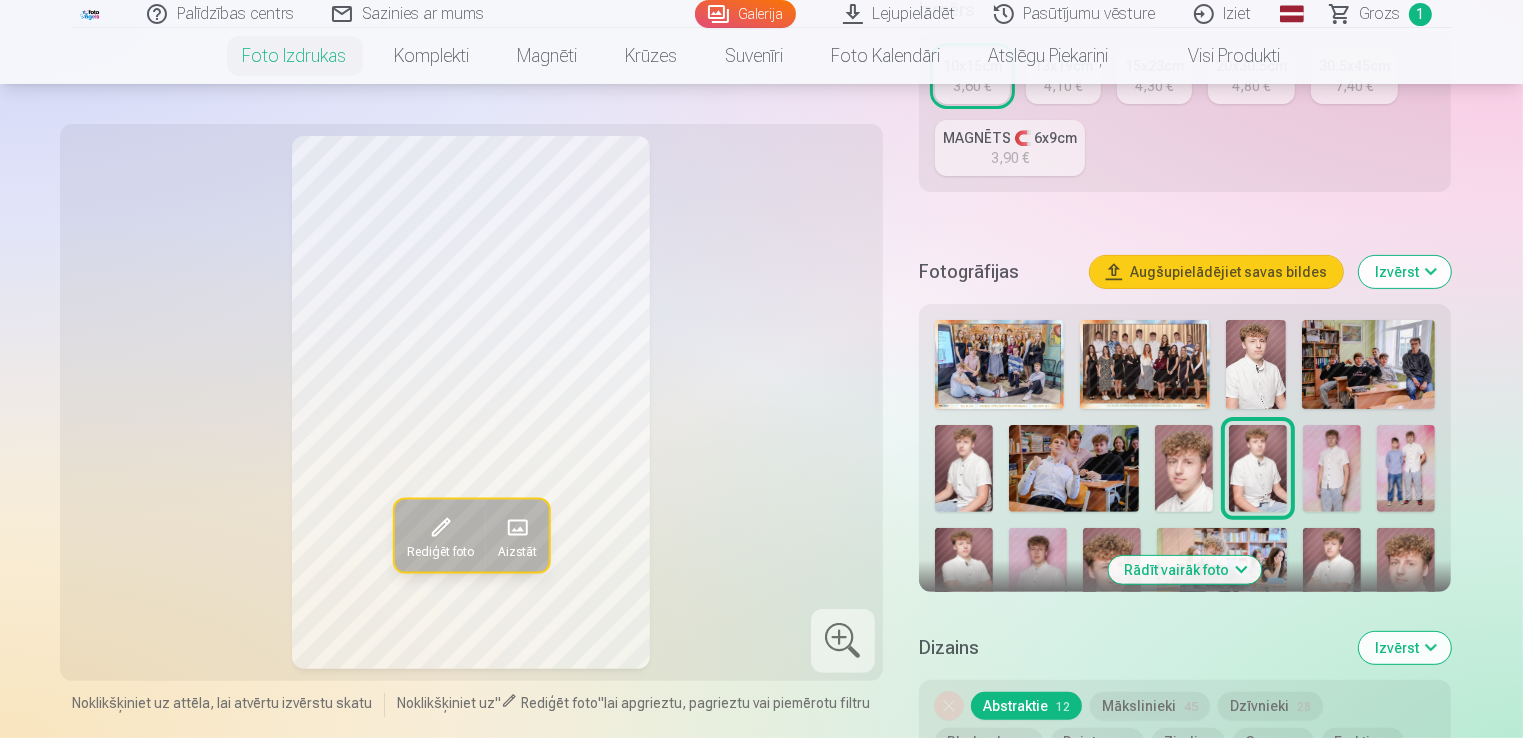 click at bounding box center (1332, 468) 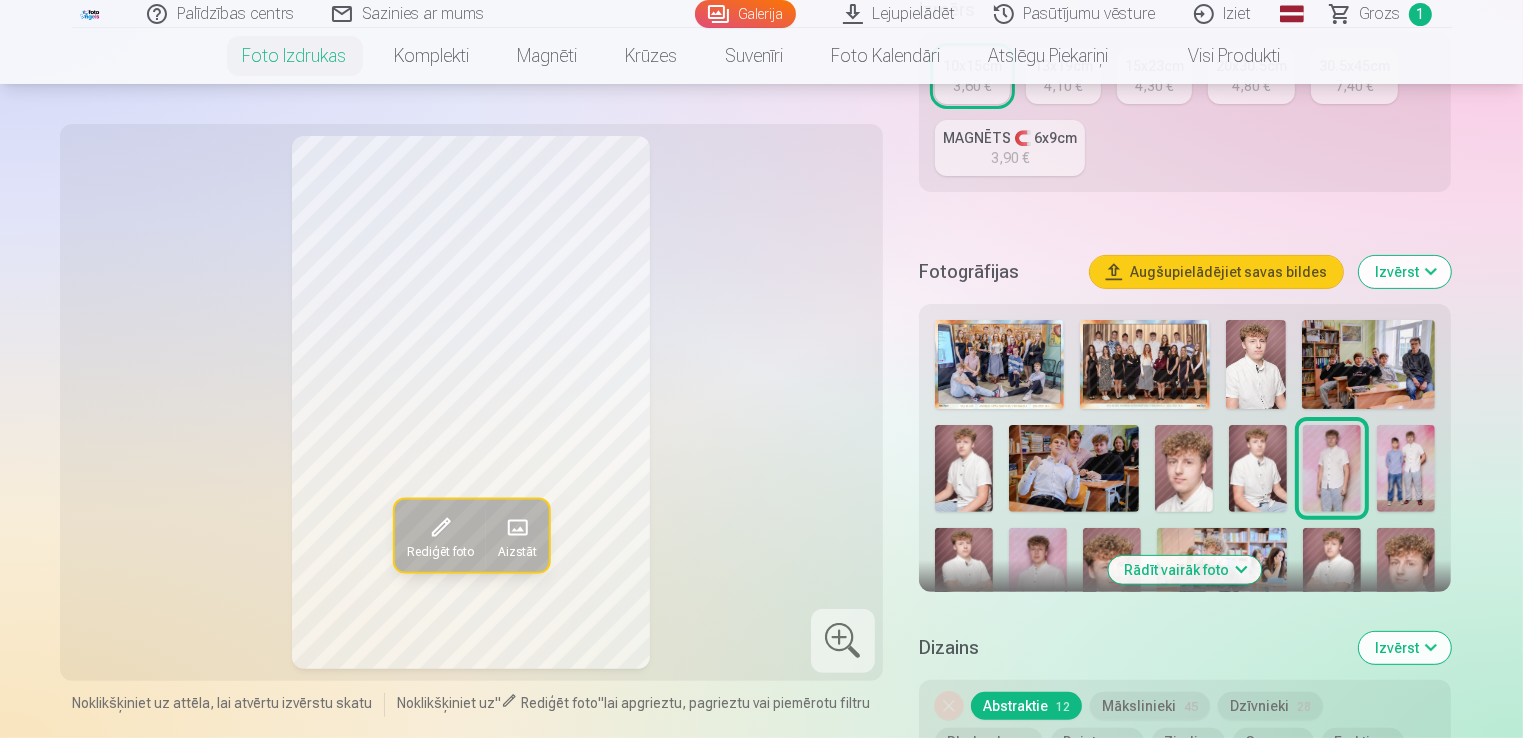 click at bounding box center (1406, 468) 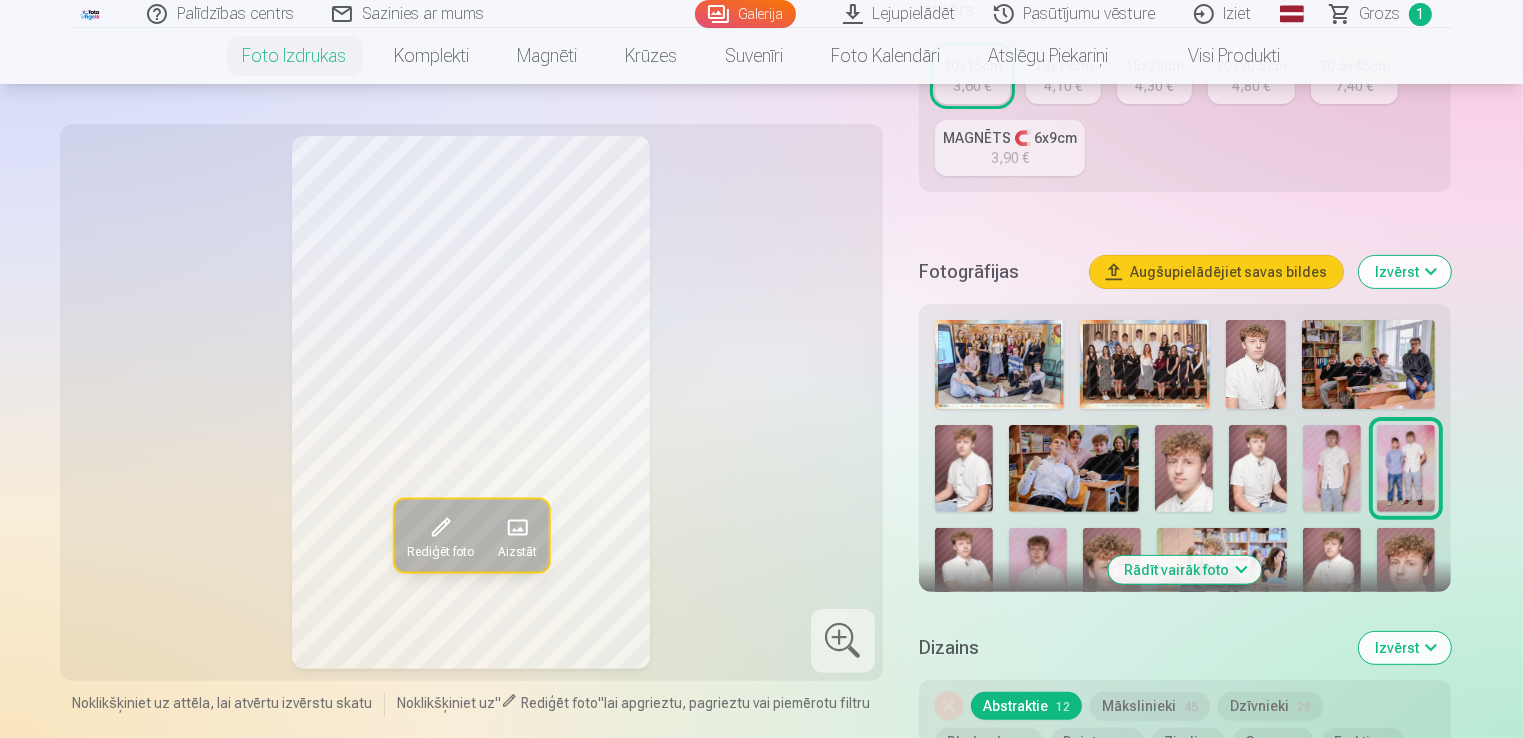 click at bounding box center (964, 571) 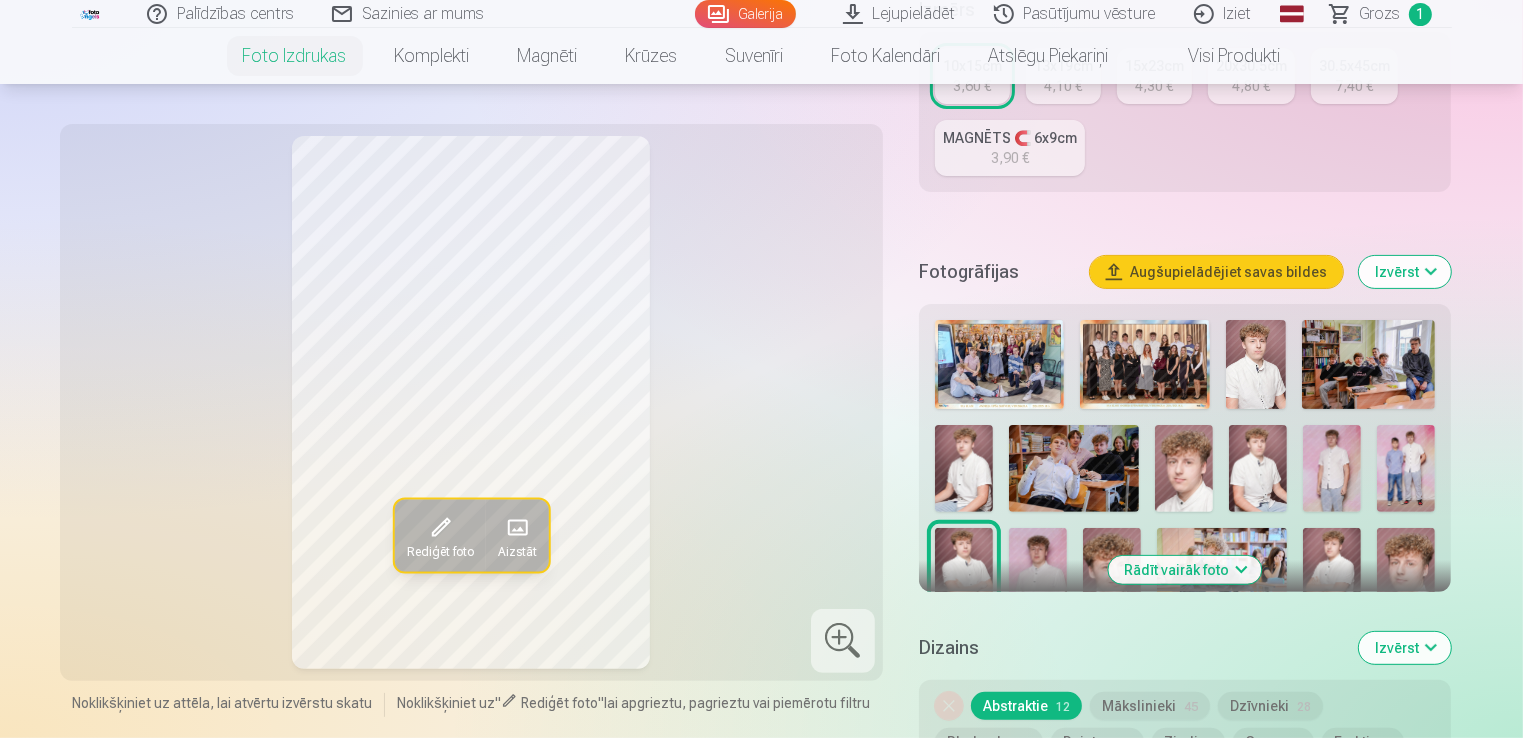 scroll, scrollTop: 499, scrollLeft: 0, axis: vertical 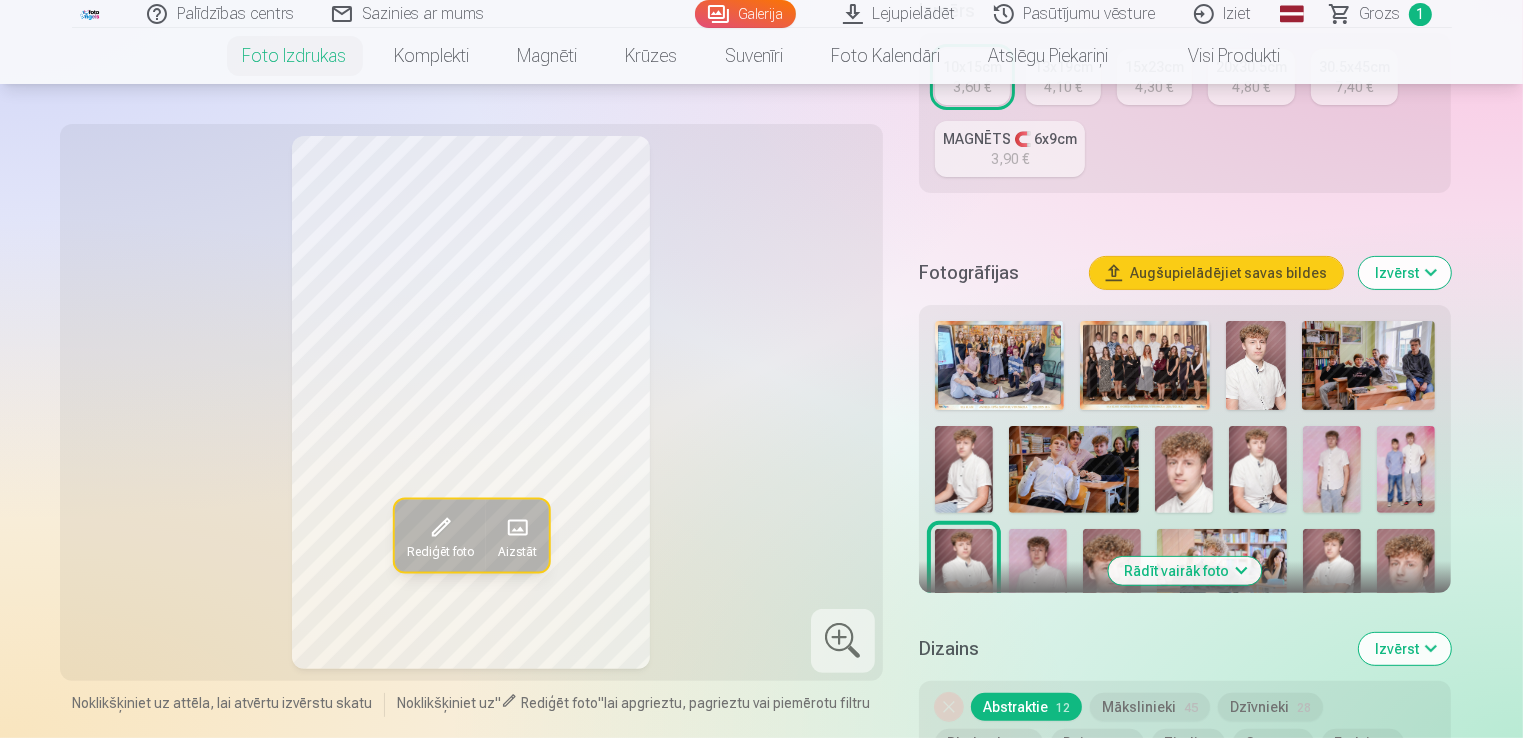 click on "Rādīt vairāk foto" at bounding box center (1185, 571) 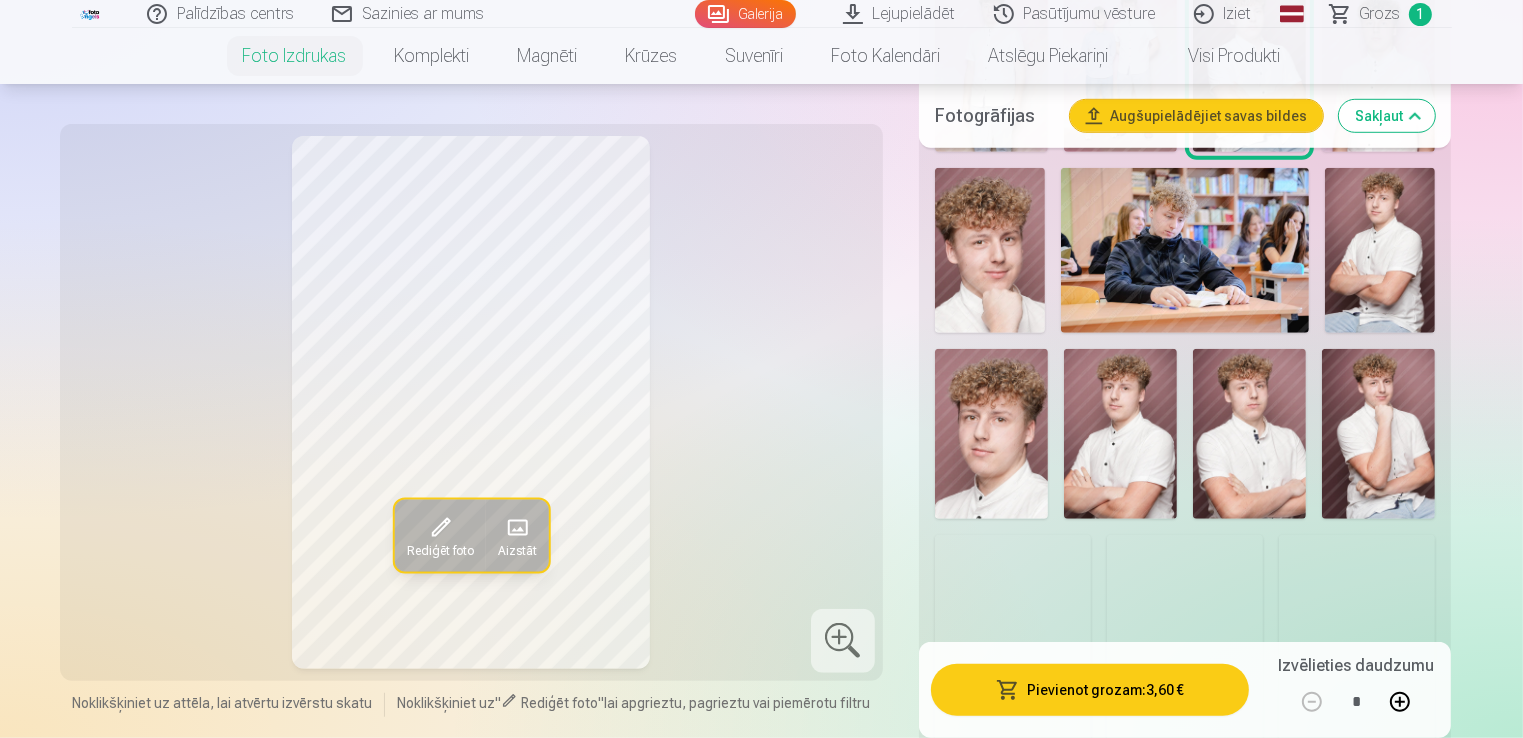 scroll, scrollTop: 1428, scrollLeft: 0, axis: vertical 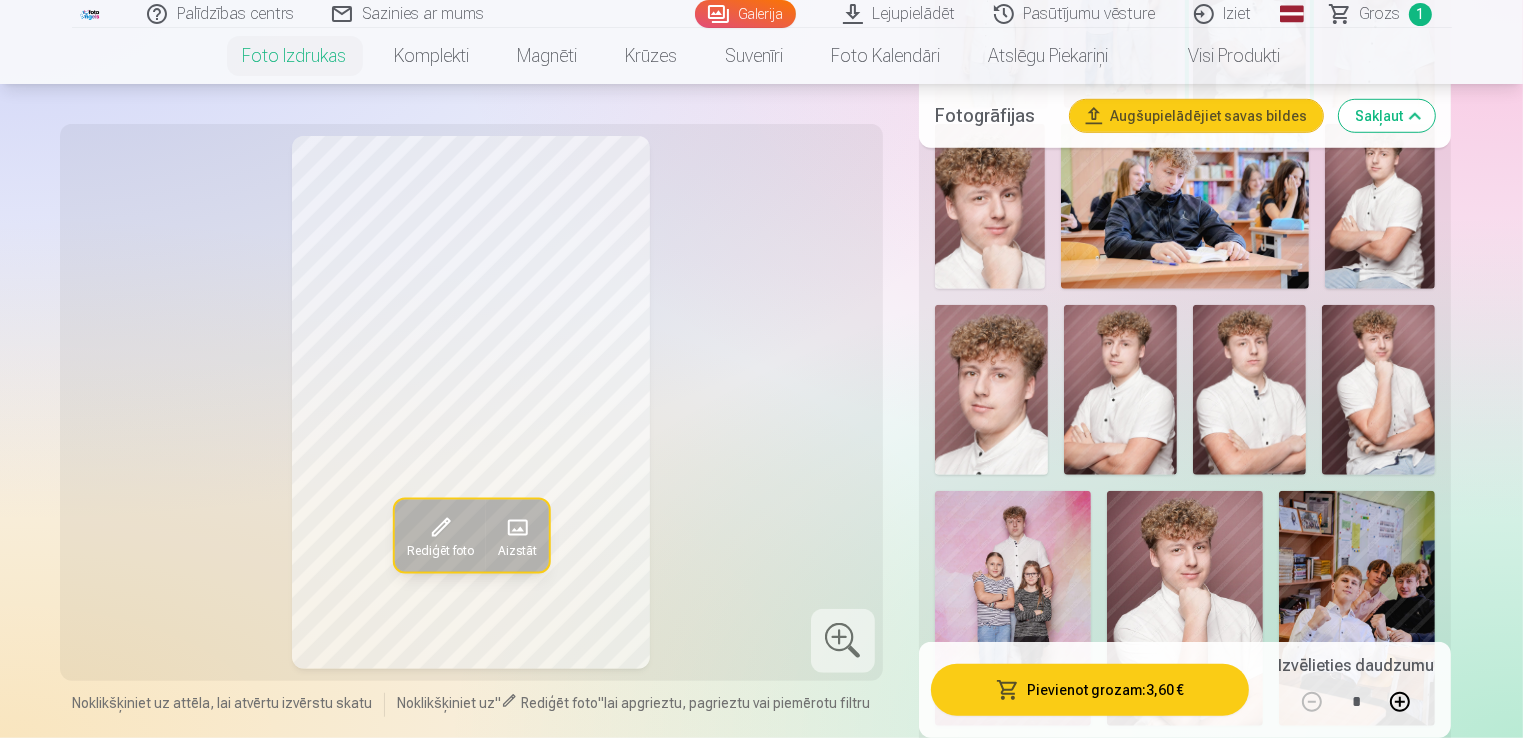 click at bounding box center (1120, 390) 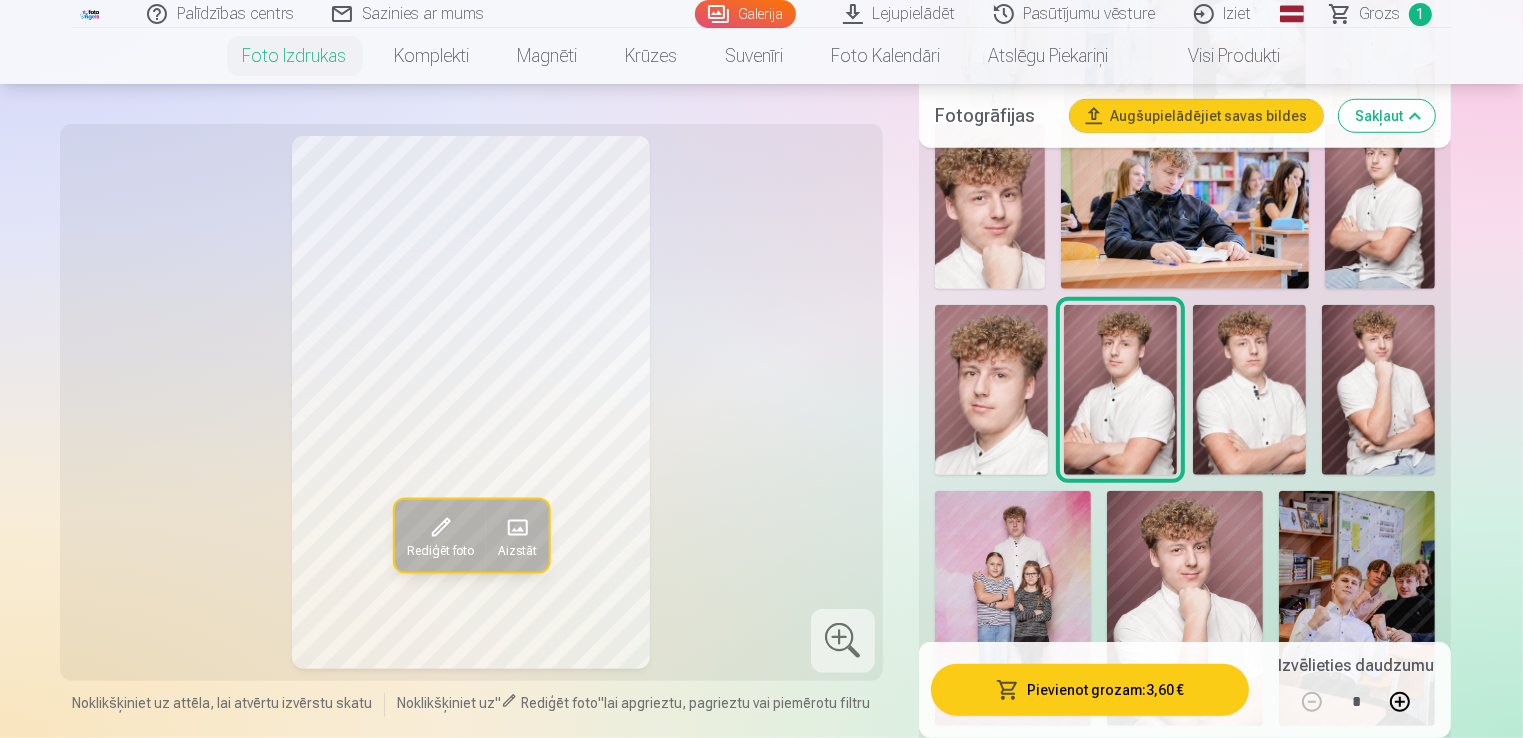 click at bounding box center [1249, 390] 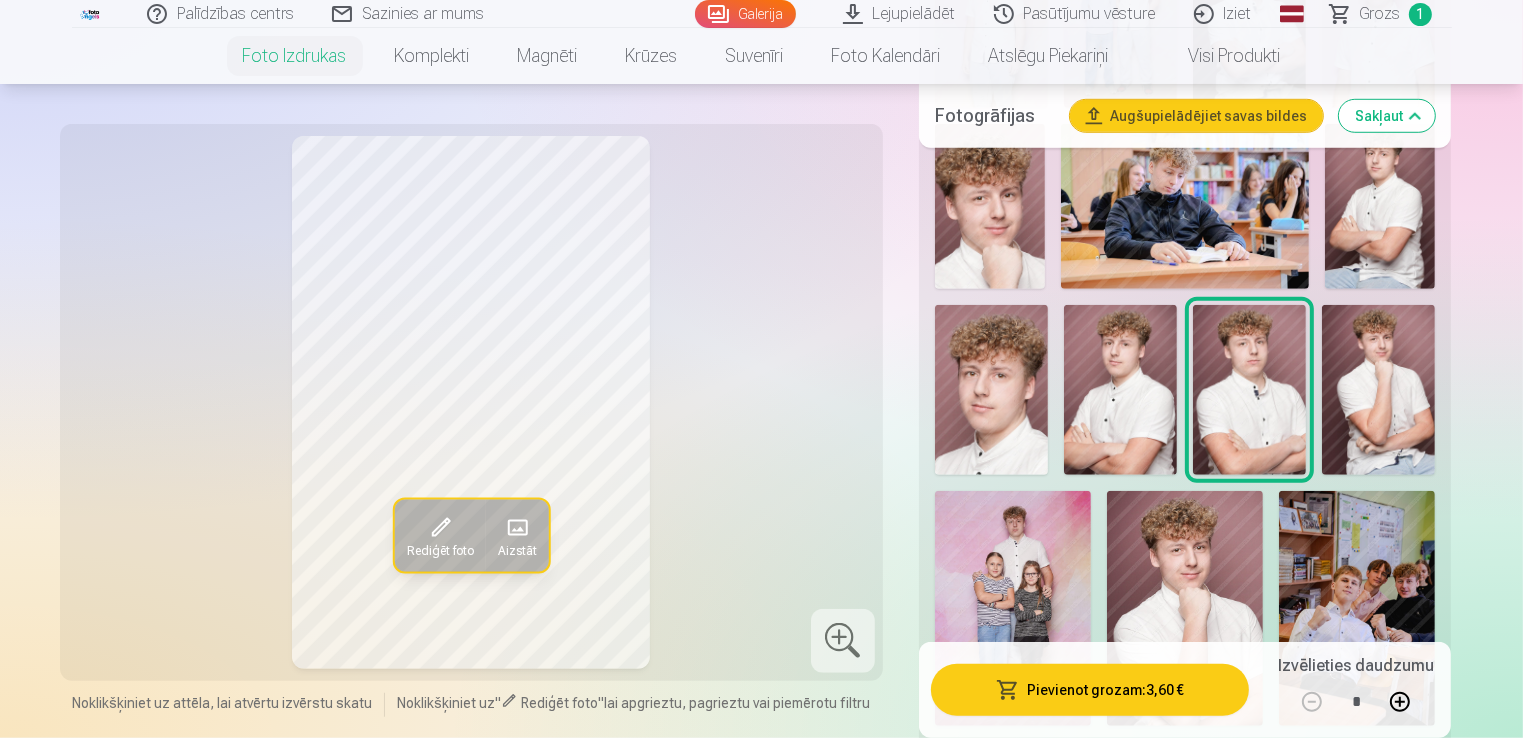 click at bounding box center [1378, 390] 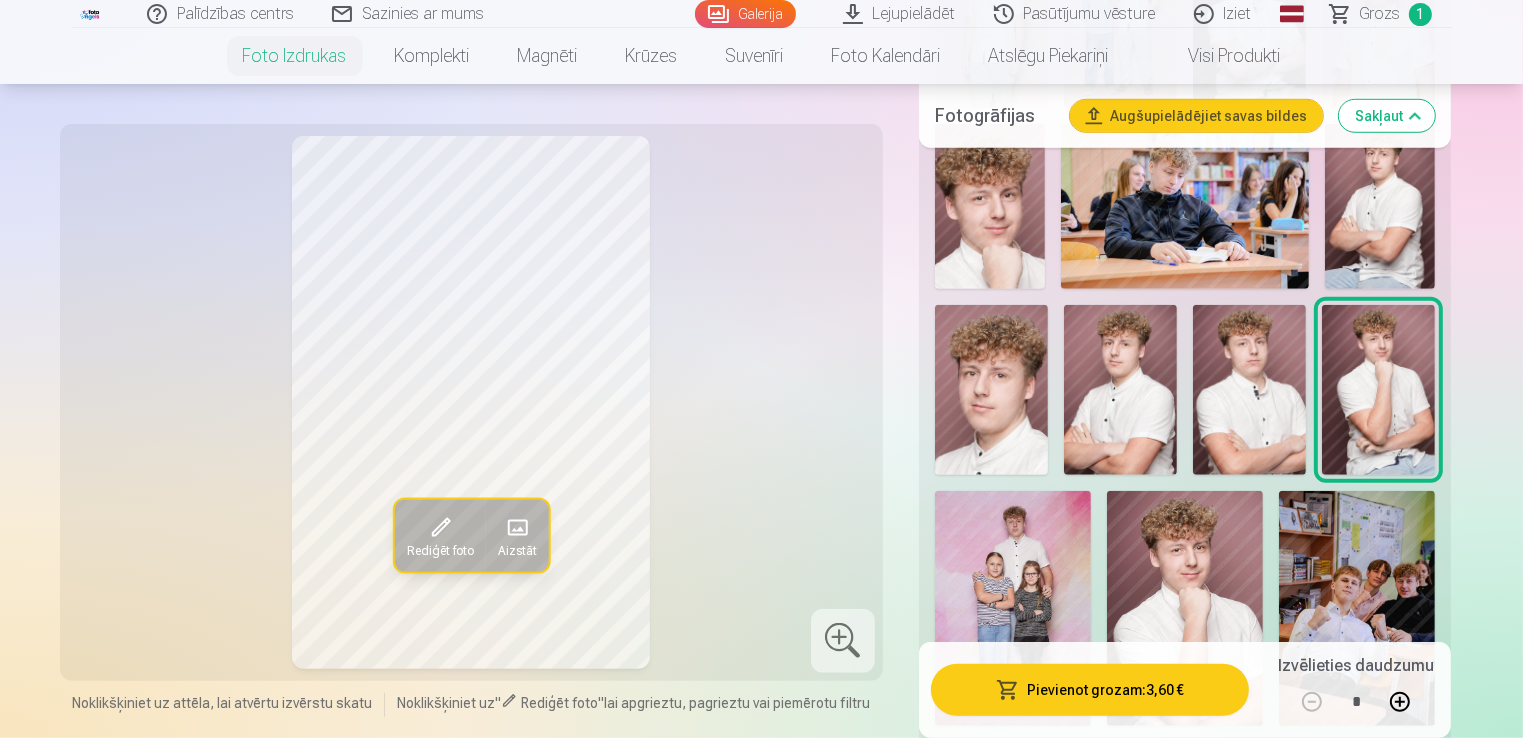 click at bounding box center [1185, 608] 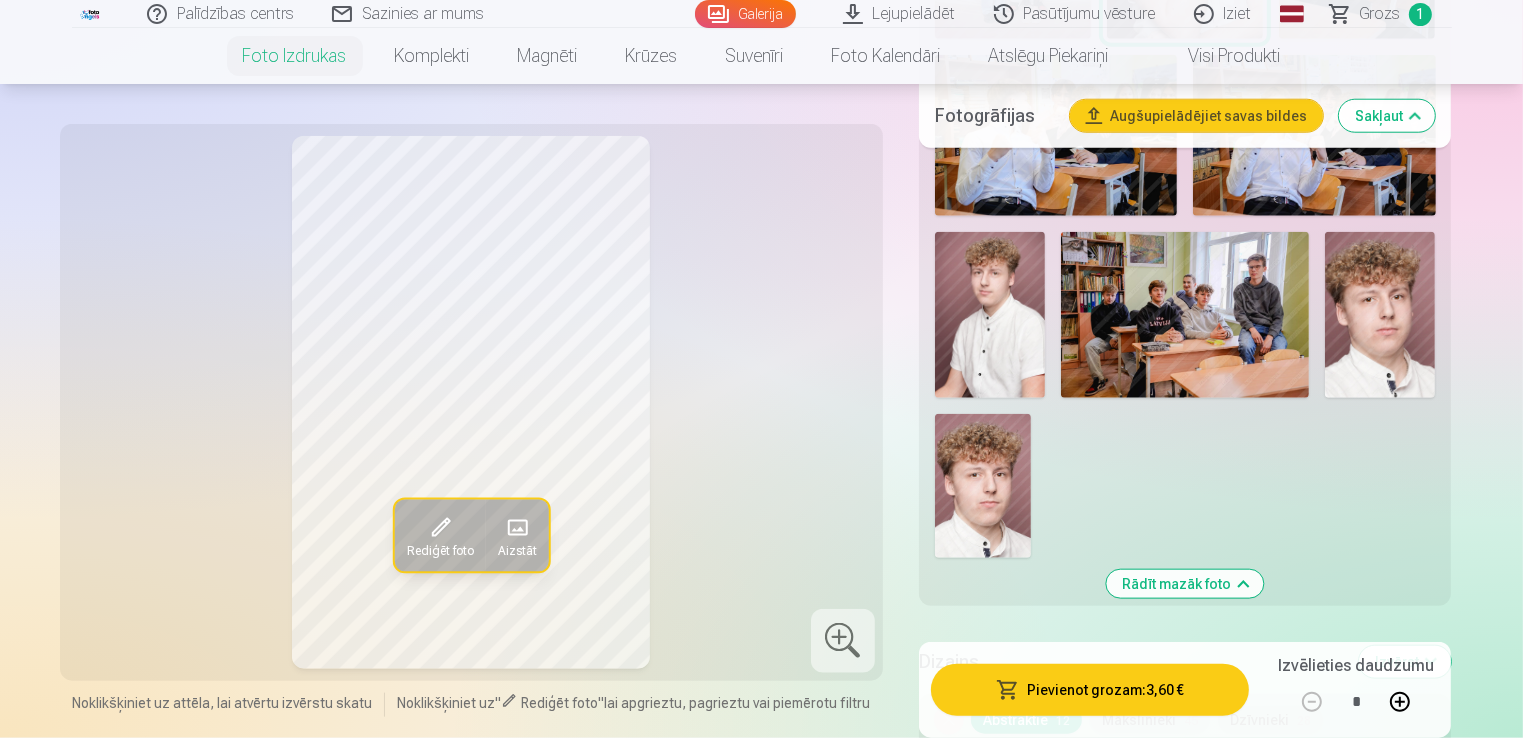 scroll, scrollTop: 2104, scrollLeft: 0, axis: vertical 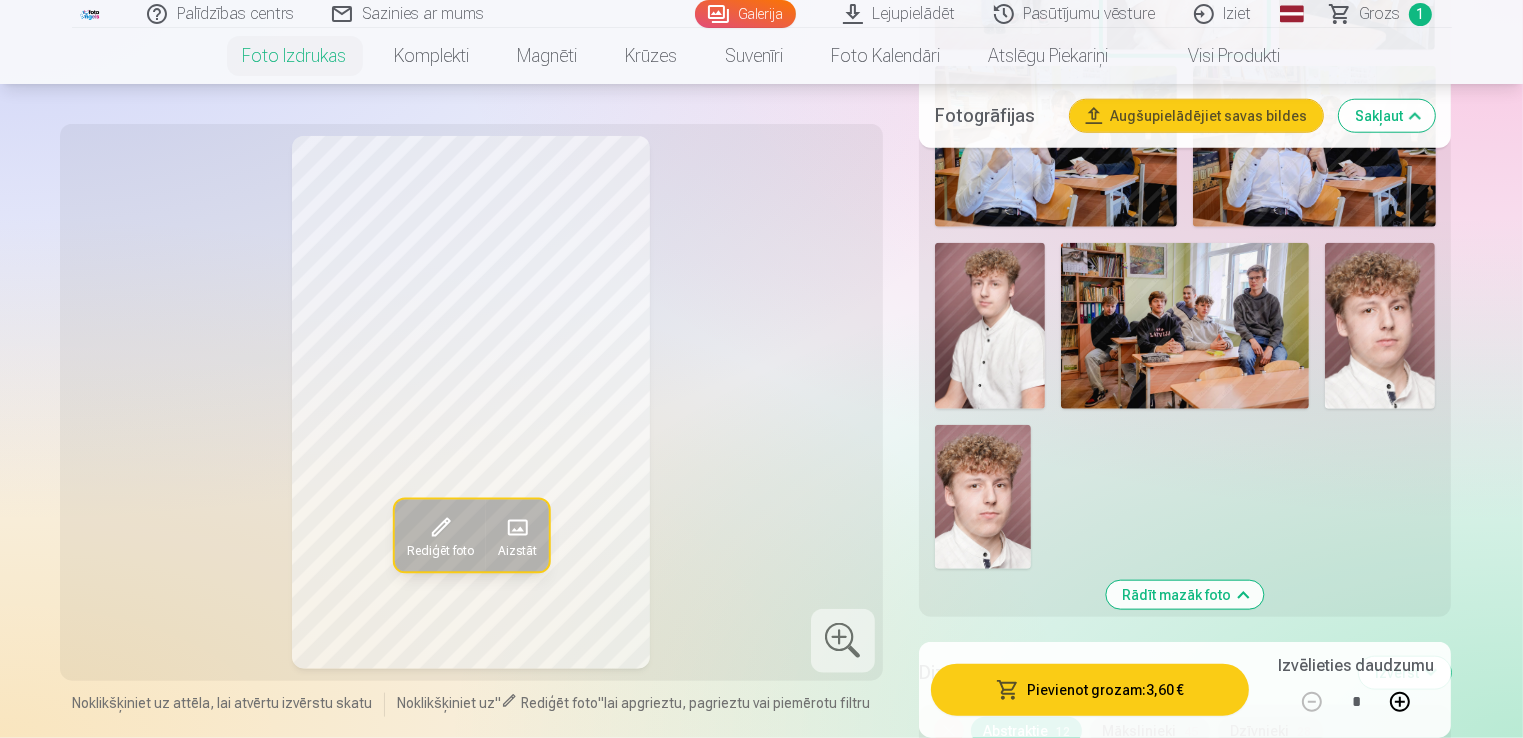 click at bounding box center [990, 325] 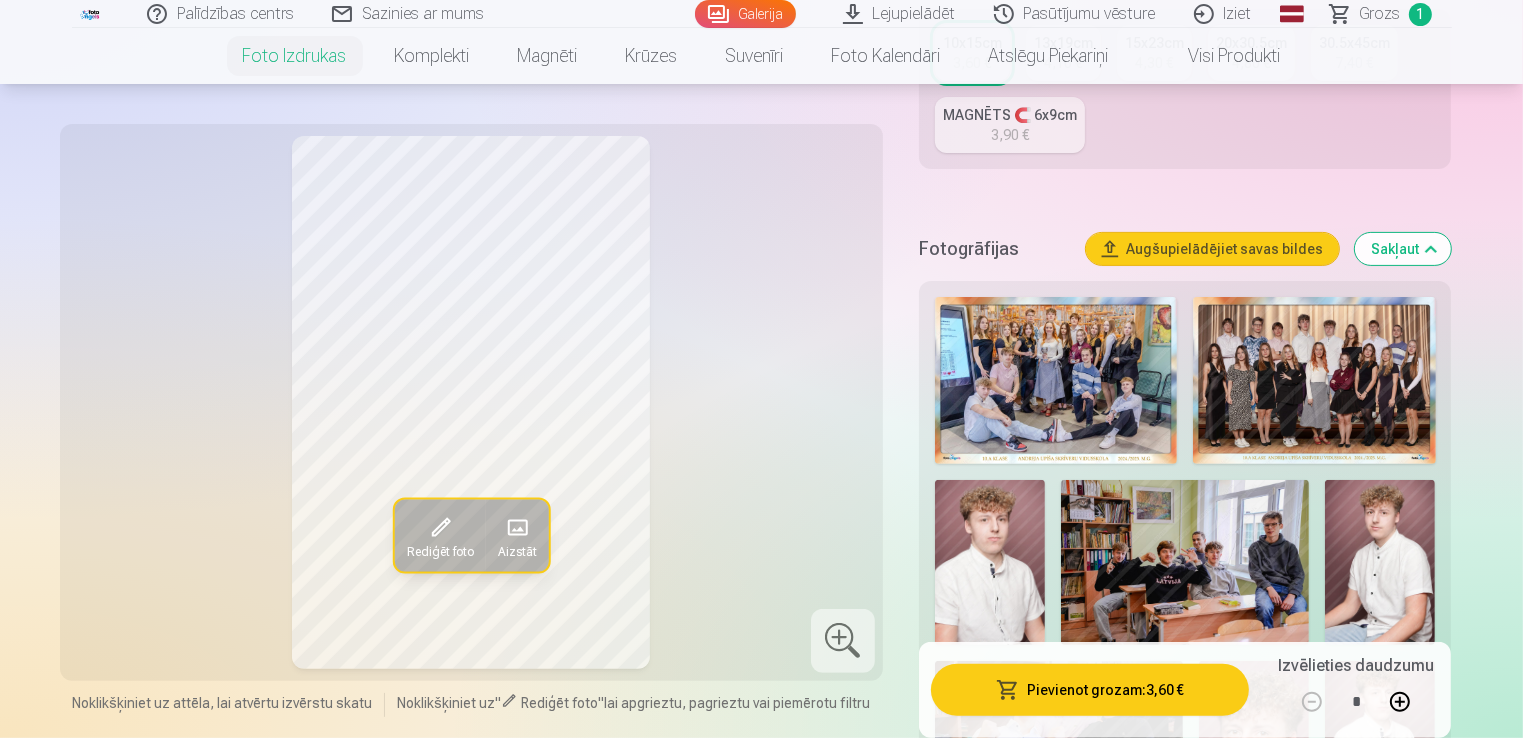 scroll, scrollTop: 534, scrollLeft: 0, axis: vertical 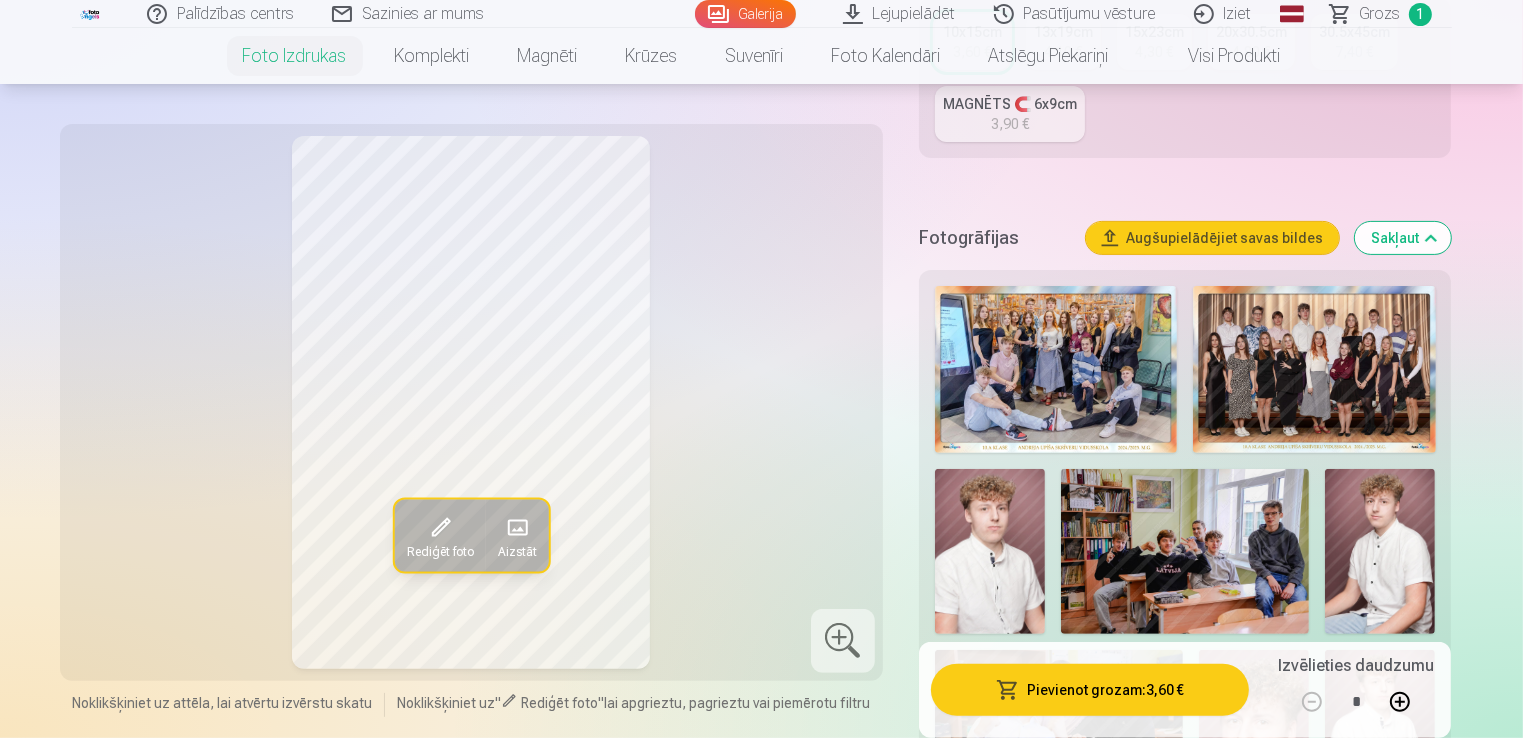 click at bounding box center [1185, 551] 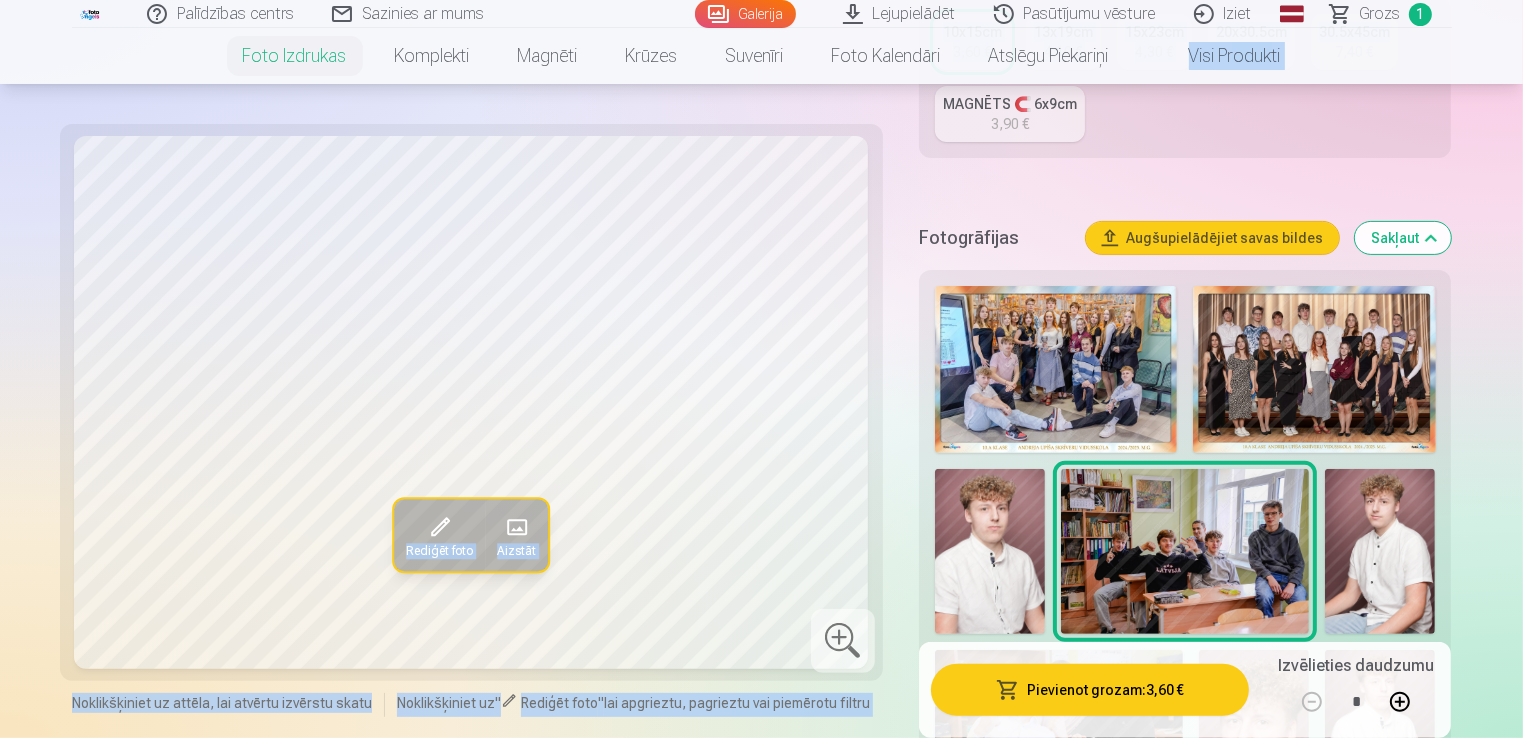 drag, startPoint x: 1522, startPoint y: 66, endPoint x: 1524, endPoint y: 79, distance: 13.152946 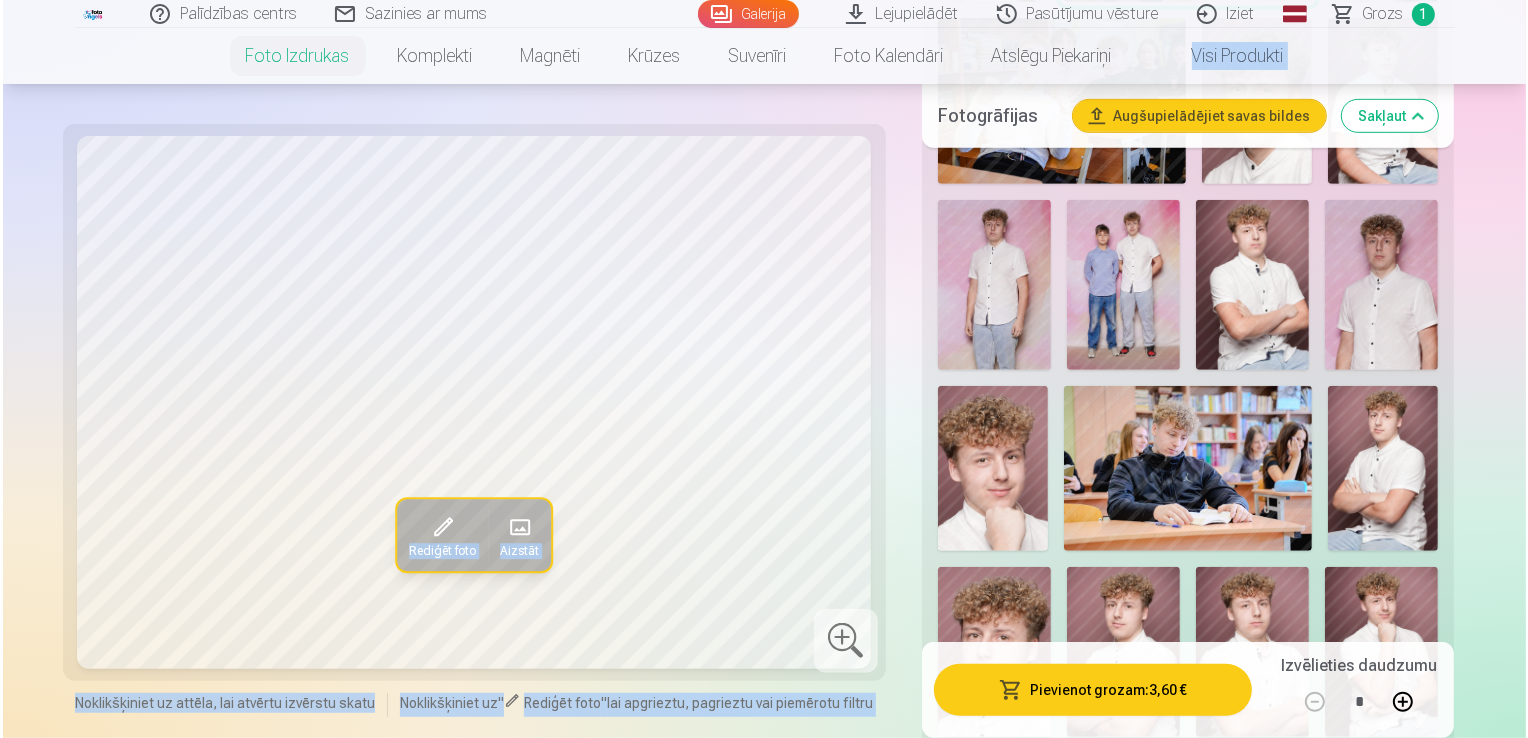 scroll, scrollTop: 1200, scrollLeft: 0, axis: vertical 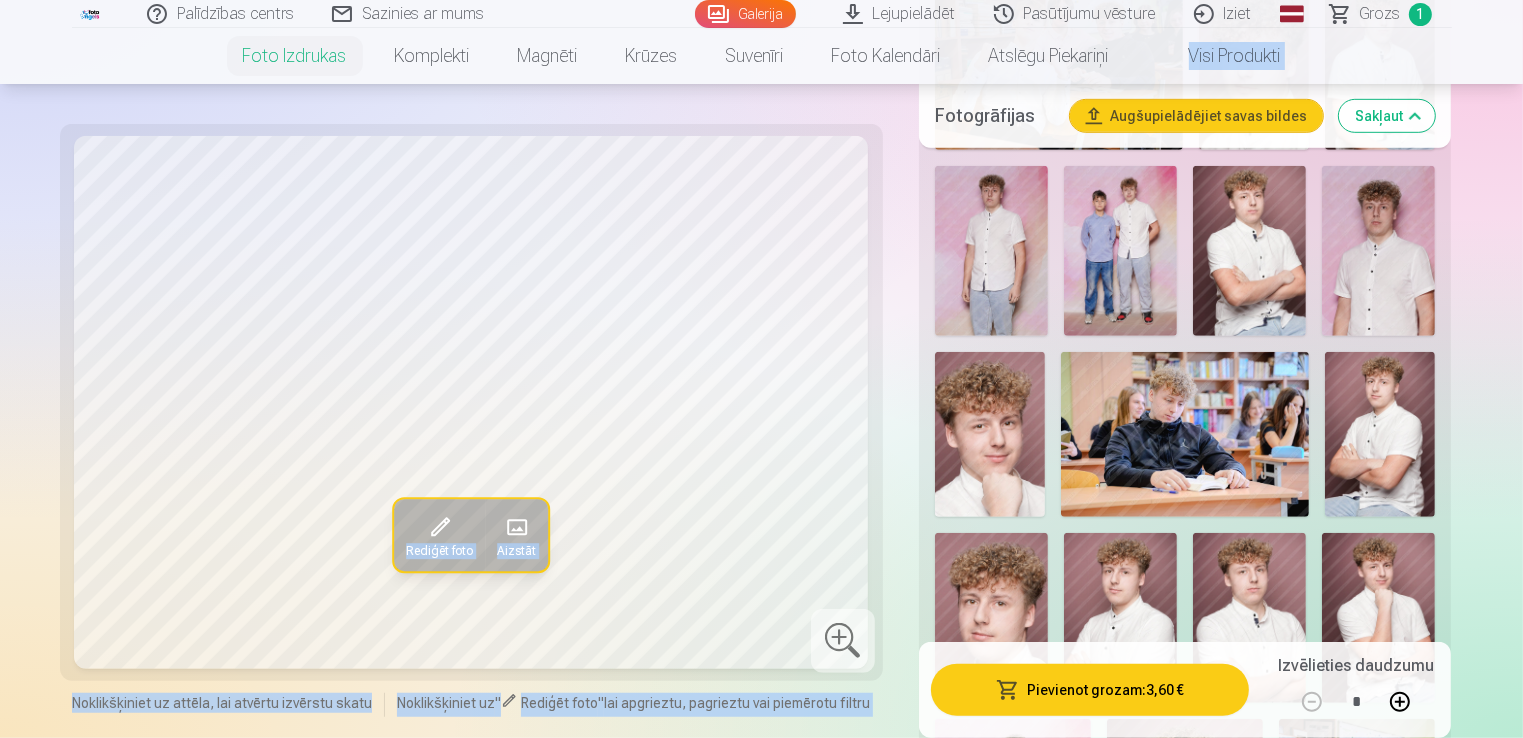 click at bounding box center [1185, 434] 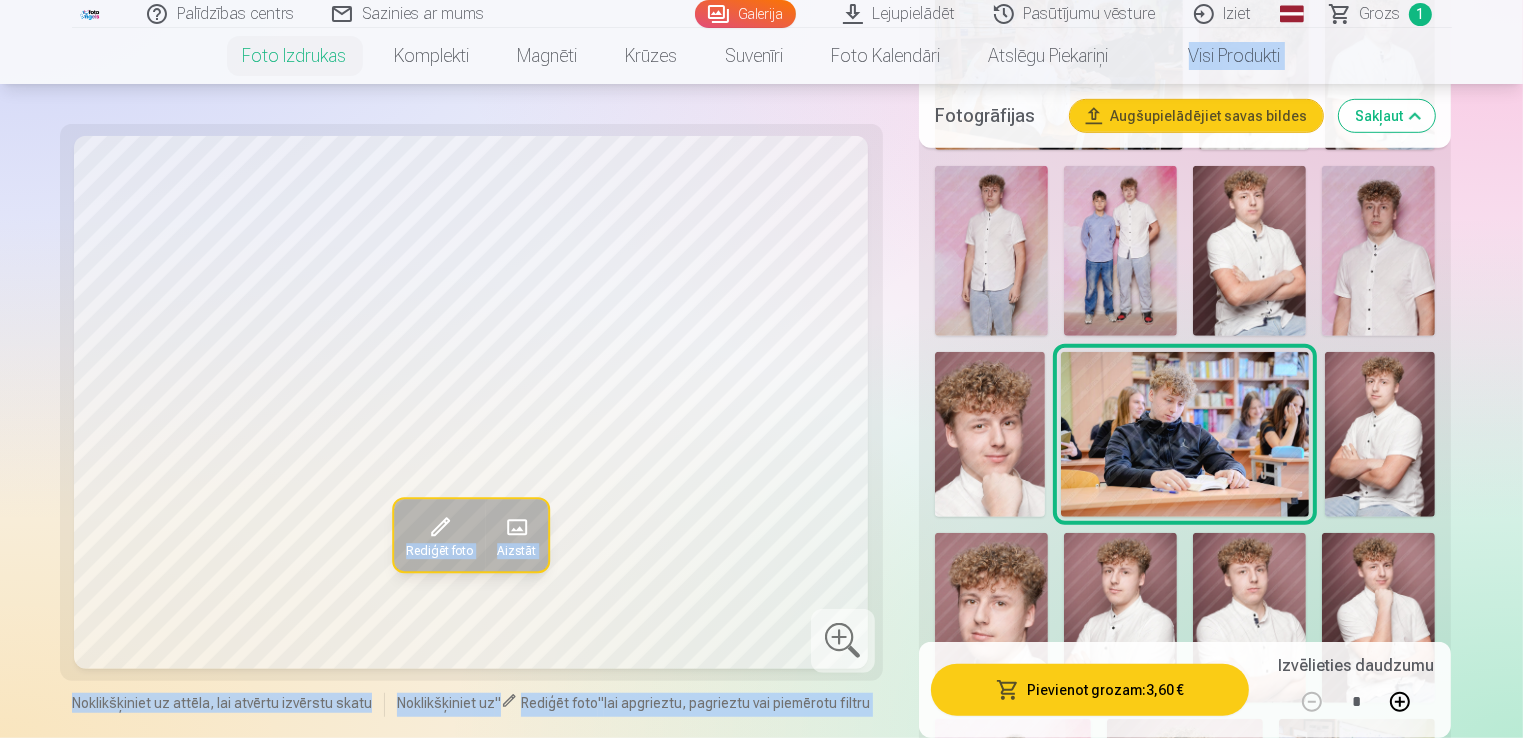 click at bounding box center (1185, 434) 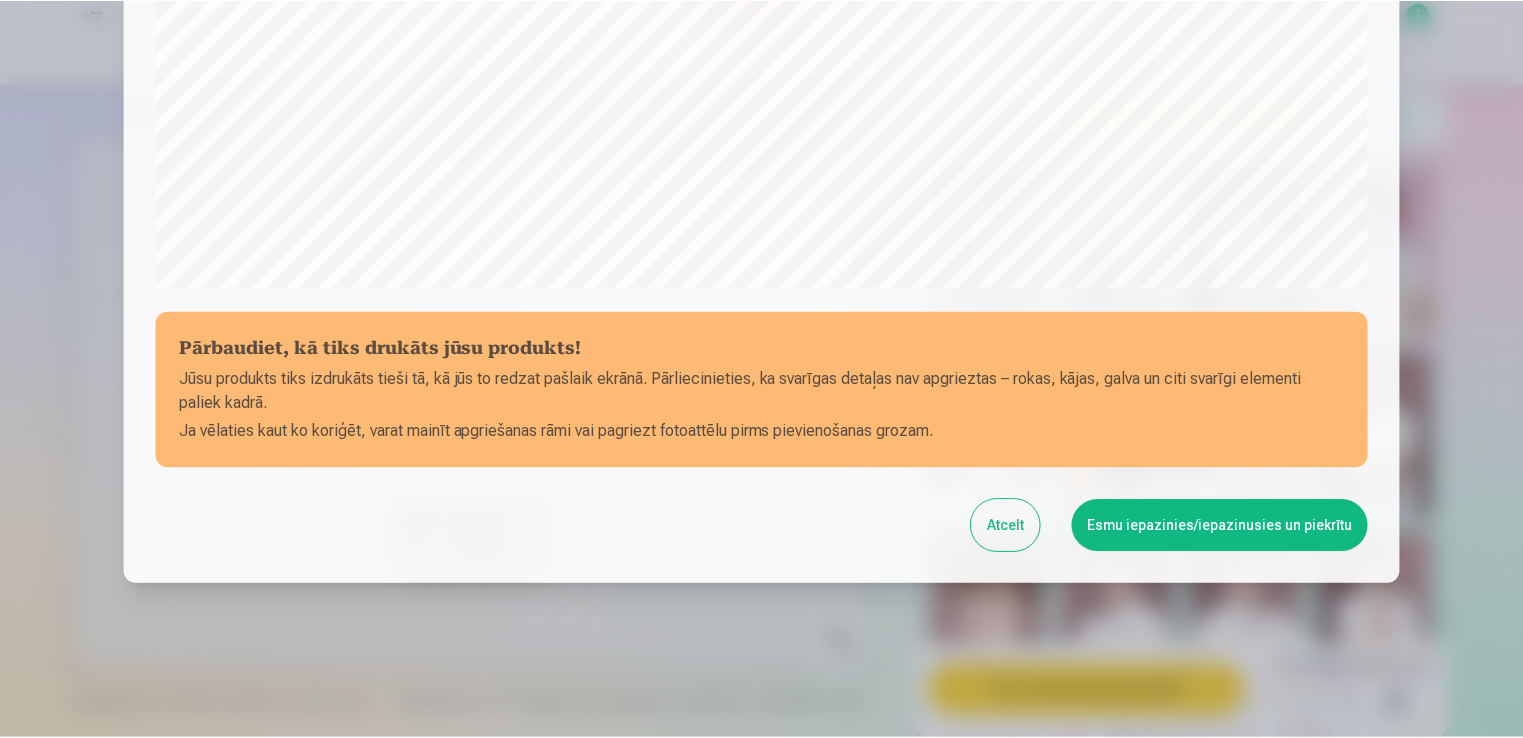 scroll, scrollTop: 701, scrollLeft: 0, axis: vertical 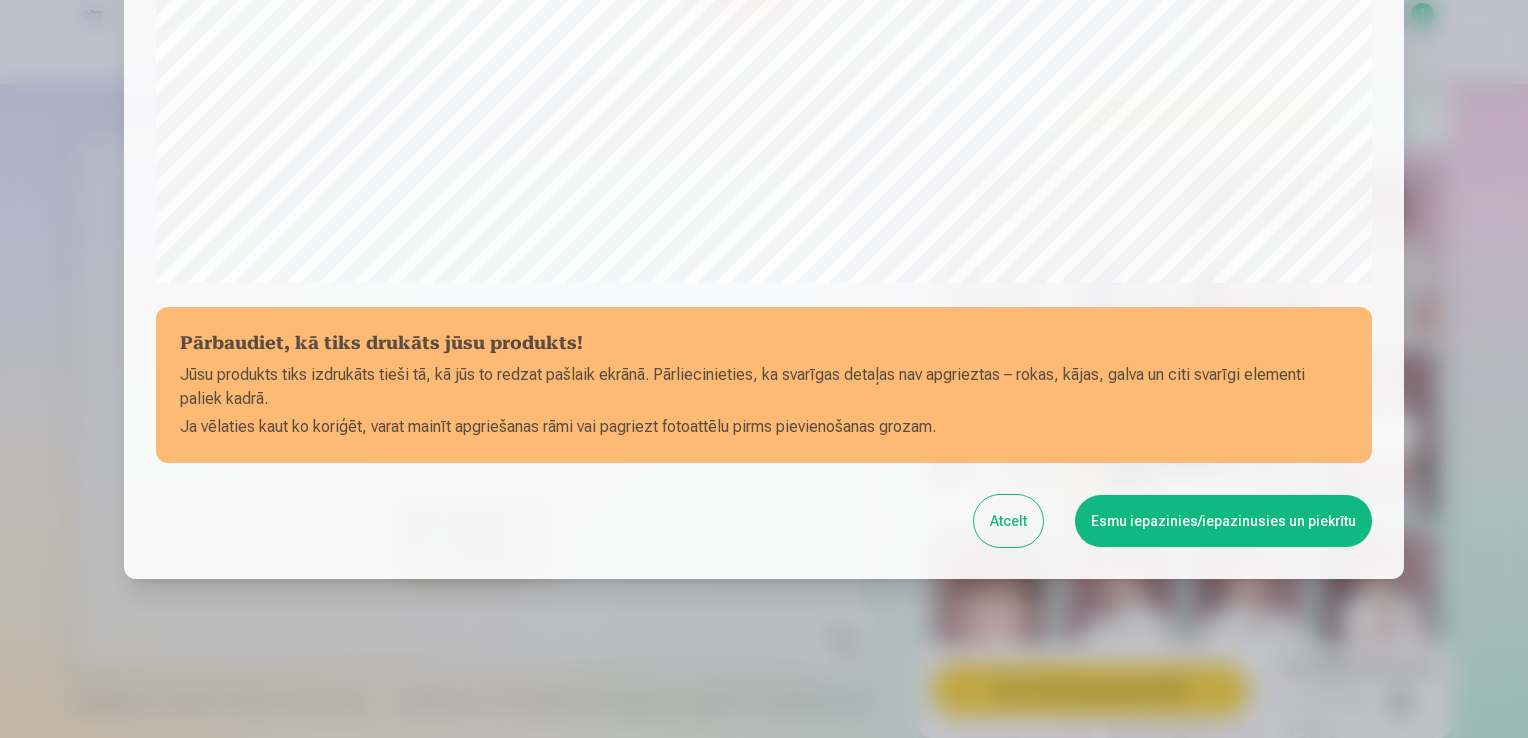 click on "Esmu iepazinies/iepazinusies un piekrītu" at bounding box center [1223, 521] 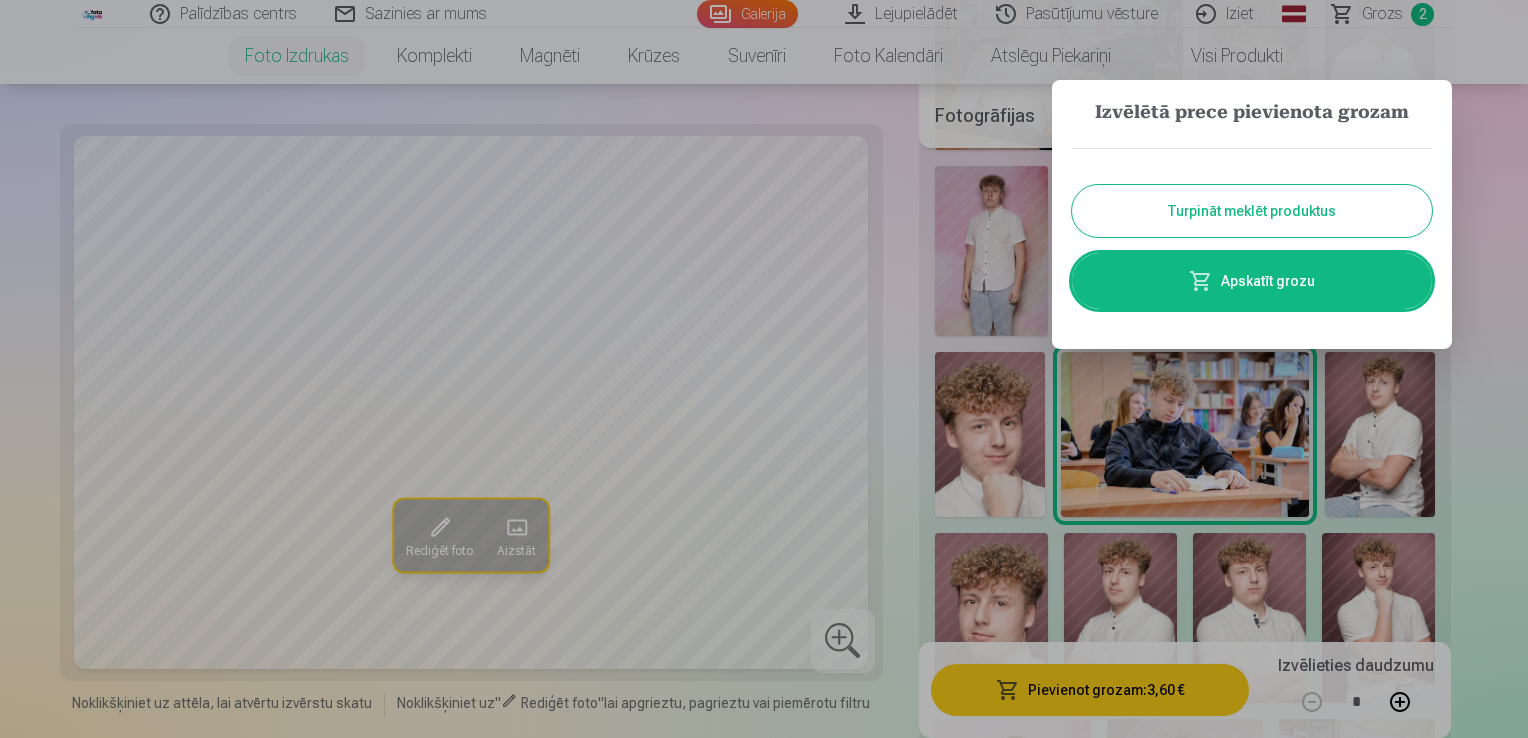 click on "Turpināt meklēt produktus" at bounding box center [1252, 211] 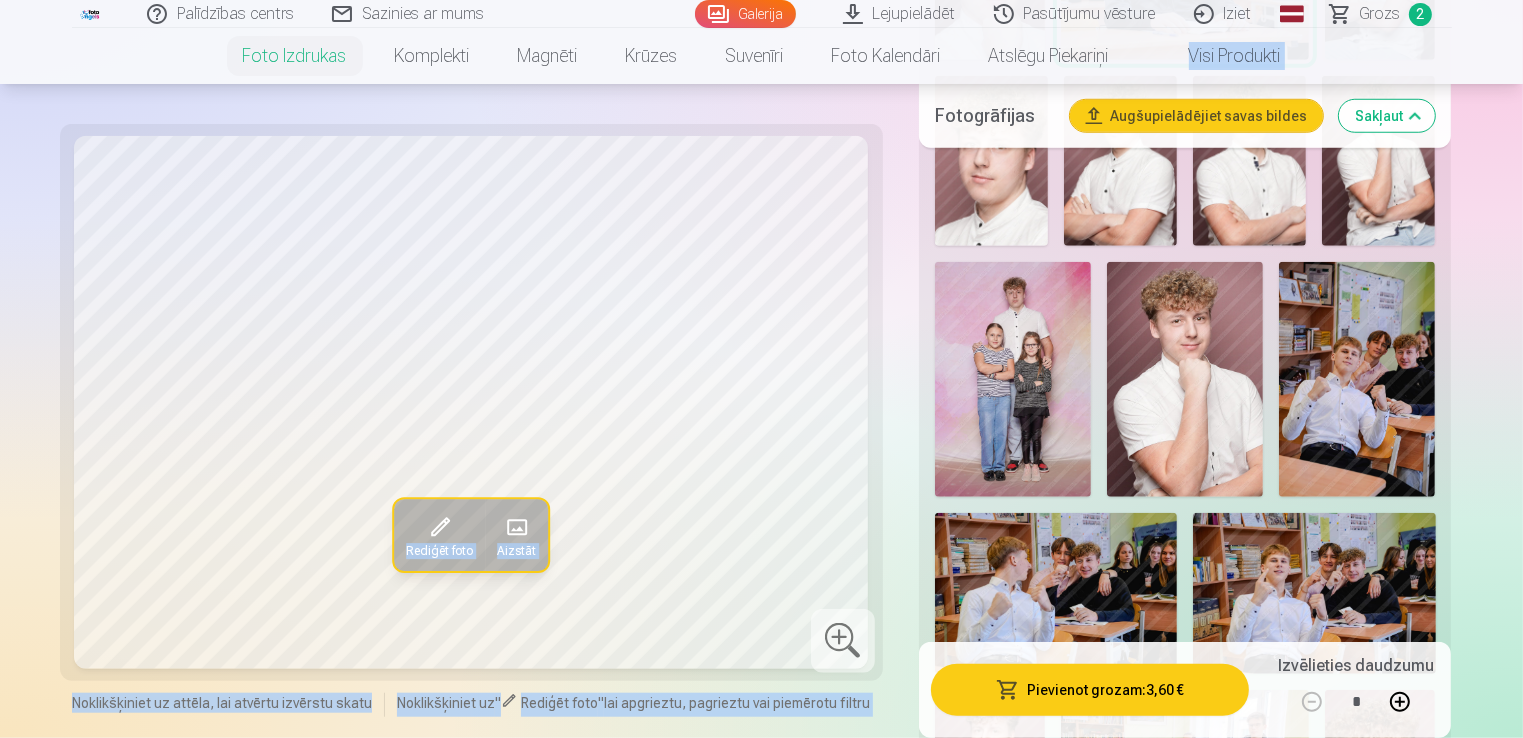 scroll, scrollTop: 1668, scrollLeft: 0, axis: vertical 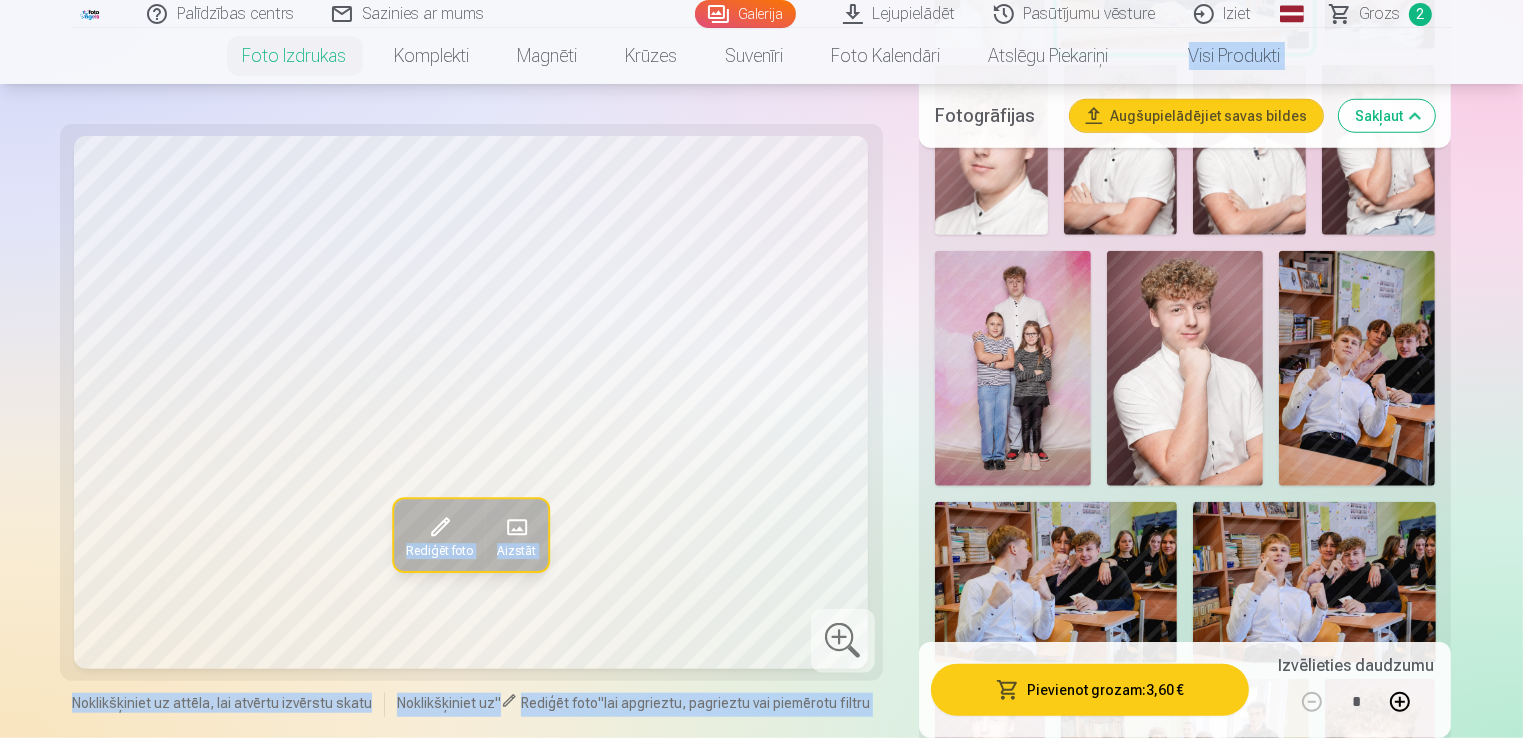 click at bounding box center [1056, 583] 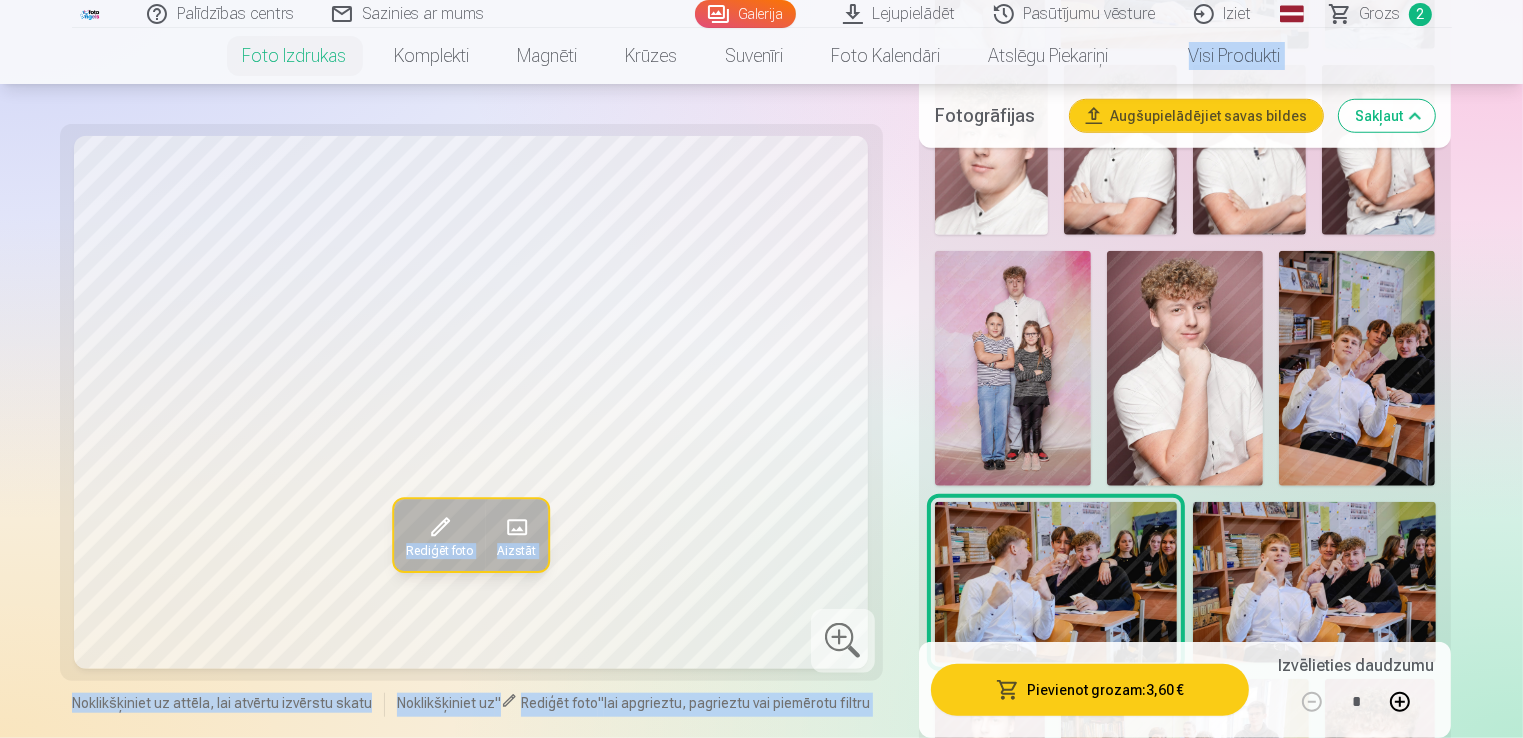 click at bounding box center [1314, 583] 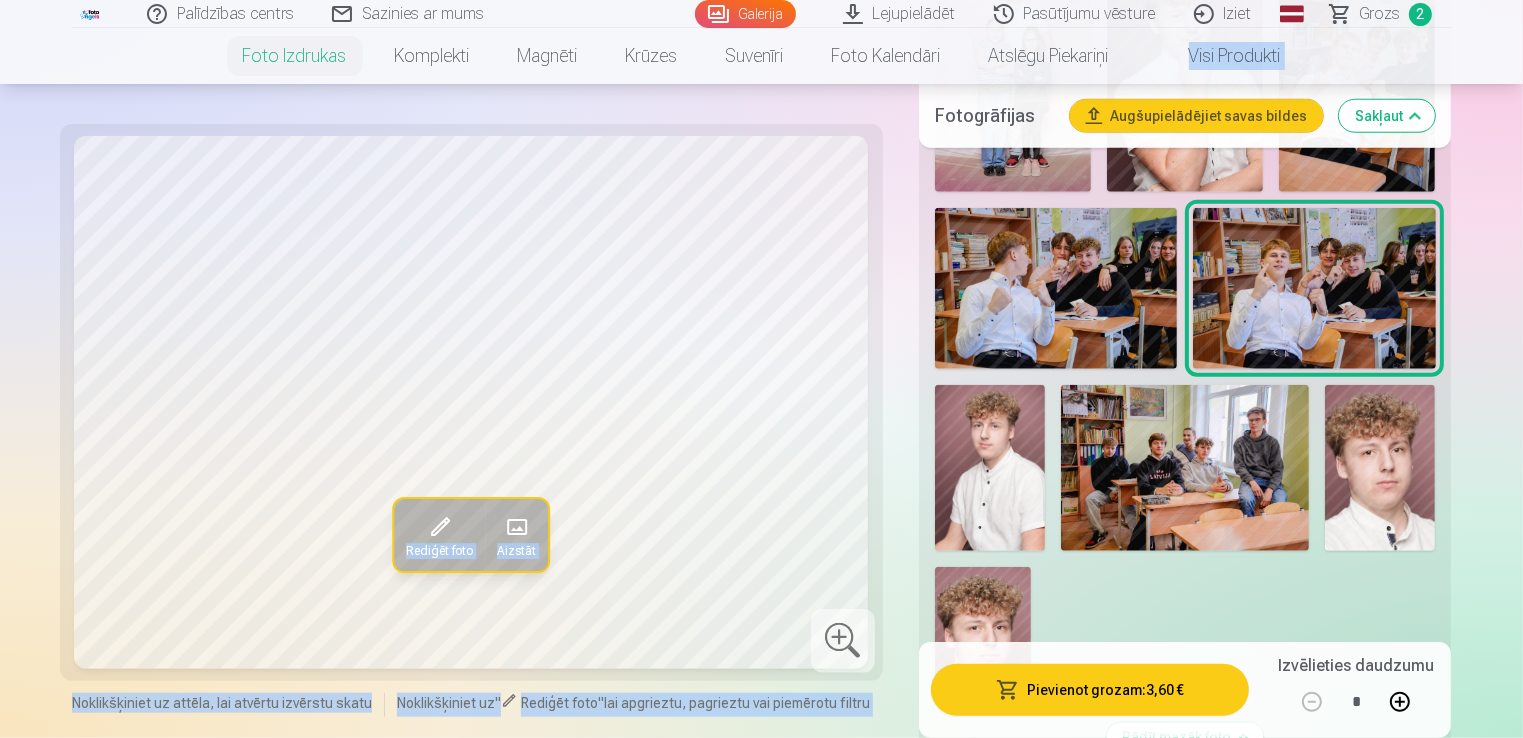 scroll, scrollTop: 1973, scrollLeft: 0, axis: vertical 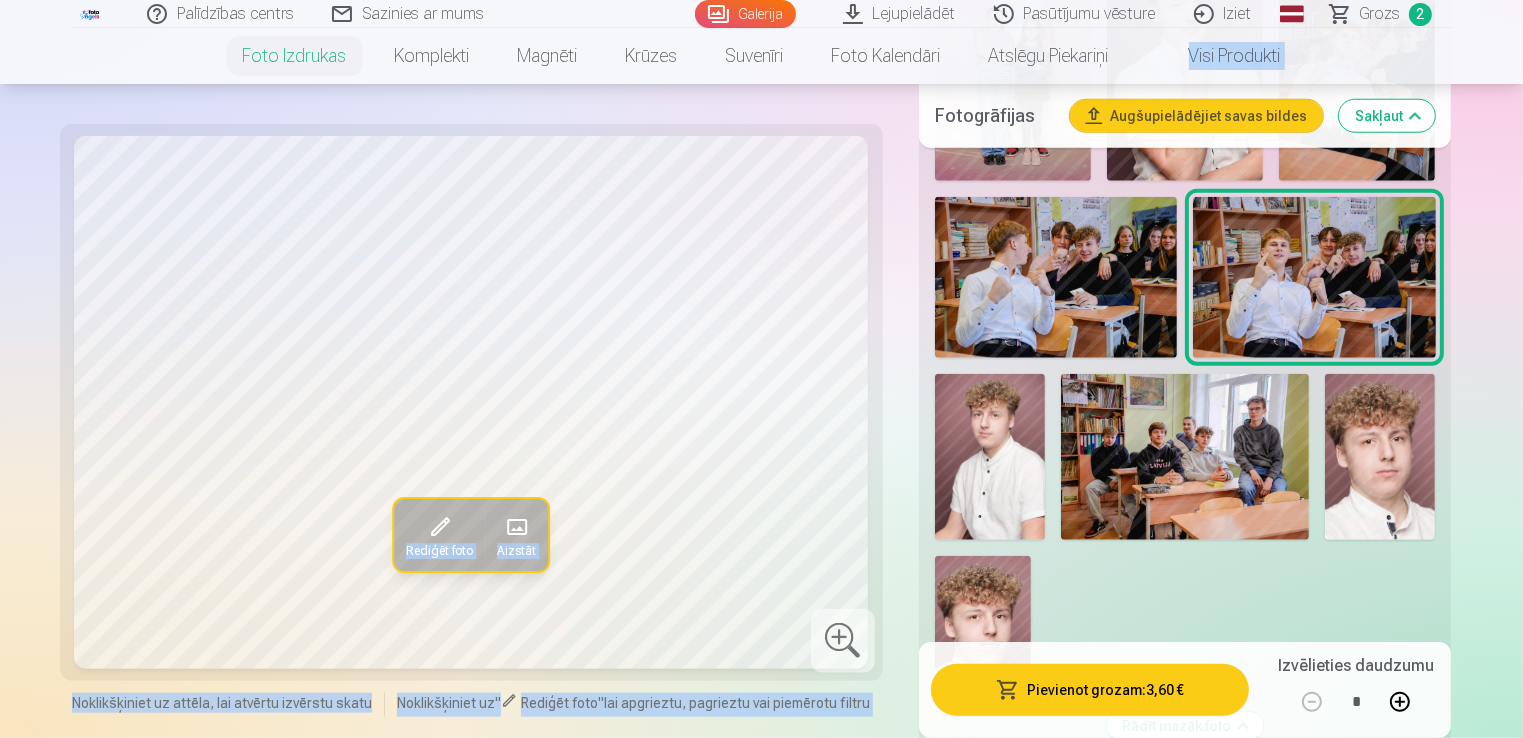 click at bounding box center [1185, 456] 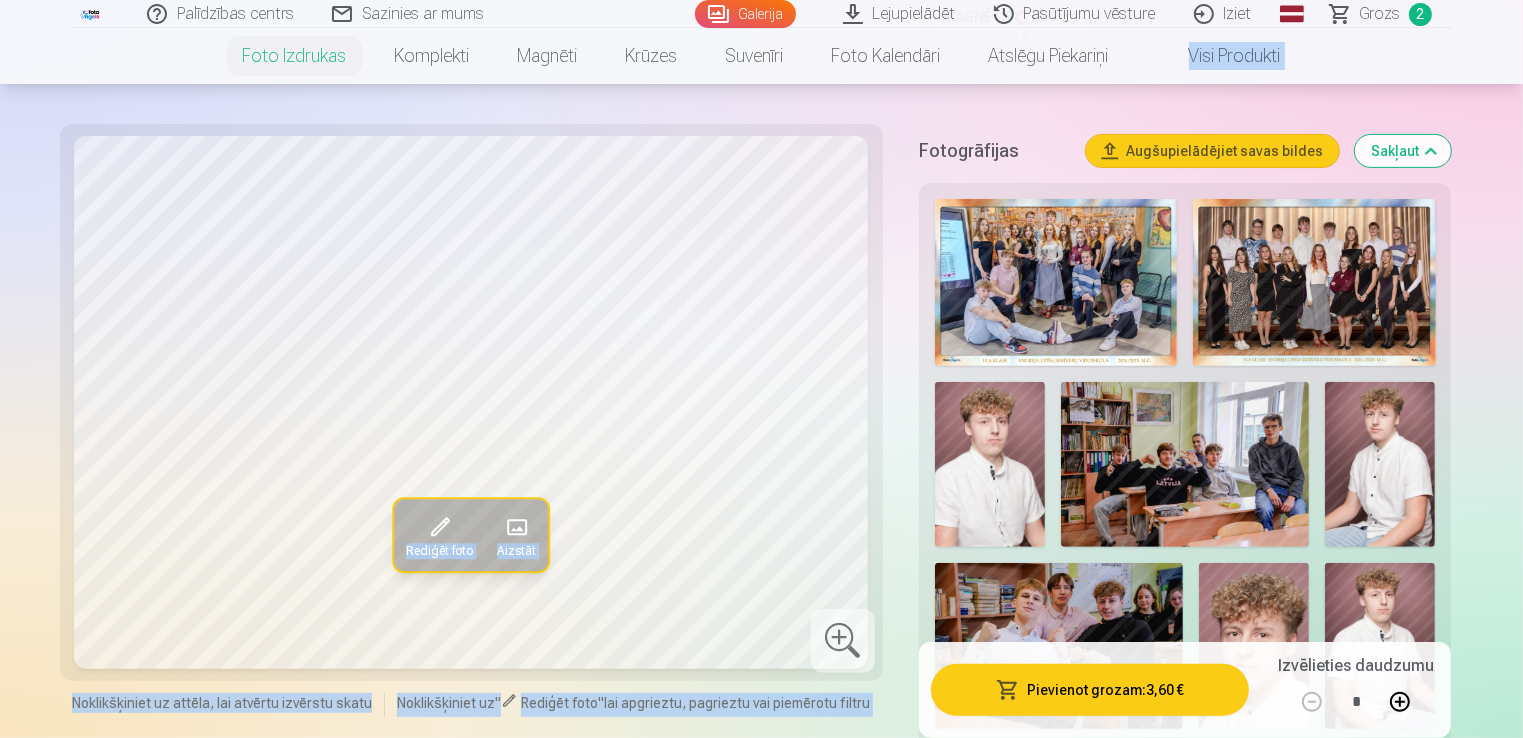 scroll, scrollTop: 610, scrollLeft: 0, axis: vertical 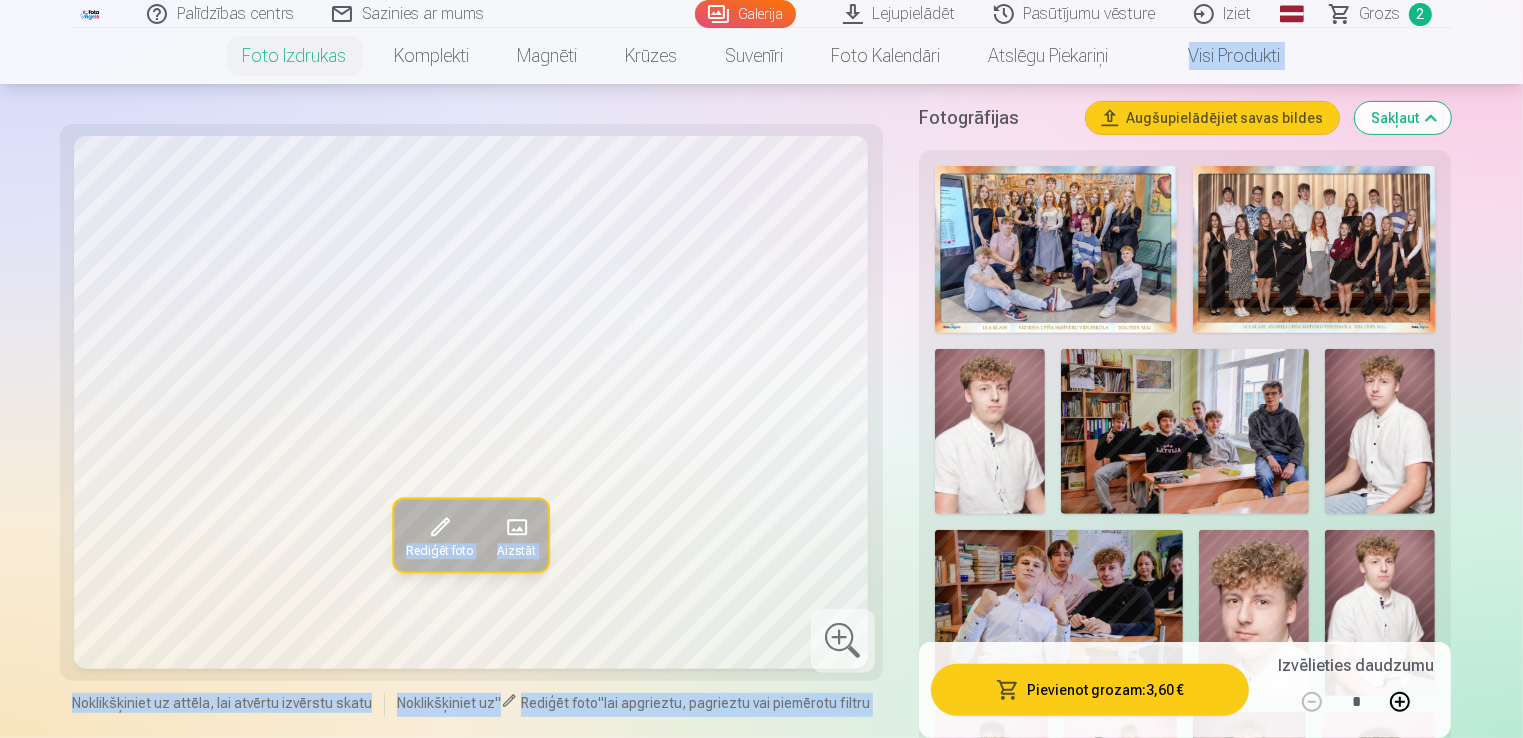 click at bounding box center [1059, 612] 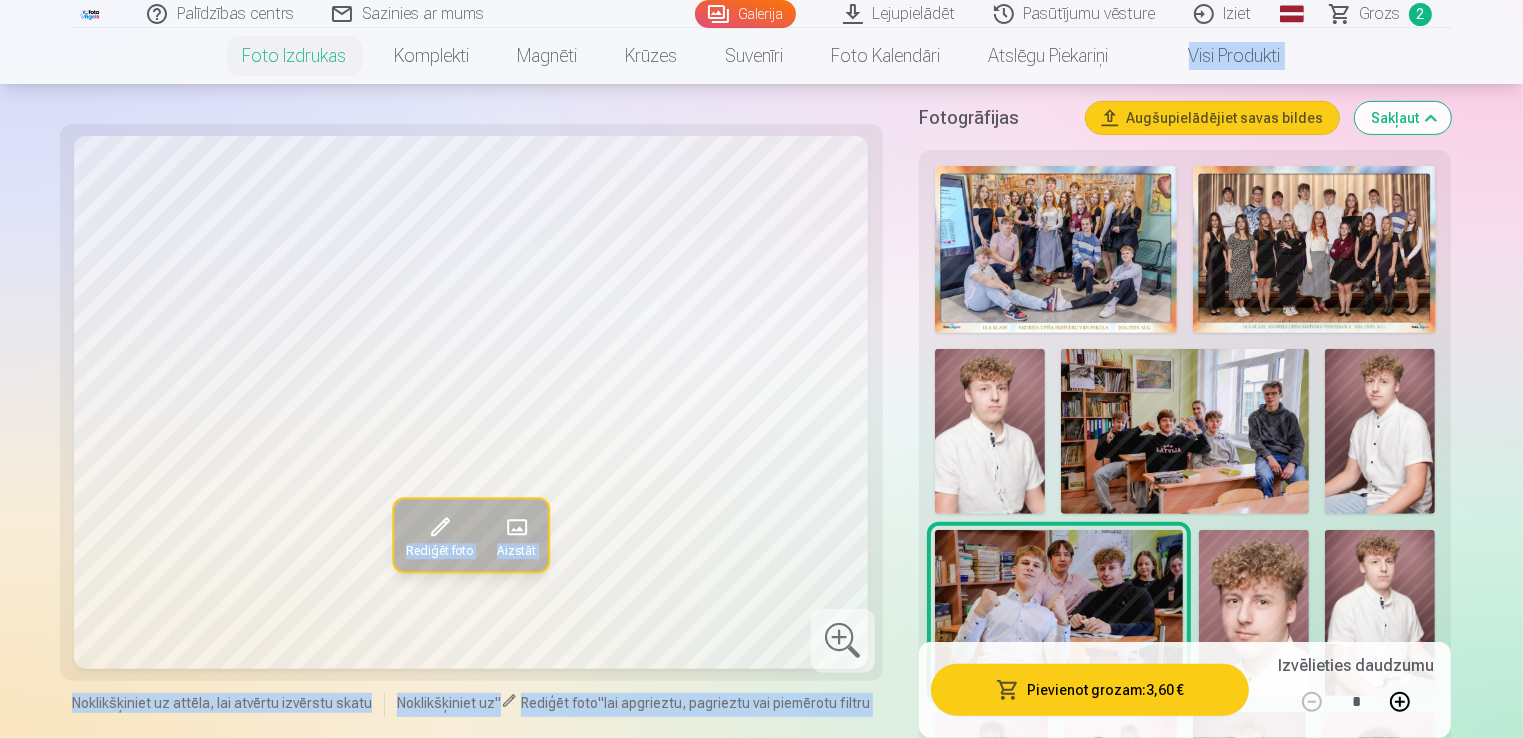 click at bounding box center (1185, 431) 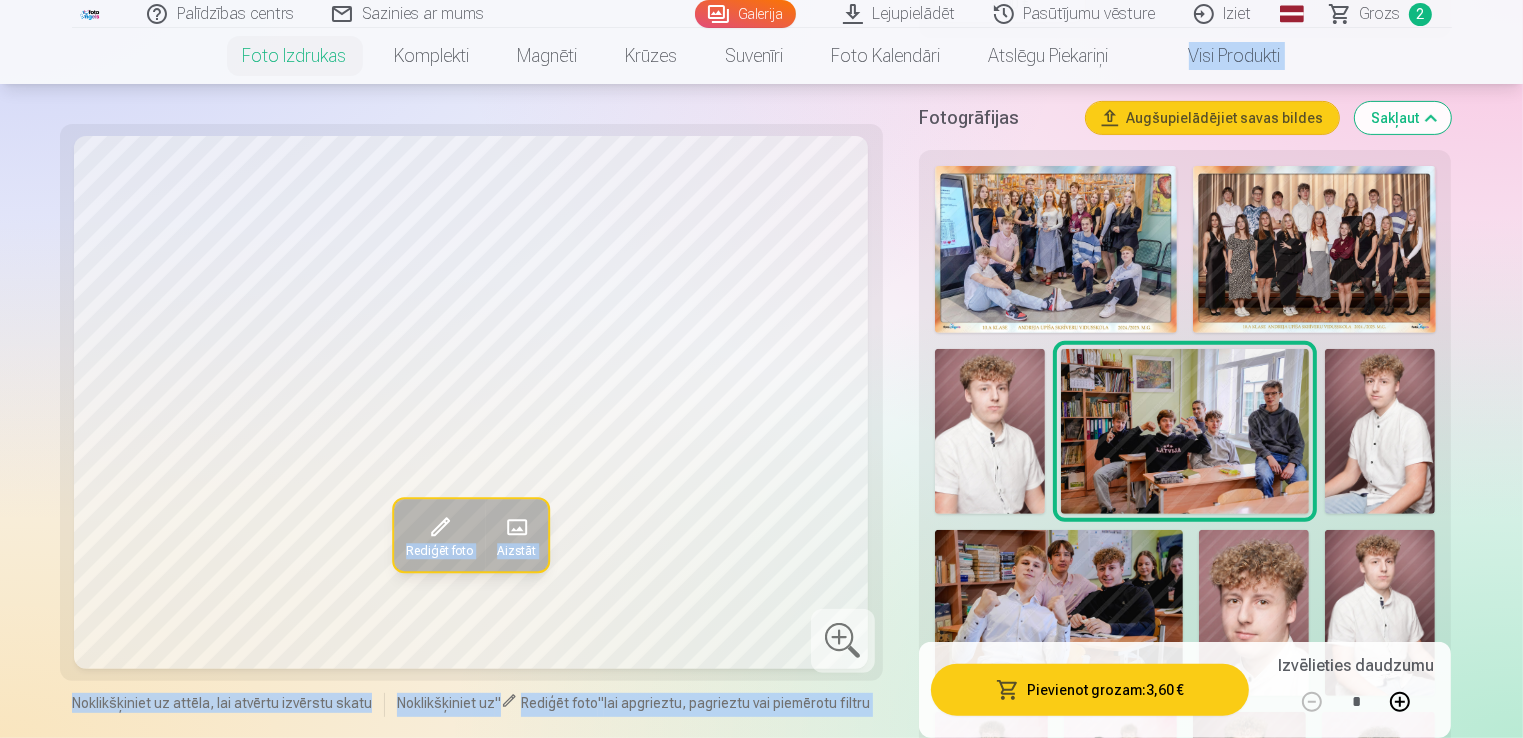 click on "Pievienot grozam :  3,60 €" at bounding box center (1090, 690) 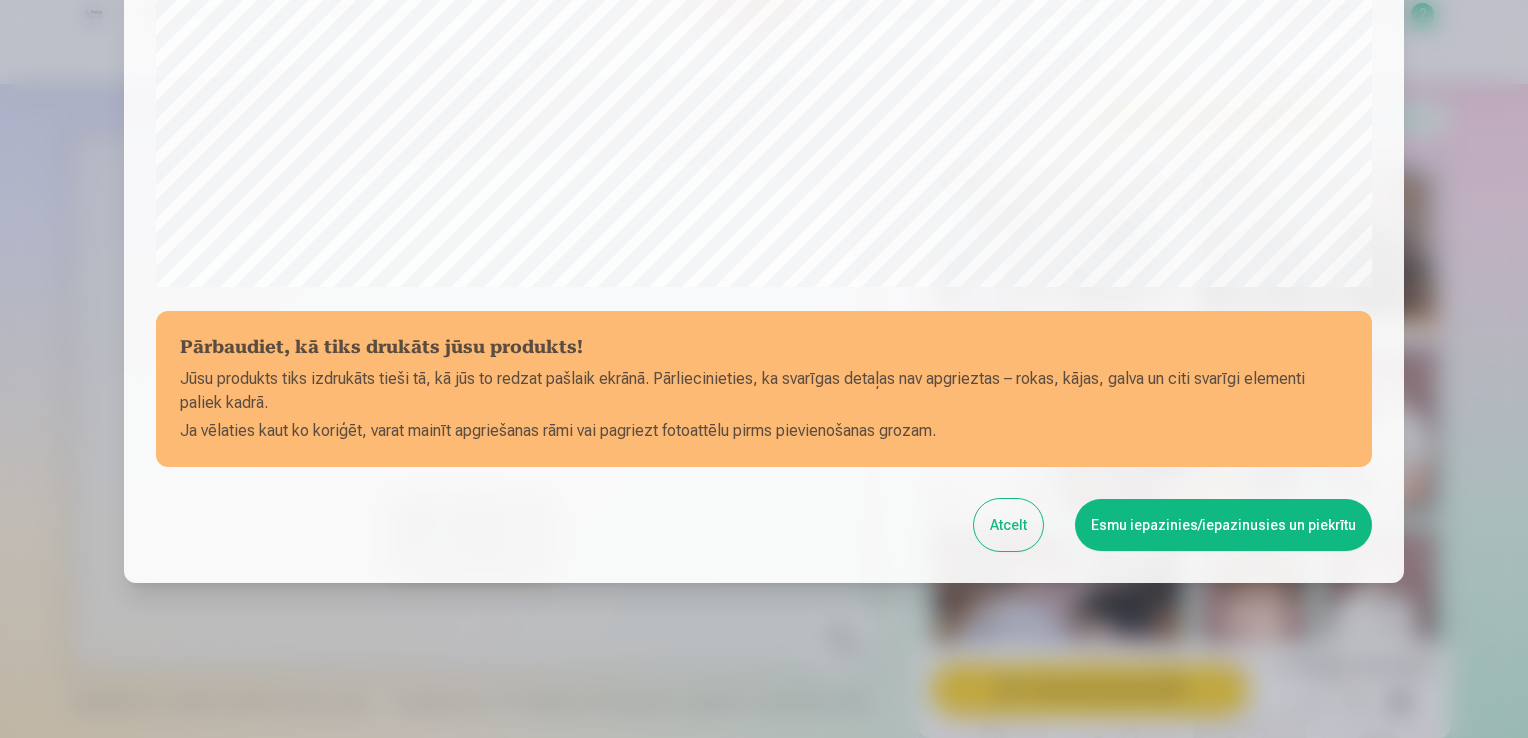 scroll, scrollTop: 701, scrollLeft: 0, axis: vertical 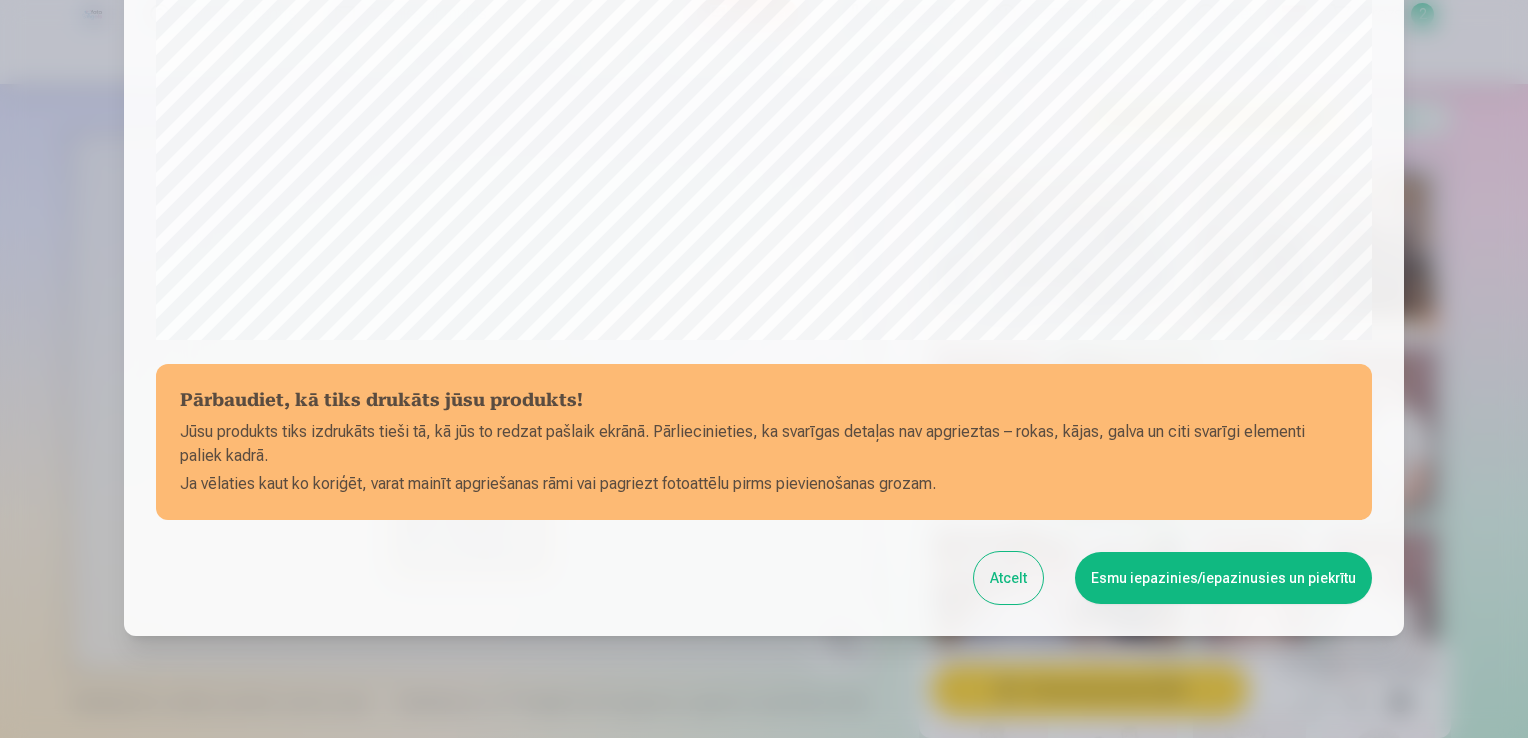 click on "Esmu iepazinies/iepazinusies un piekrītu" at bounding box center [1223, 578] 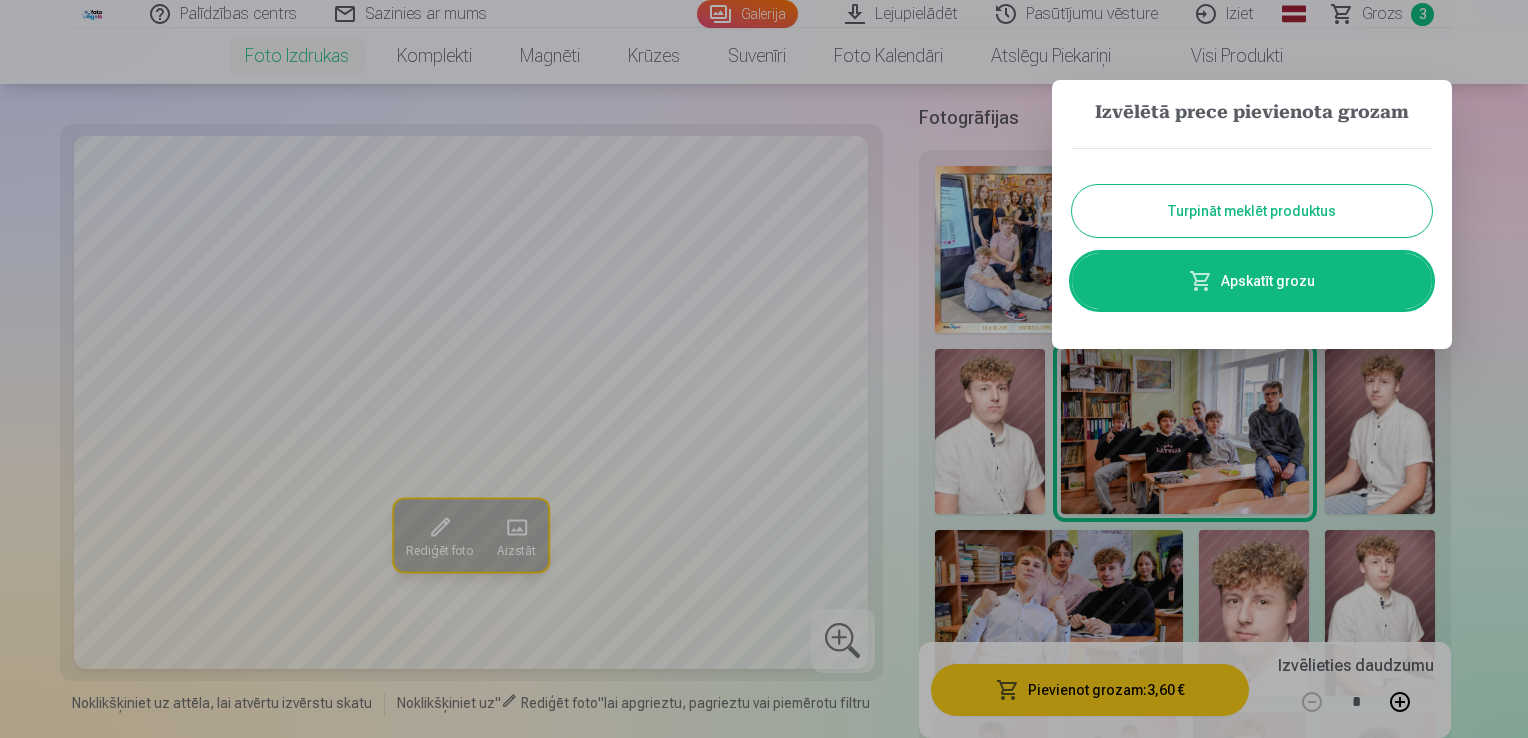 click on "Turpināt meklēt produktus" at bounding box center [1252, 211] 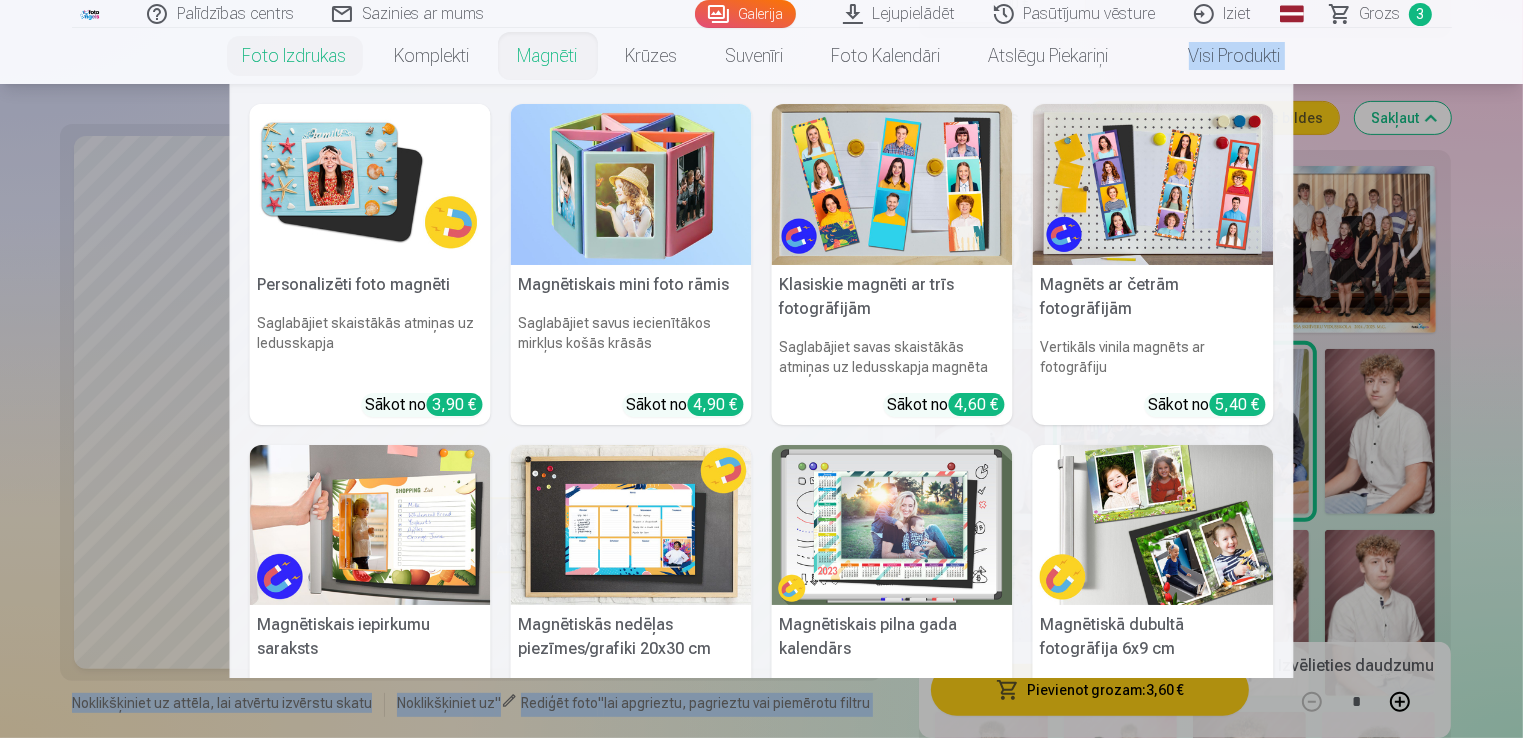 click on "Magnēti" at bounding box center (548, 56) 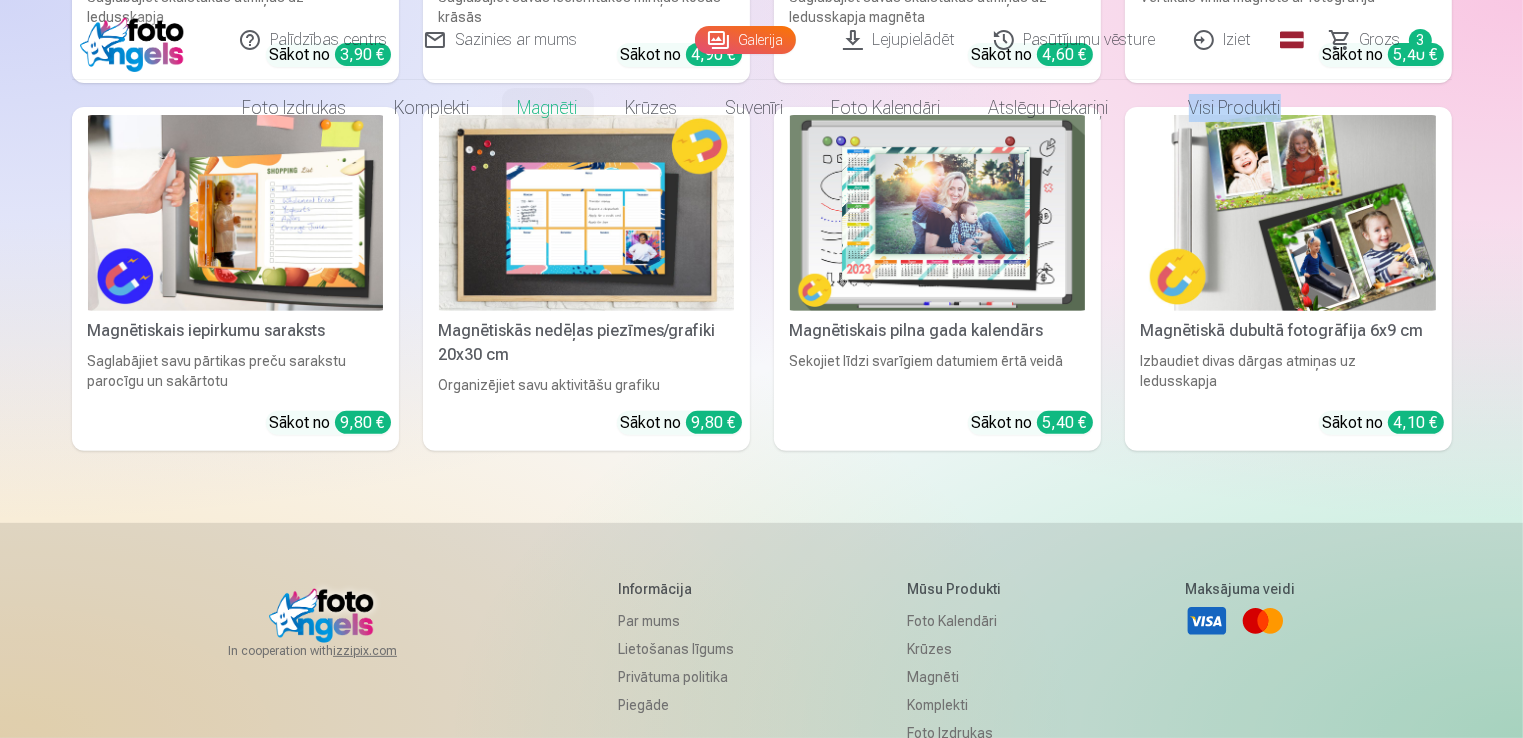 scroll, scrollTop: 0, scrollLeft: 0, axis: both 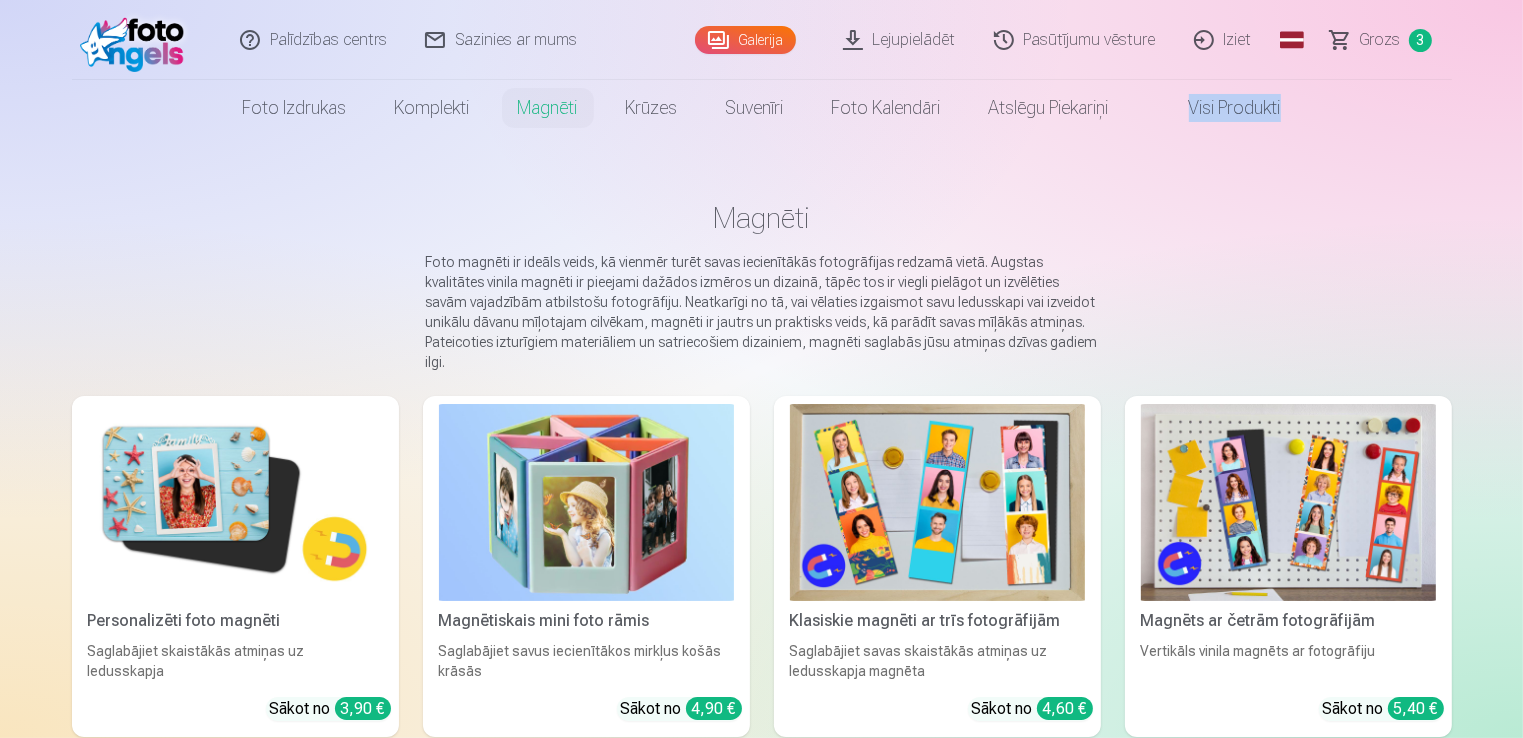 click at bounding box center (937, 502) 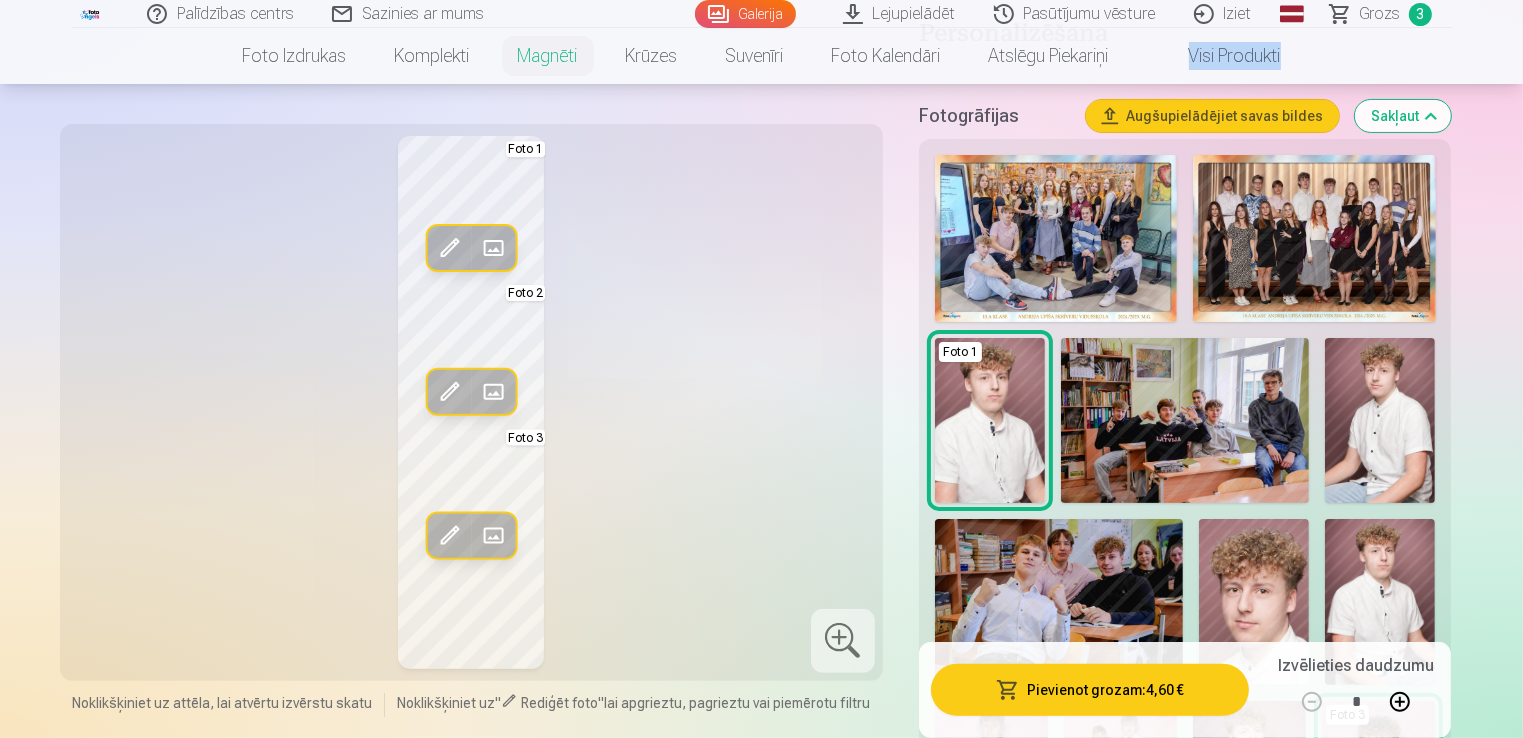 scroll, scrollTop: 426, scrollLeft: 0, axis: vertical 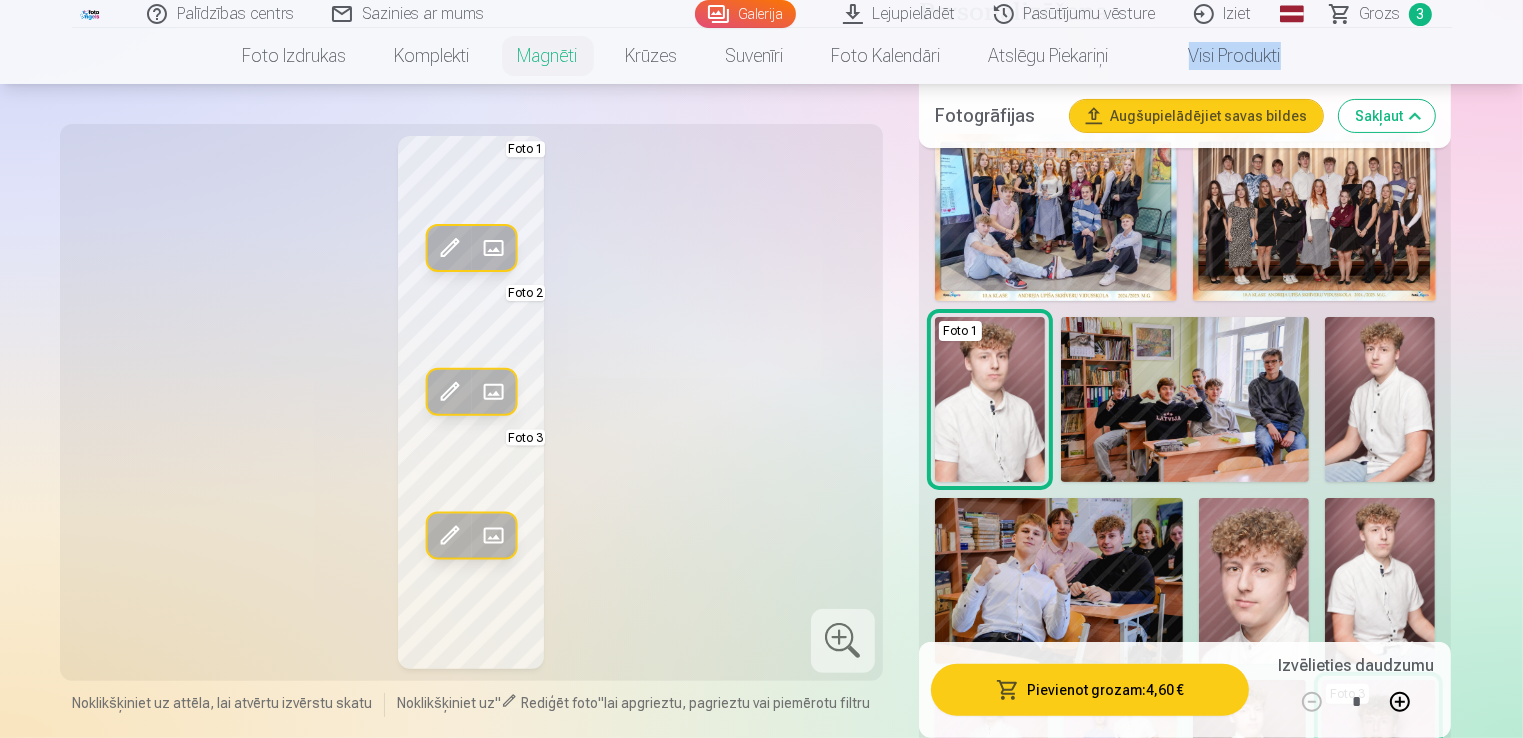 click at bounding box center [1380, 400] 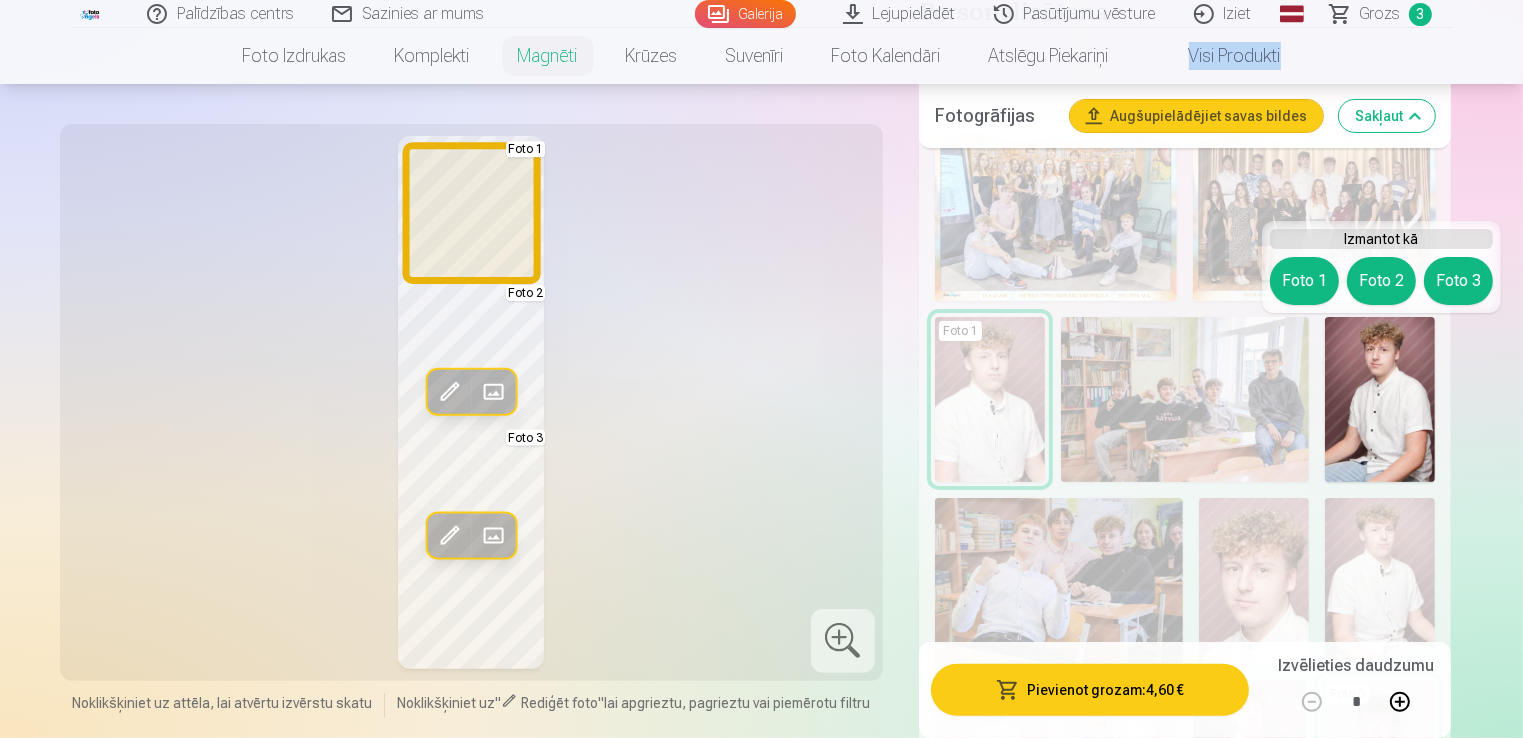 click on "Foto   1" at bounding box center [1304, 281] 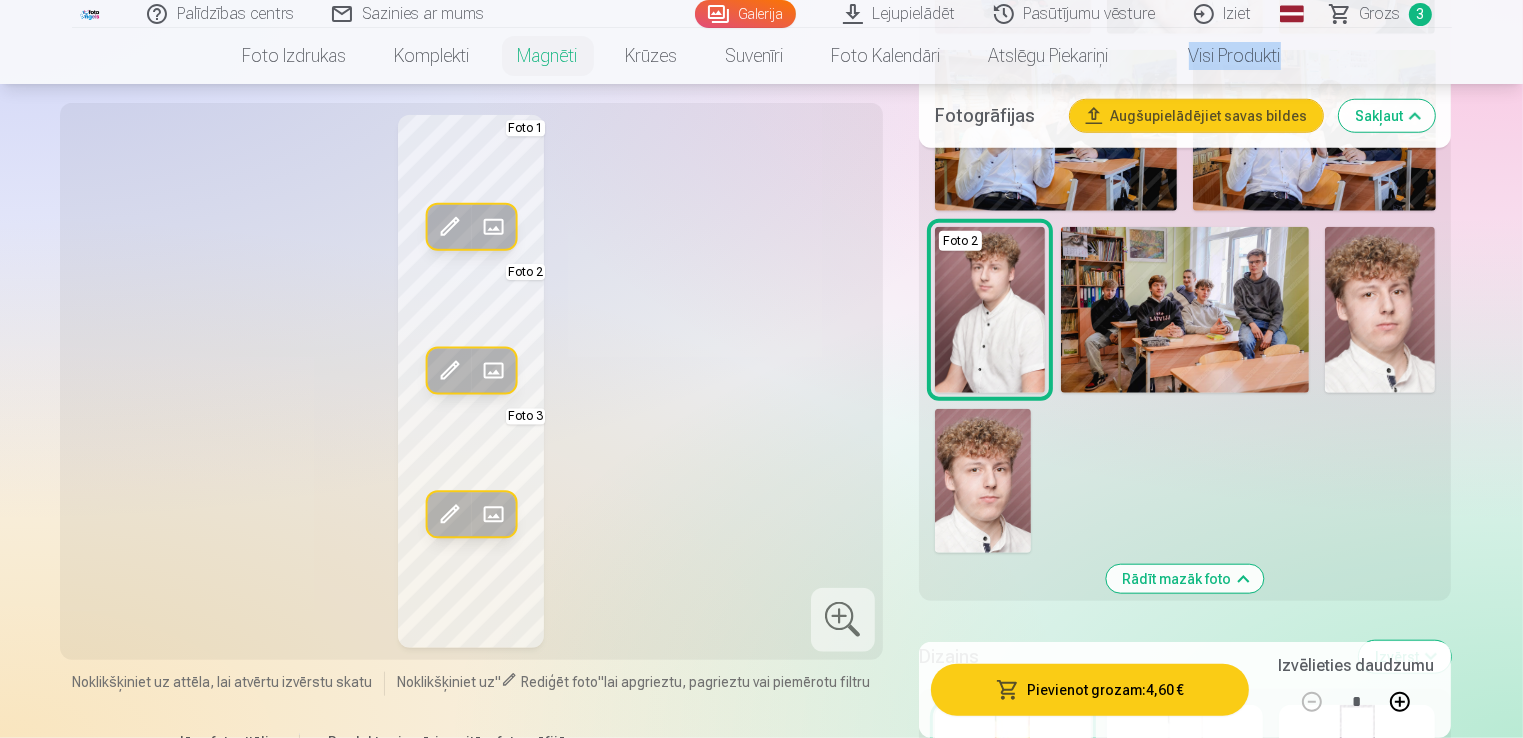 scroll, scrollTop: 1881, scrollLeft: 0, axis: vertical 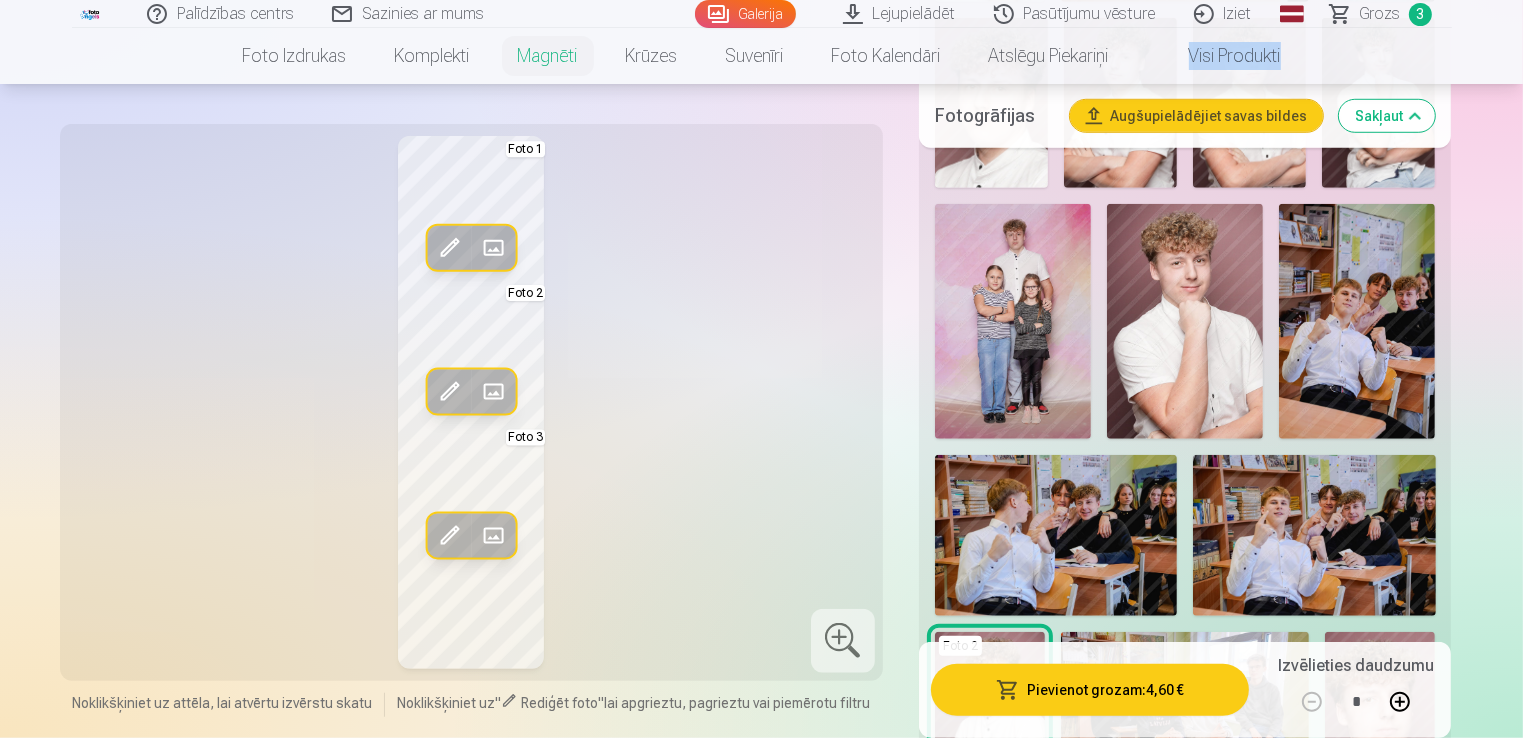 click at bounding box center (1185, 321) 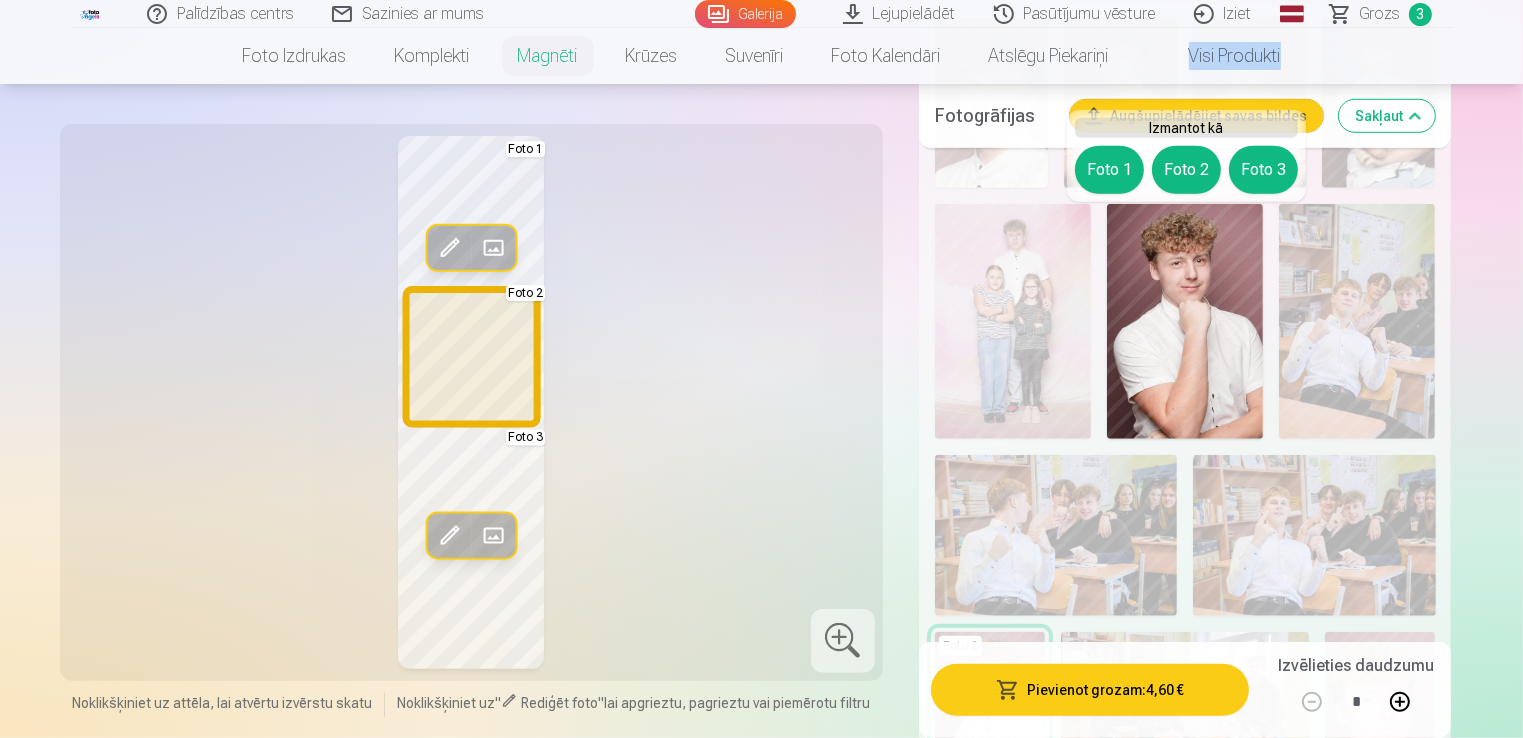 click on "Foto   2" at bounding box center (1186, 170) 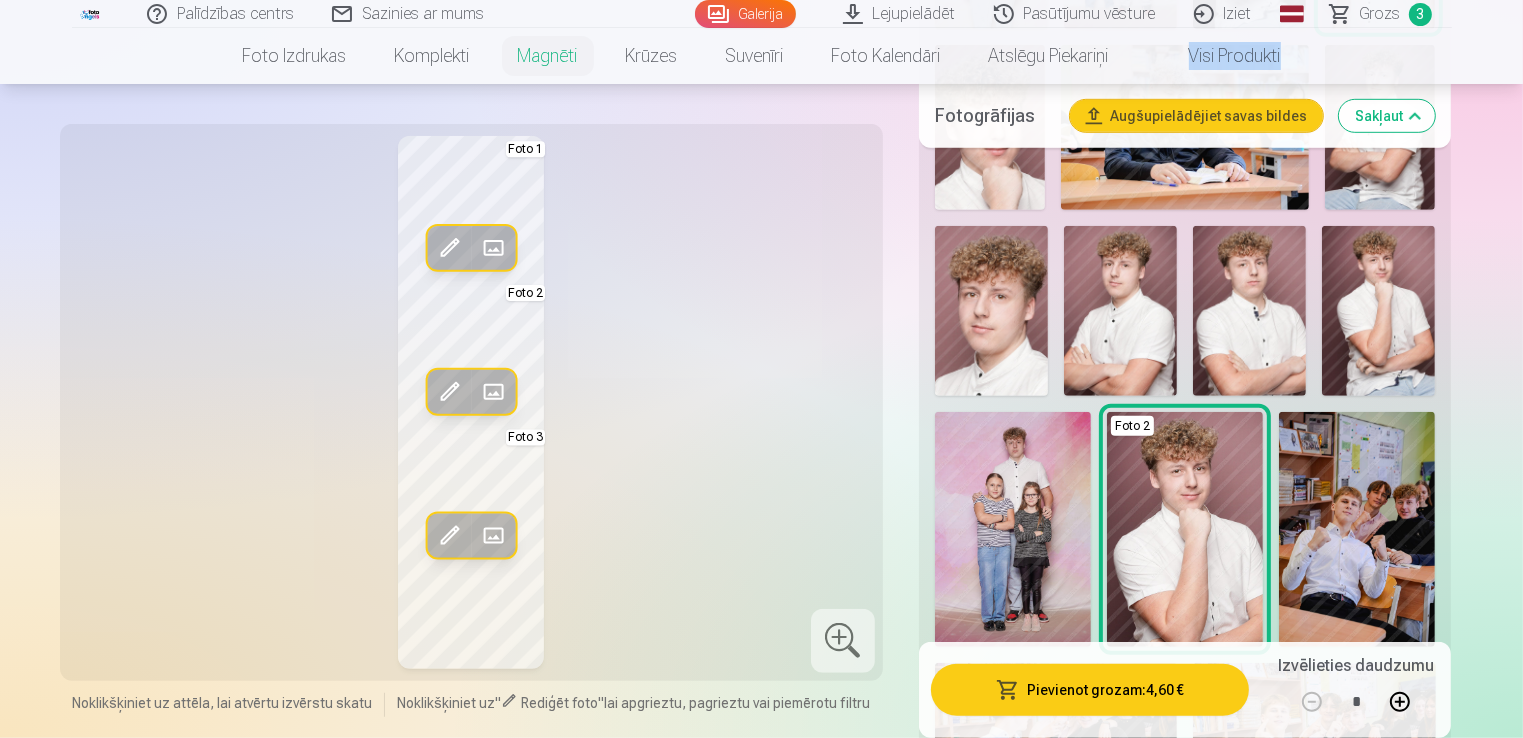 scroll, scrollTop: 1278, scrollLeft: 0, axis: vertical 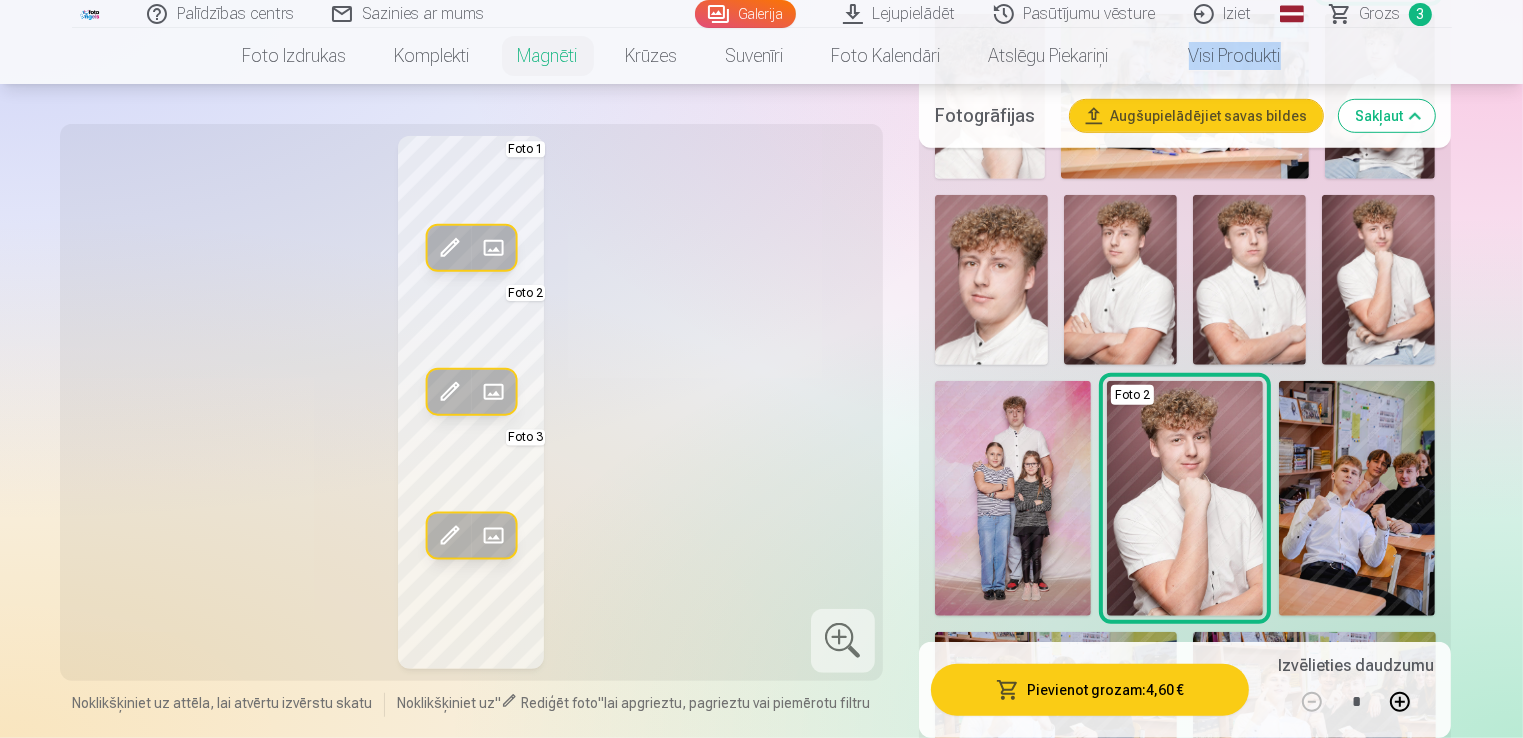 click at bounding box center [1378, 280] 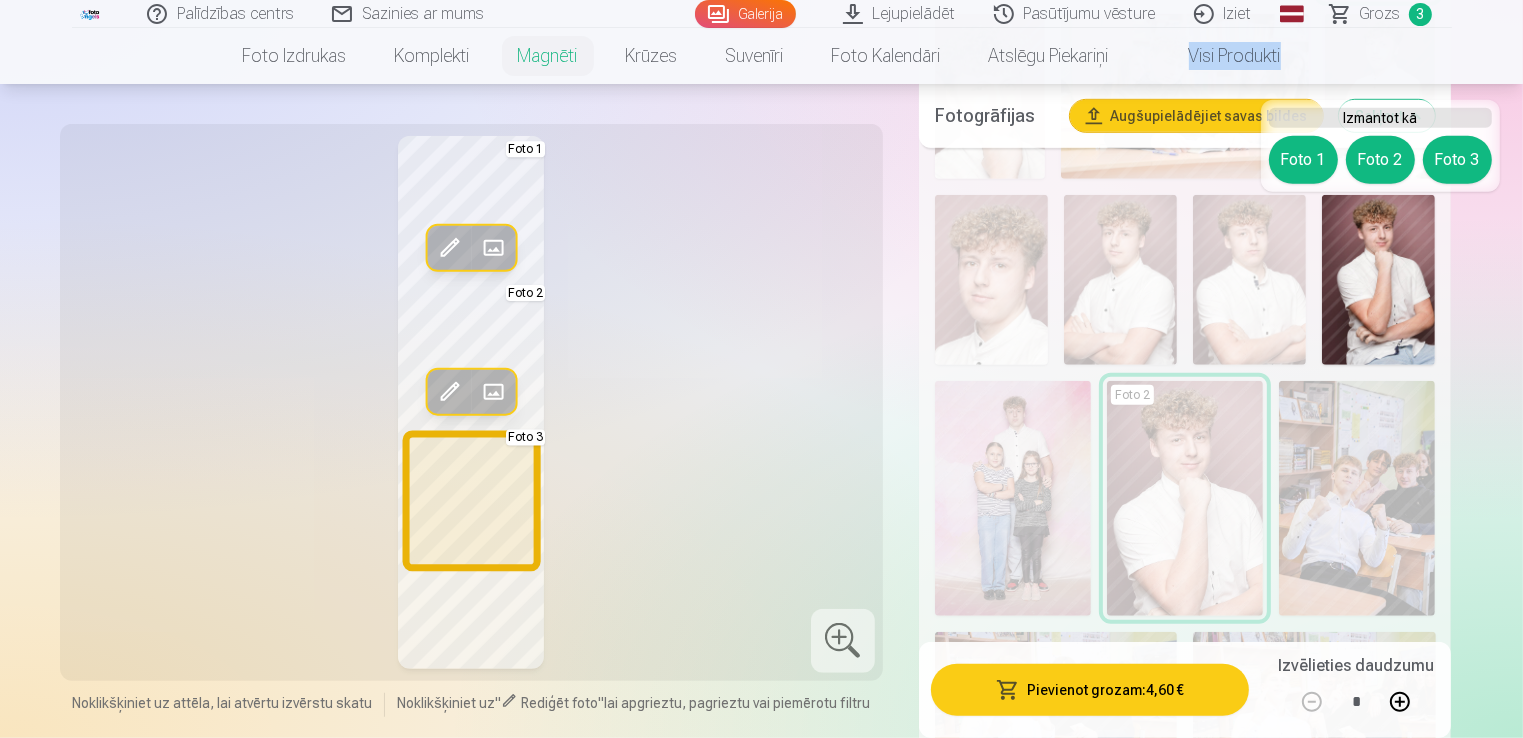 click on "Foto   3" at bounding box center (1457, 160) 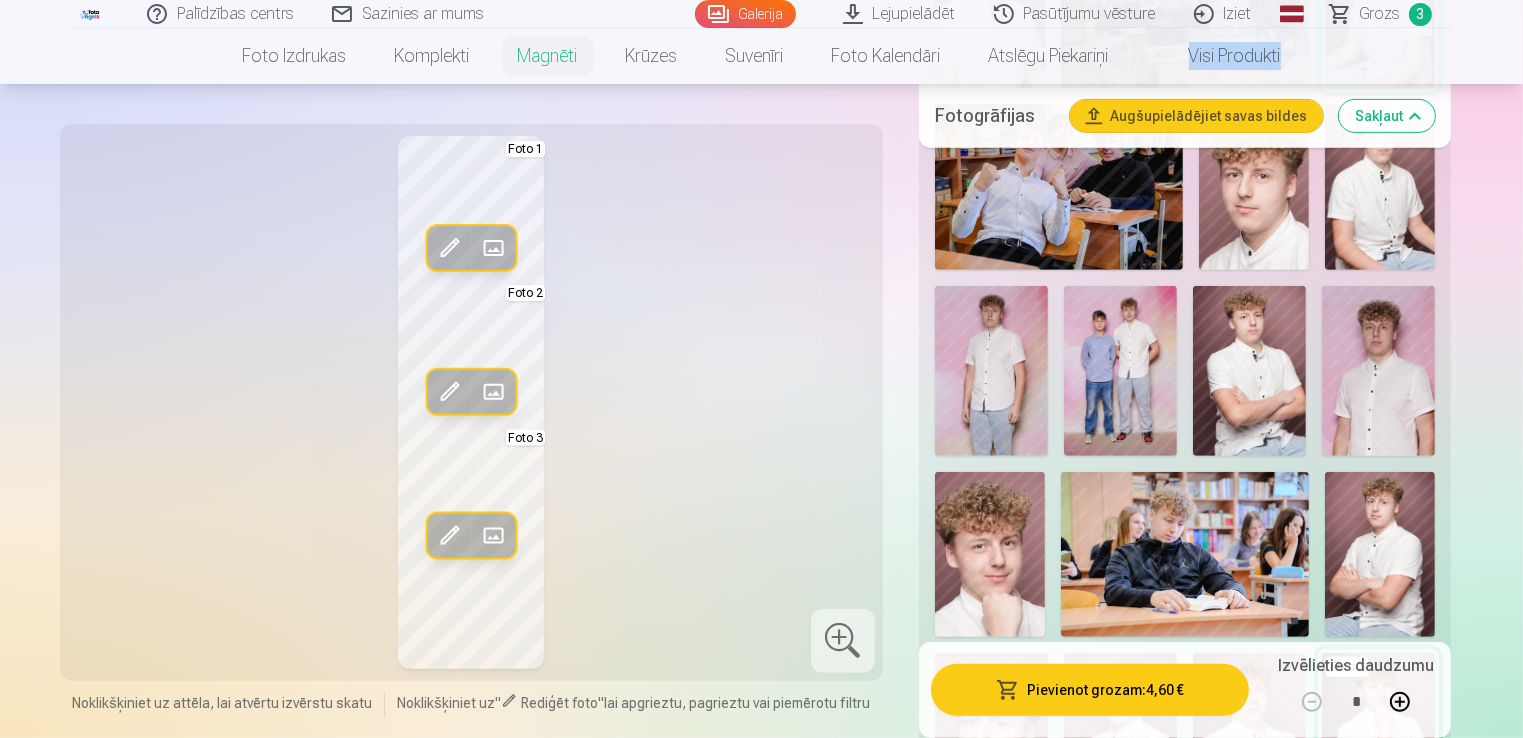 scroll, scrollTop: 800, scrollLeft: 0, axis: vertical 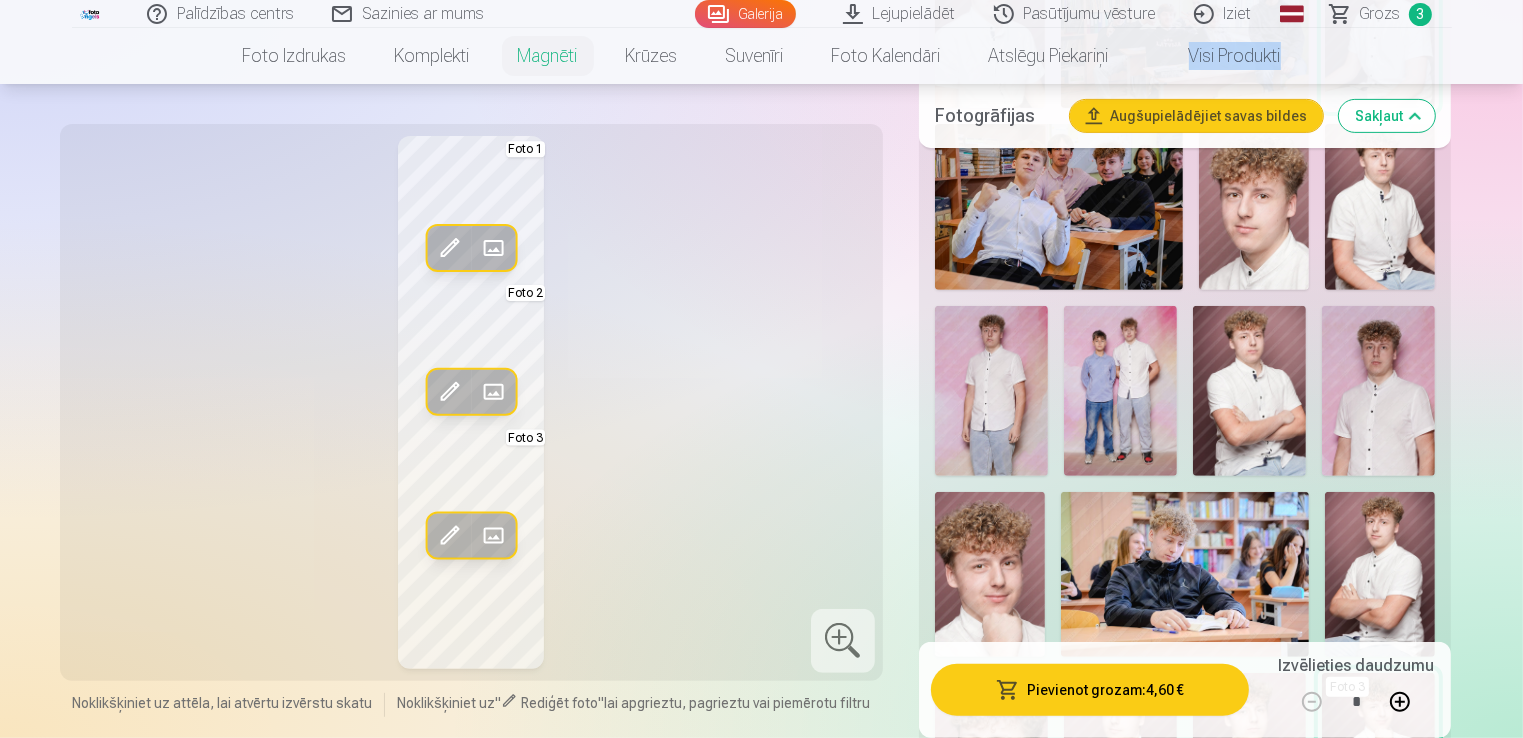 click at bounding box center (991, 391) 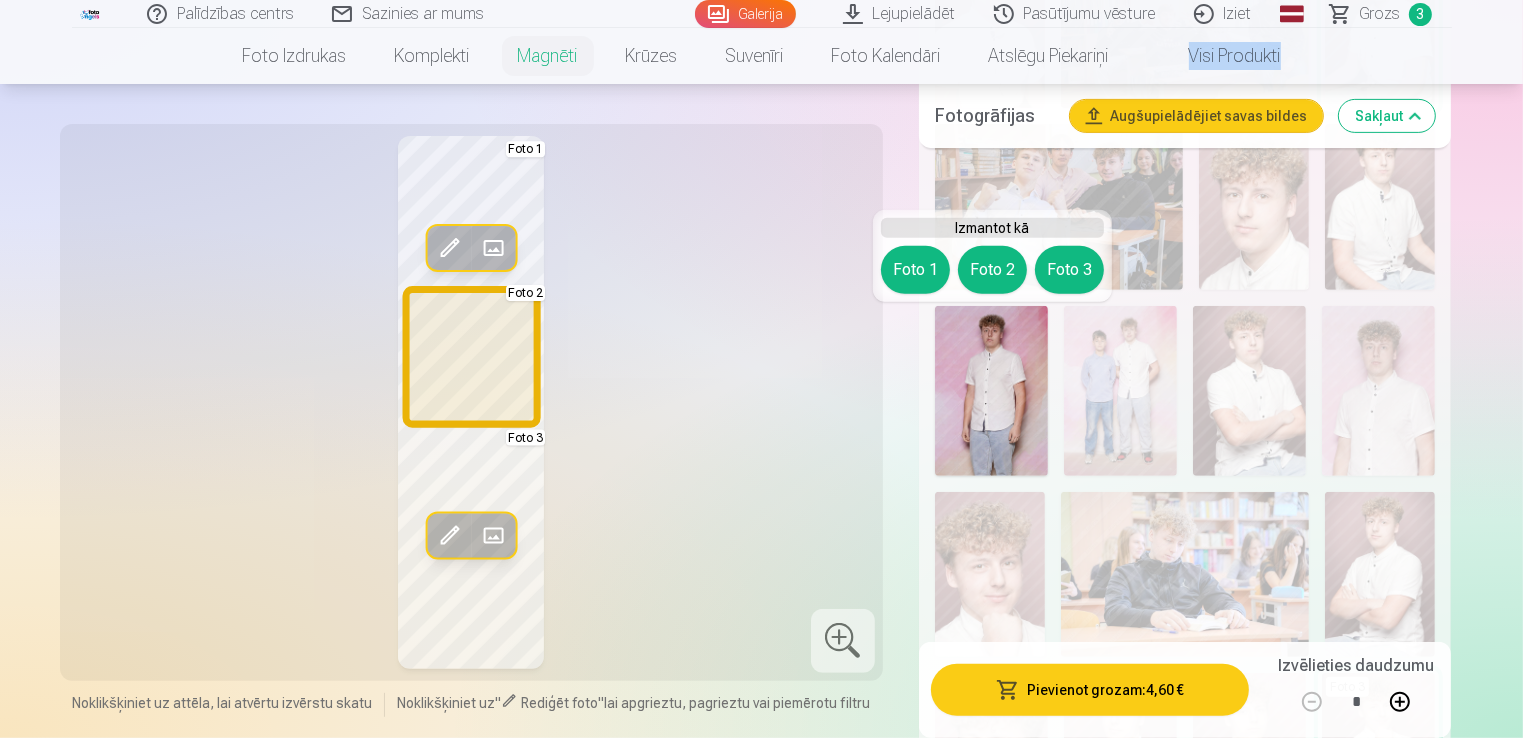 click on "Foto   2" at bounding box center [992, 270] 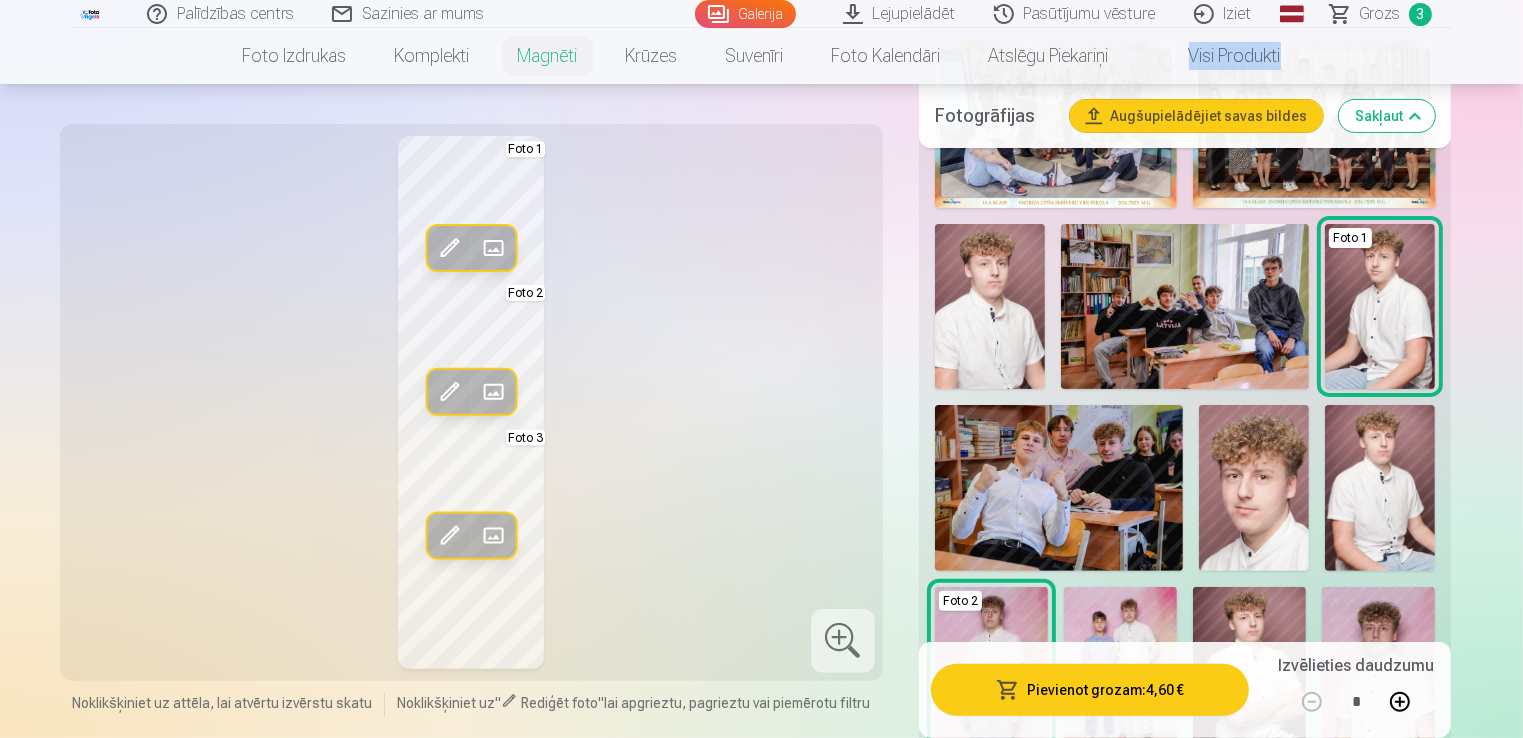 scroll, scrollTop: 499, scrollLeft: 0, axis: vertical 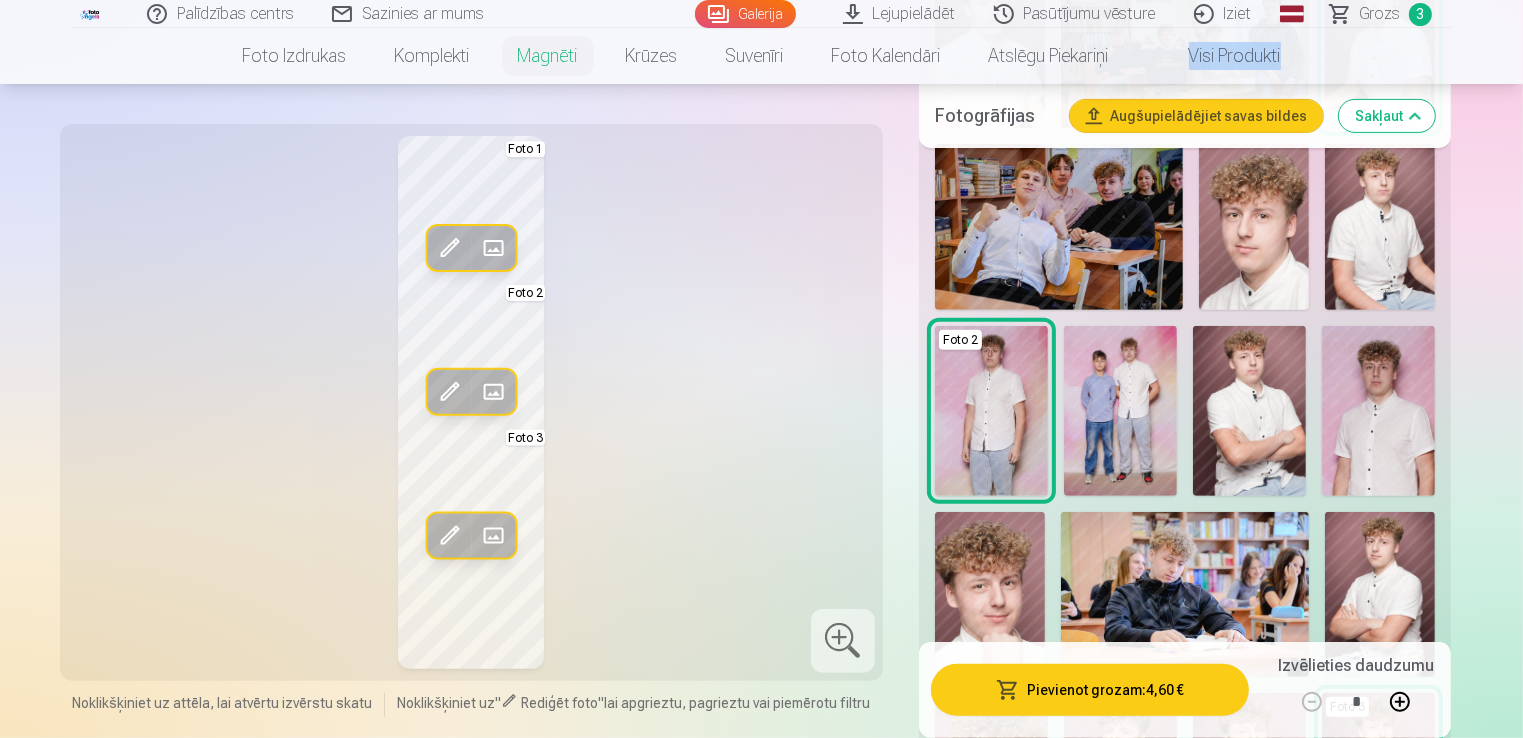 click at bounding box center (1249, 411) 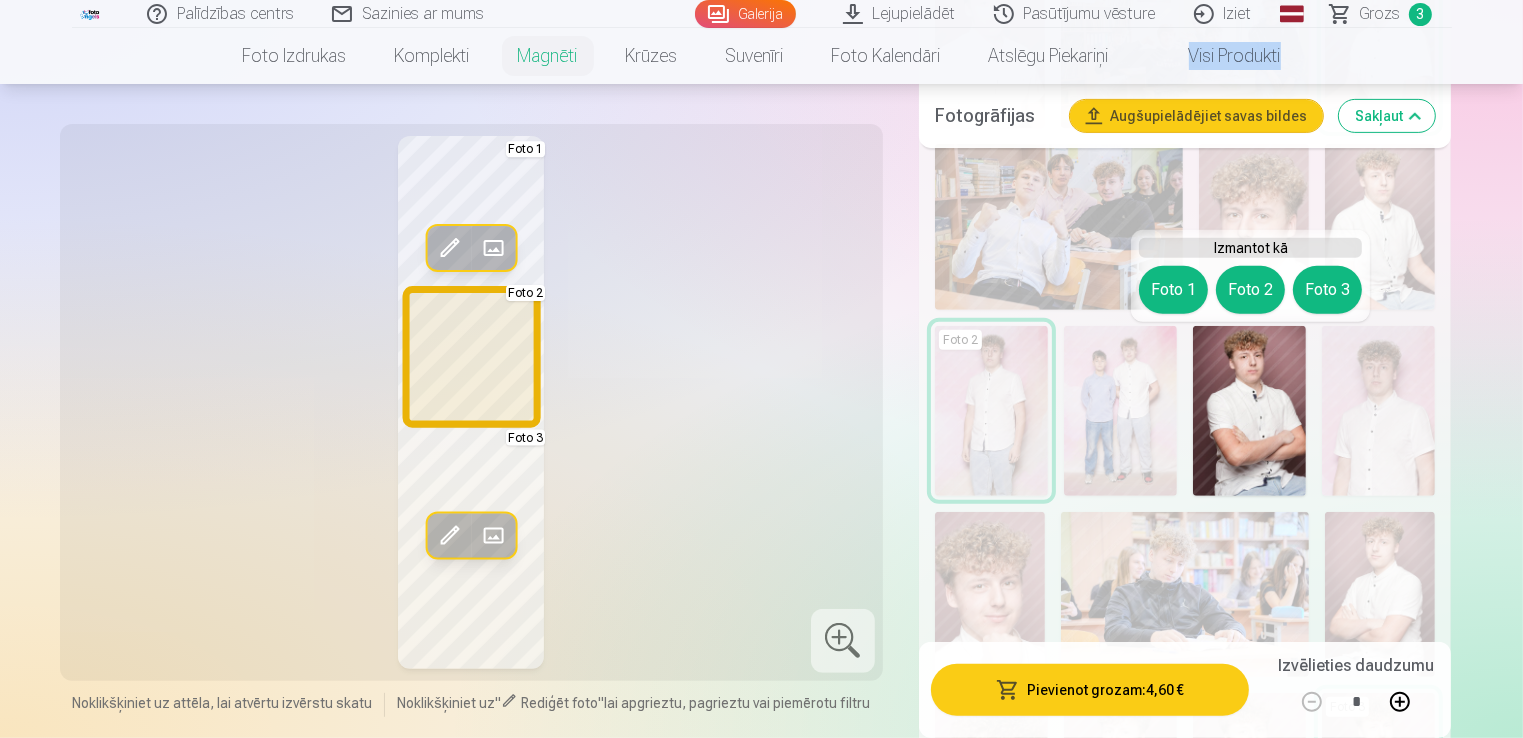 click on "Foto   2" at bounding box center (1250, 290) 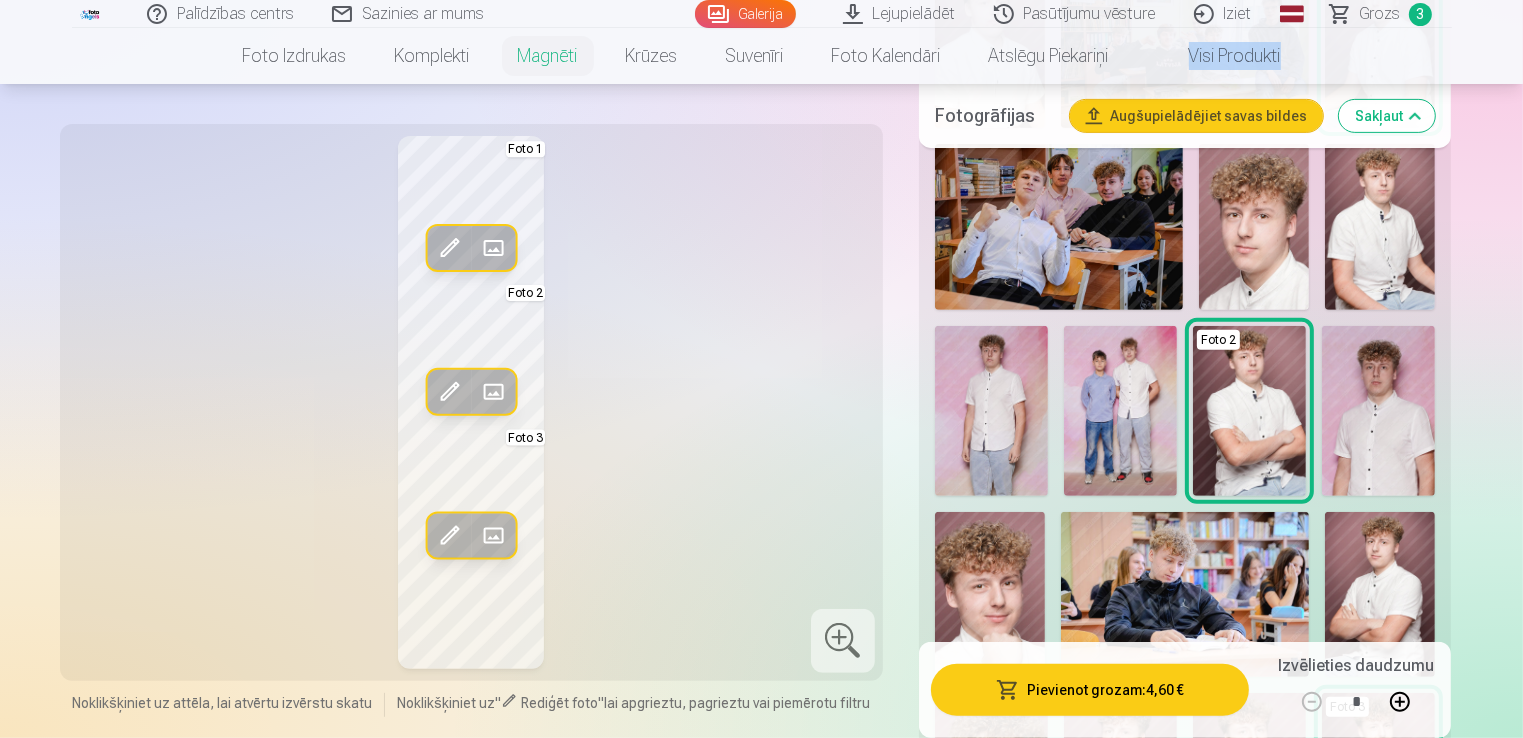 click at bounding box center [1378, 411] 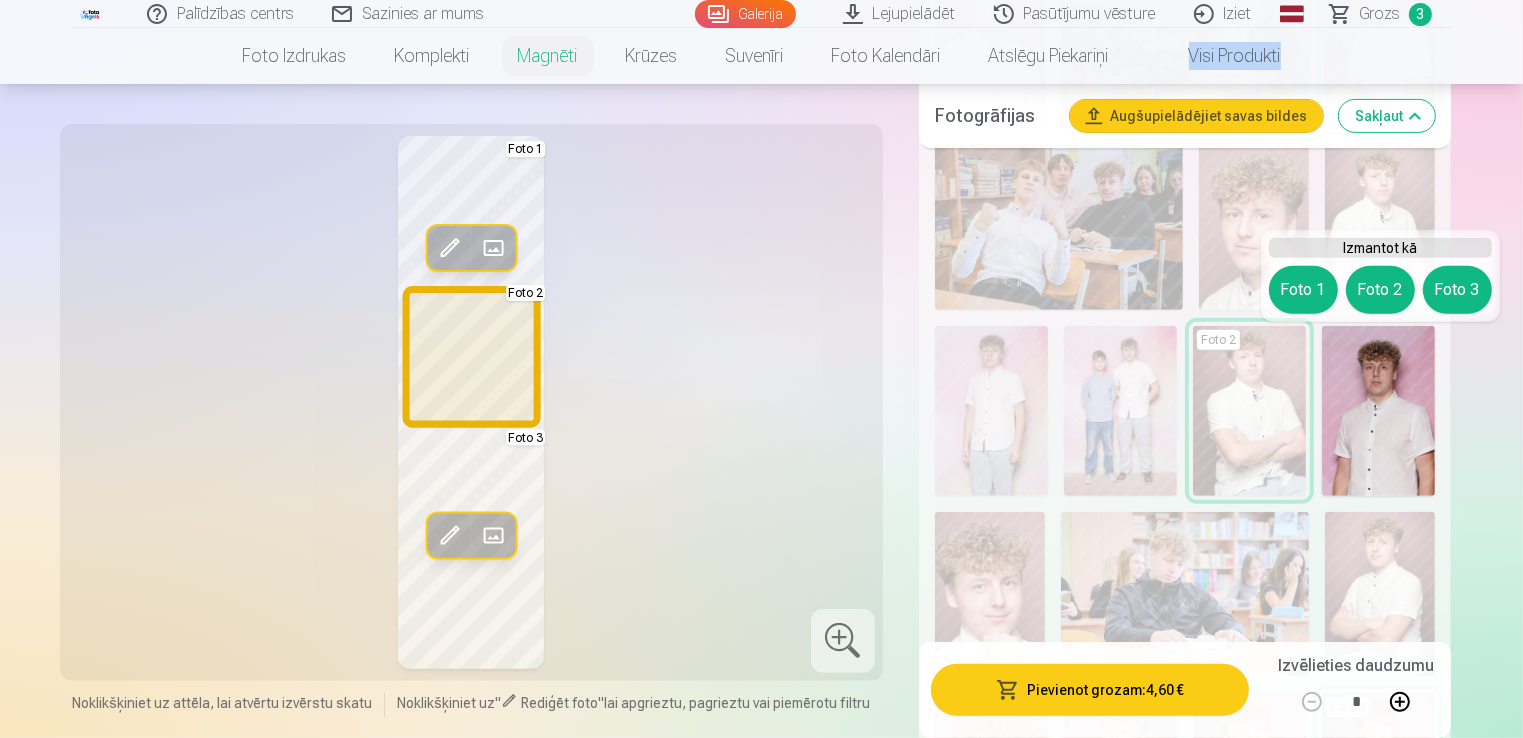 click on "Foto   2" at bounding box center (1380, 290) 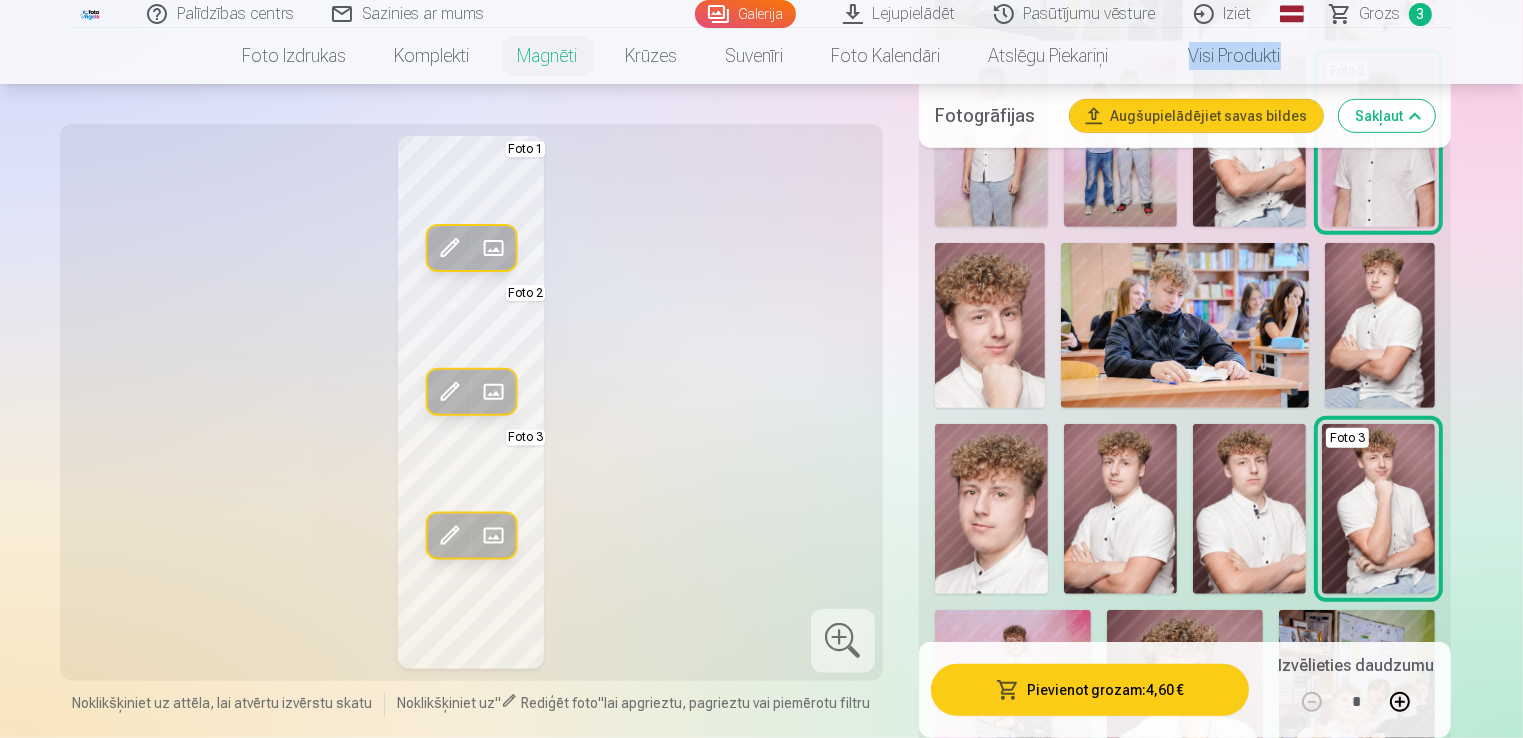 scroll, scrollTop: 1060, scrollLeft: 0, axis: vertical 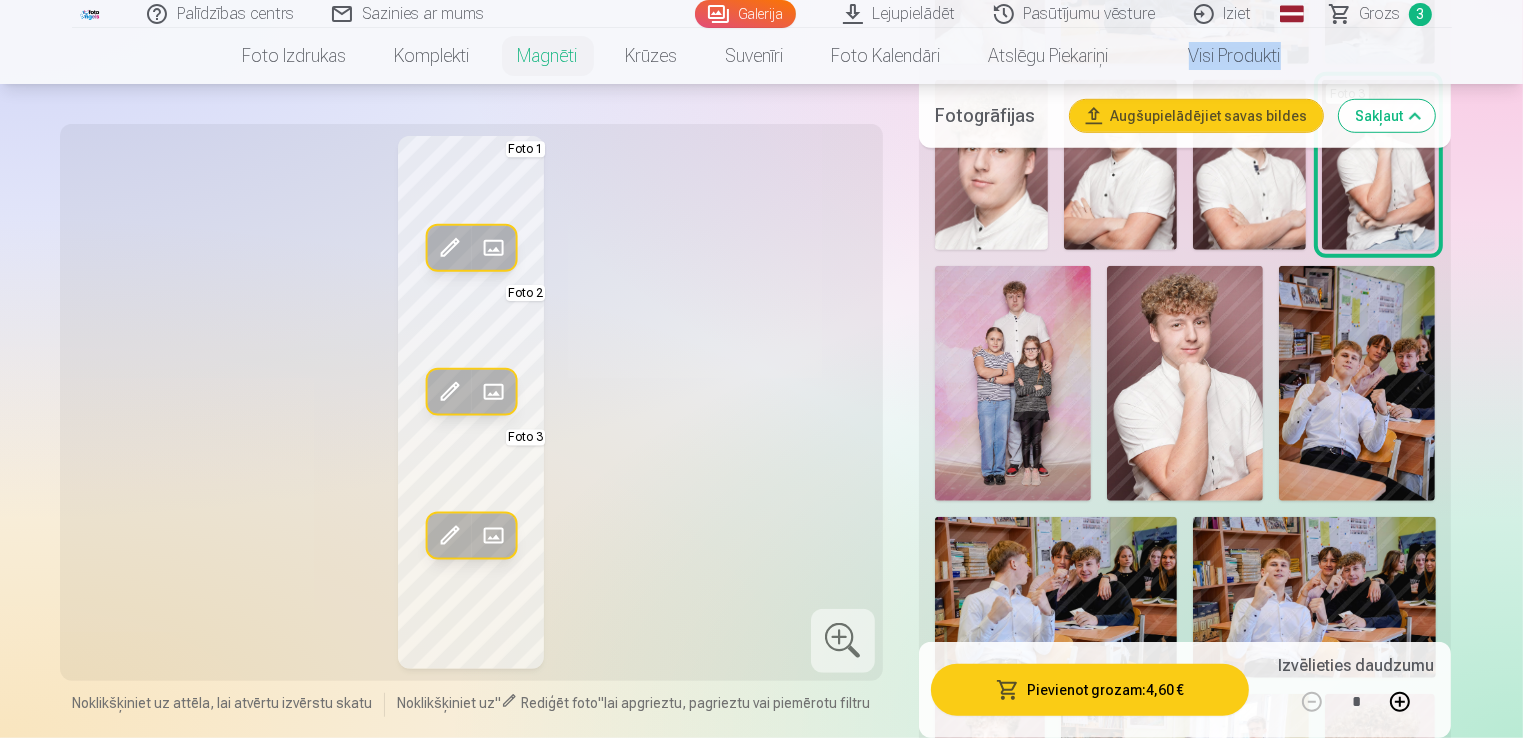 click at bounding box center (1185, 383) 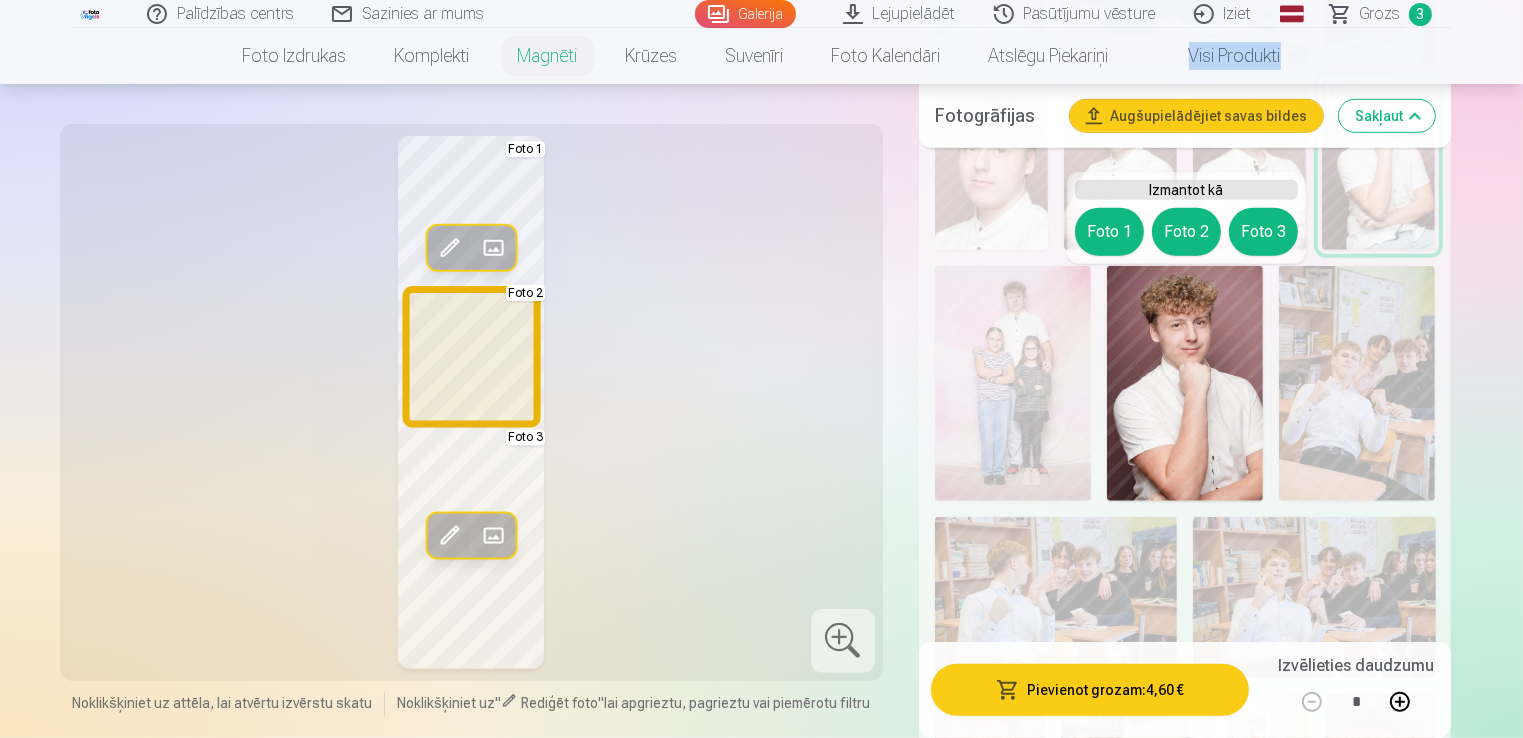 click on "Foto   2" at bounding box center [1186, 232] 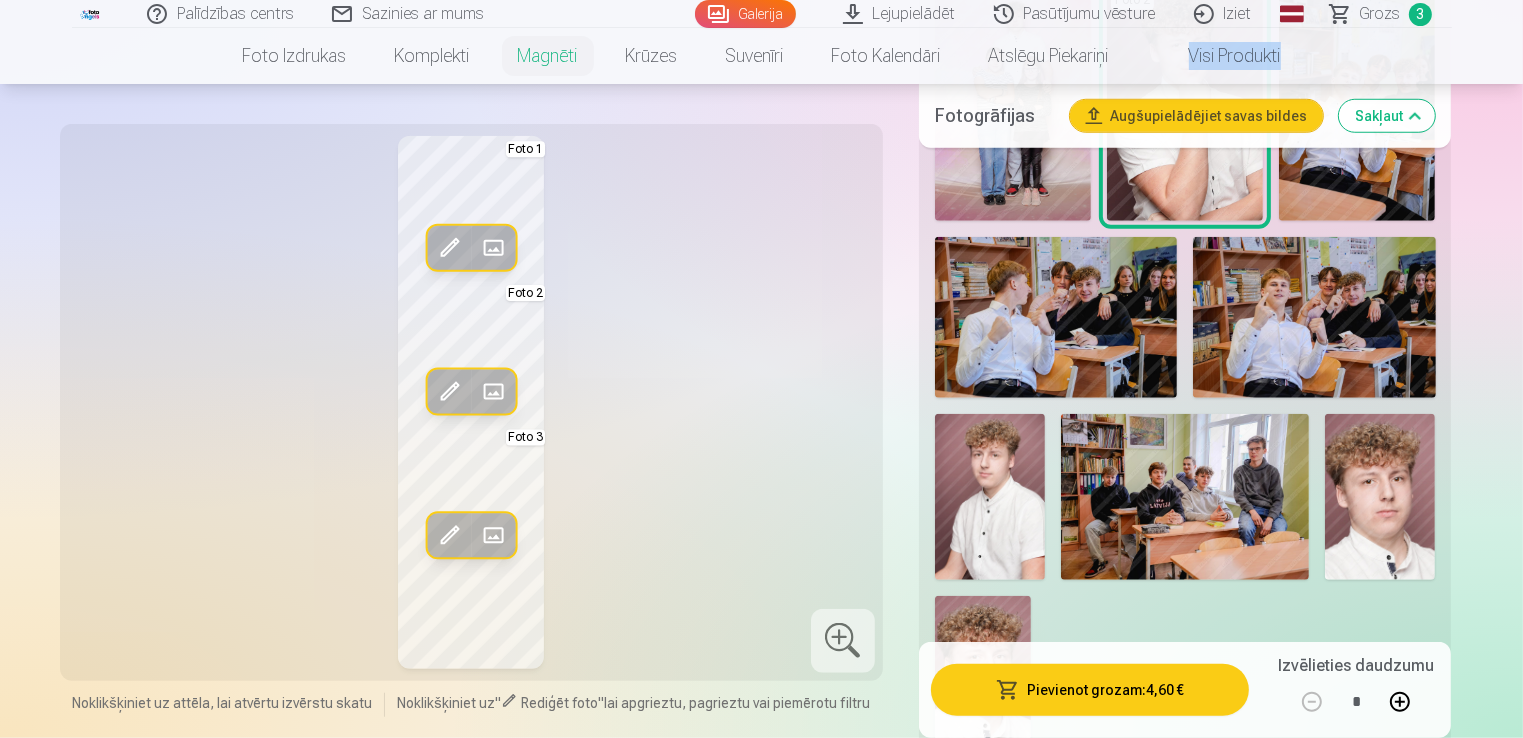 scroll, scrollTop: 1850, scrollLeft: 0, axis: vertical 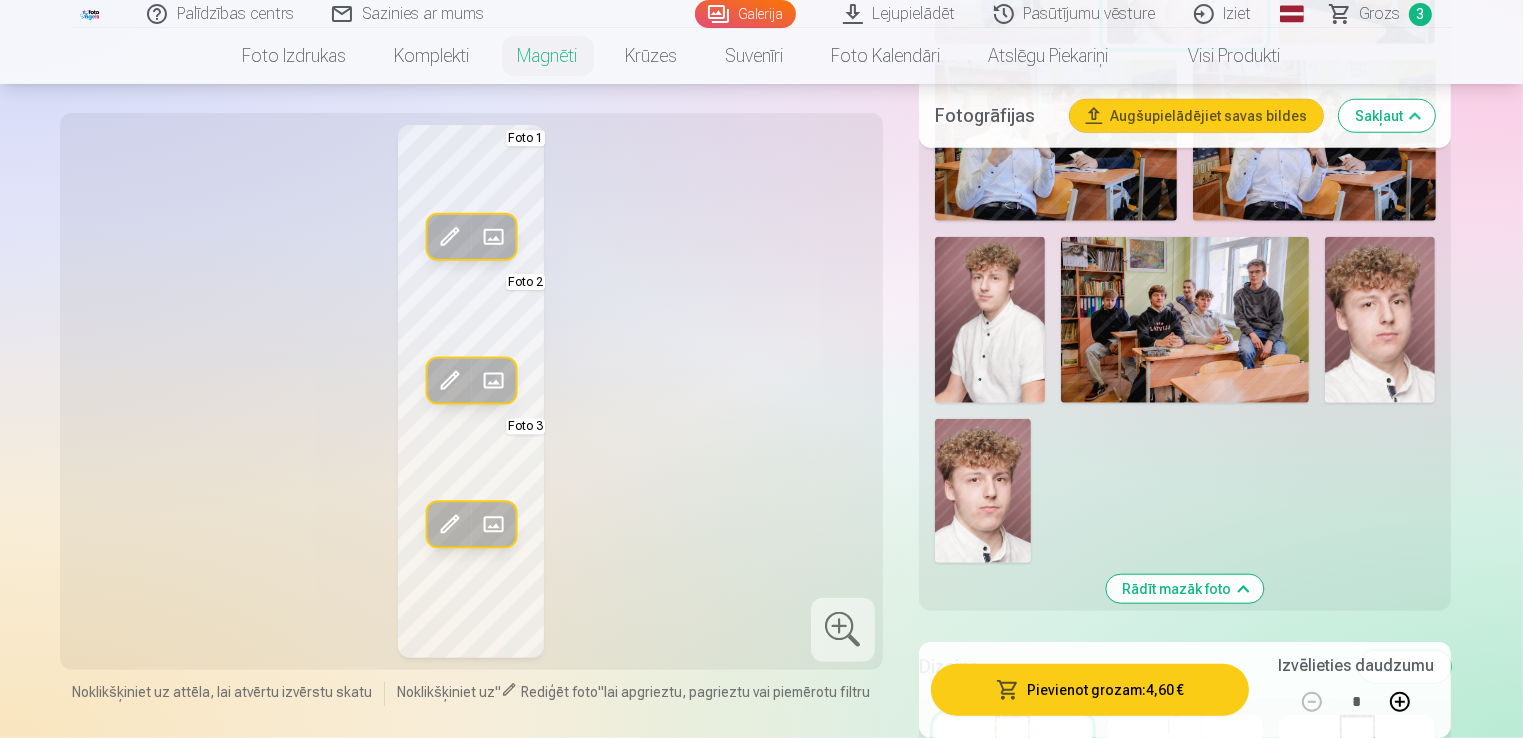 drag, startPoint x: 1522, startPoint y: 178, endPoint x: 1526, endPoint y: 159, distance: 19.416489 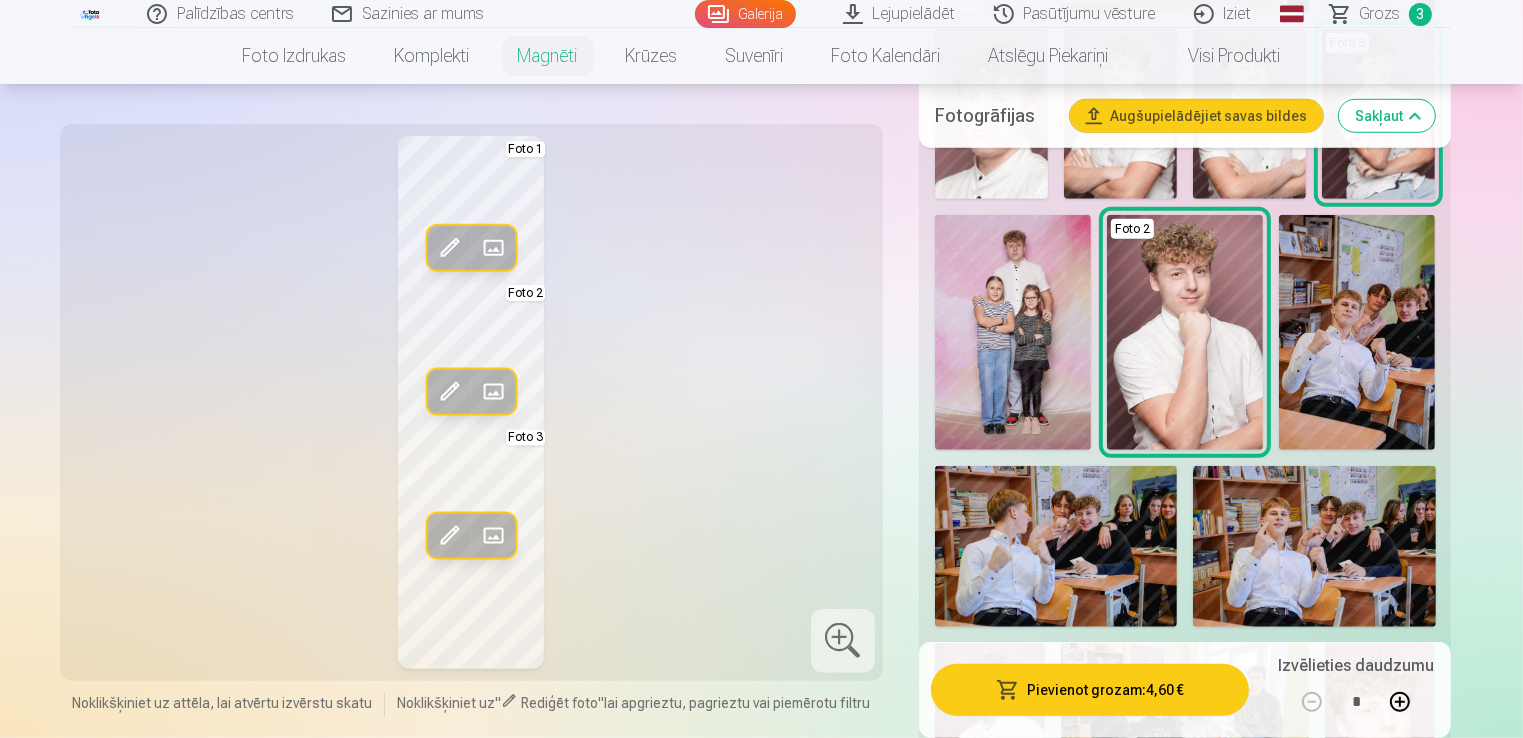 scroll, scrollTop: 1434, scrollLeft: 0, axis: vertical 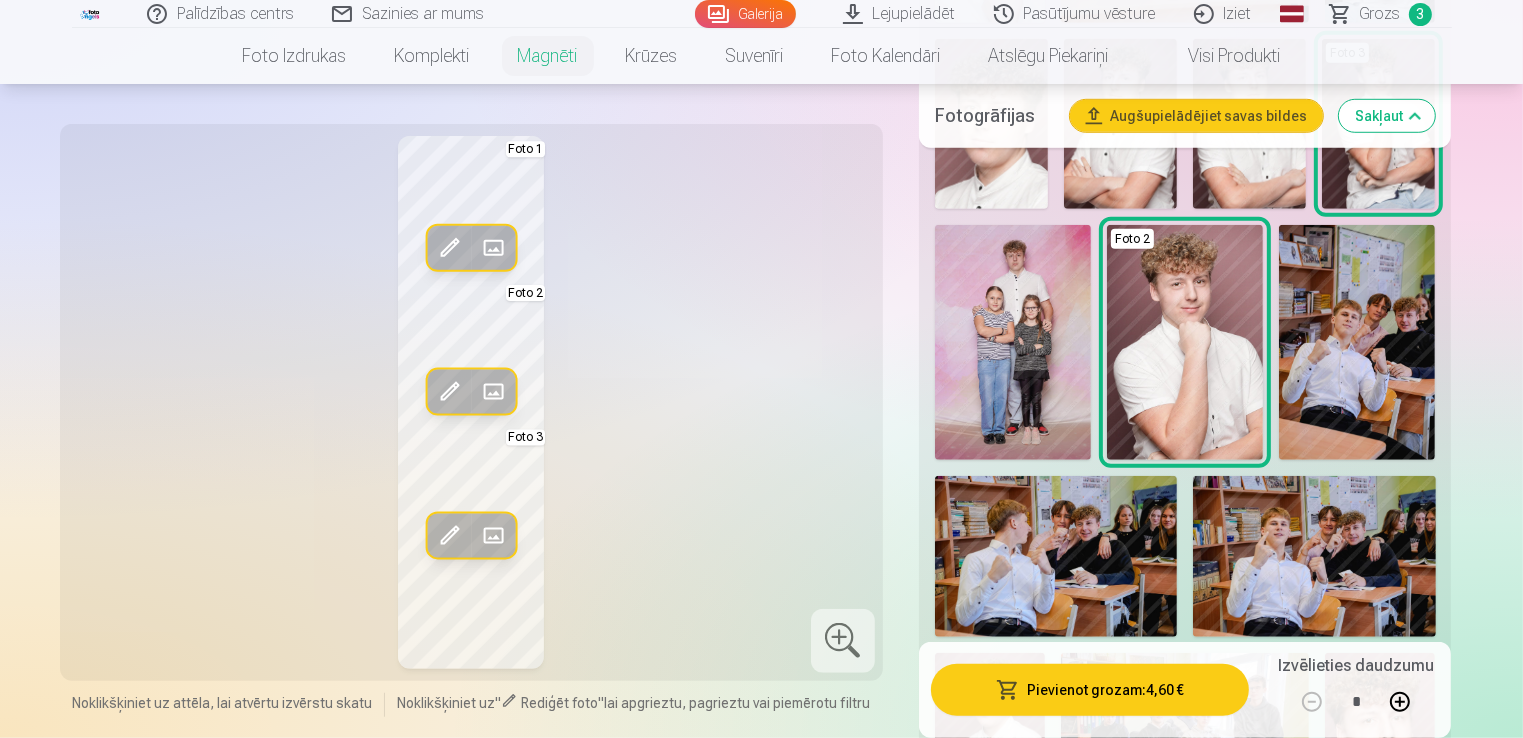 drag, startPoint x: 1520, startPoint y: 150, endPoint x: 1522, endPoint y: 136, distance: 14.142136 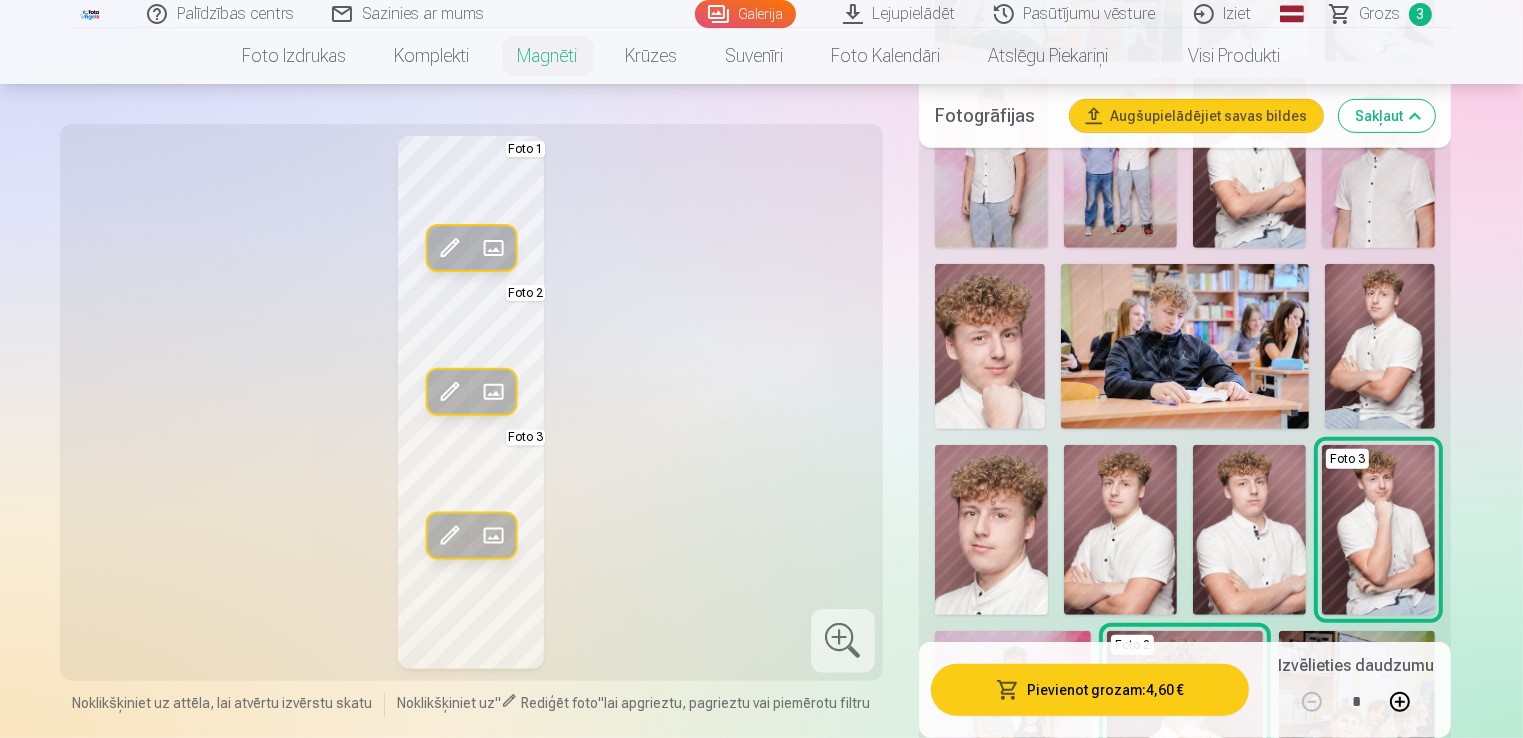 scroll, scrollTop: 997, scrollLeft: 0, axis: vertical 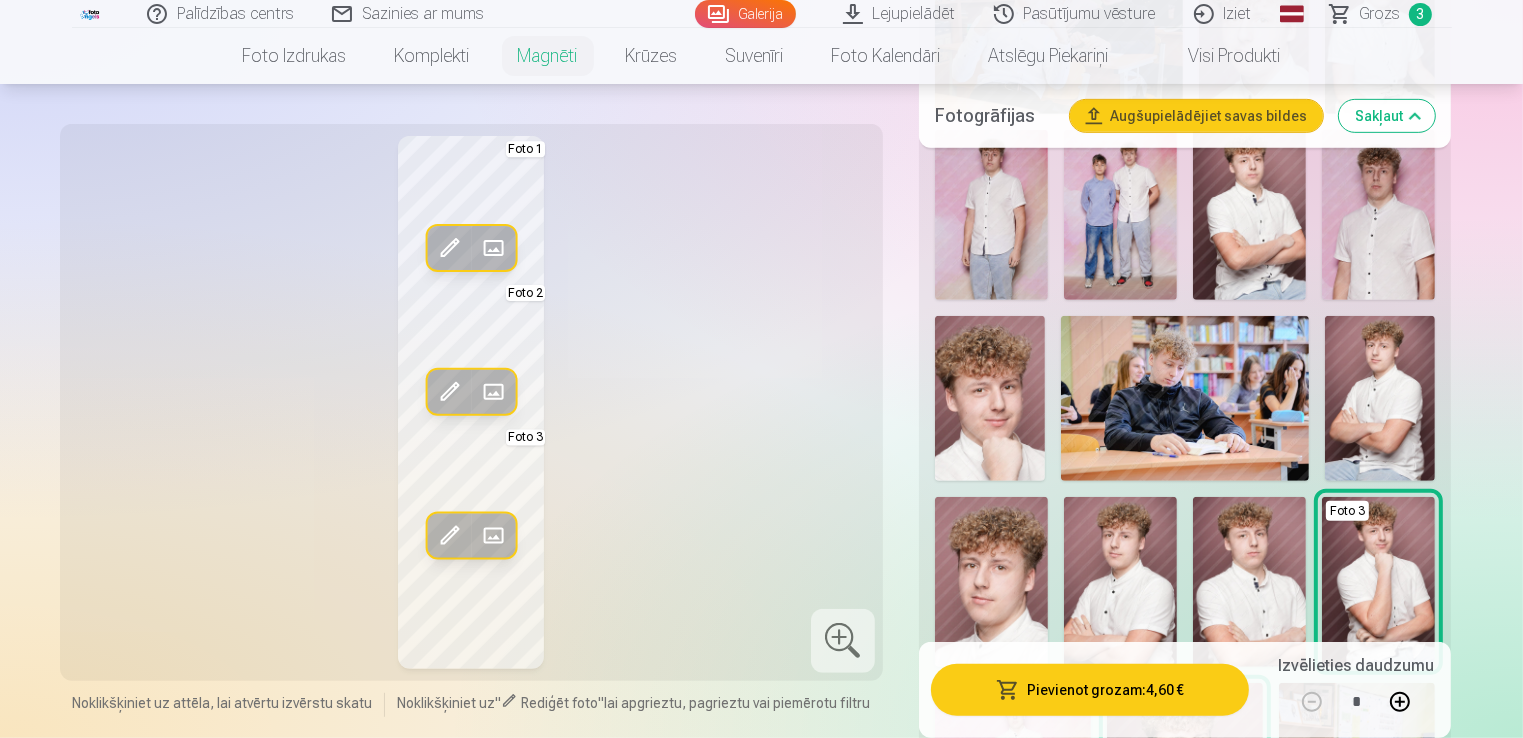 click at bounding box center [1185, 398] 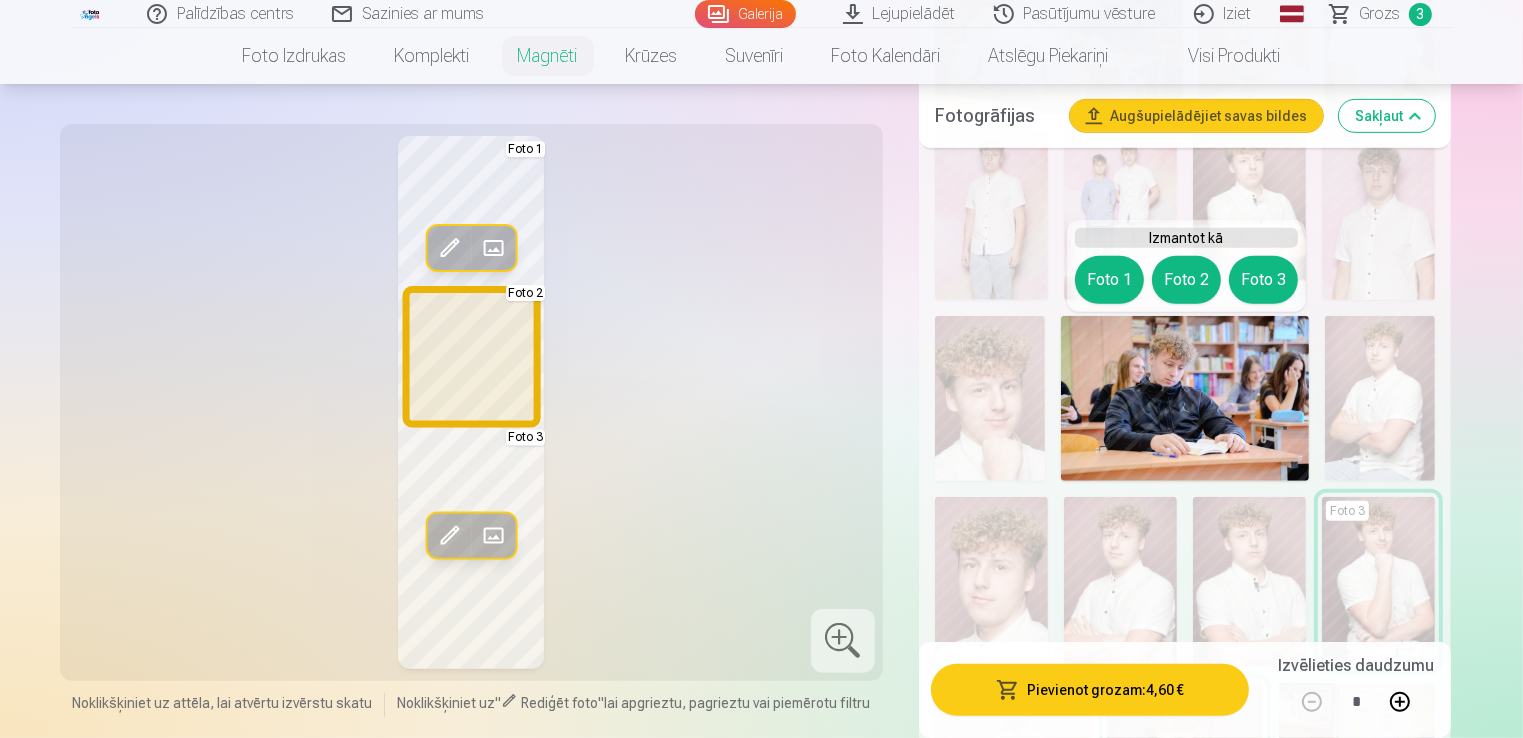 click on "Foto   2" at bounding box center [1186, 280] 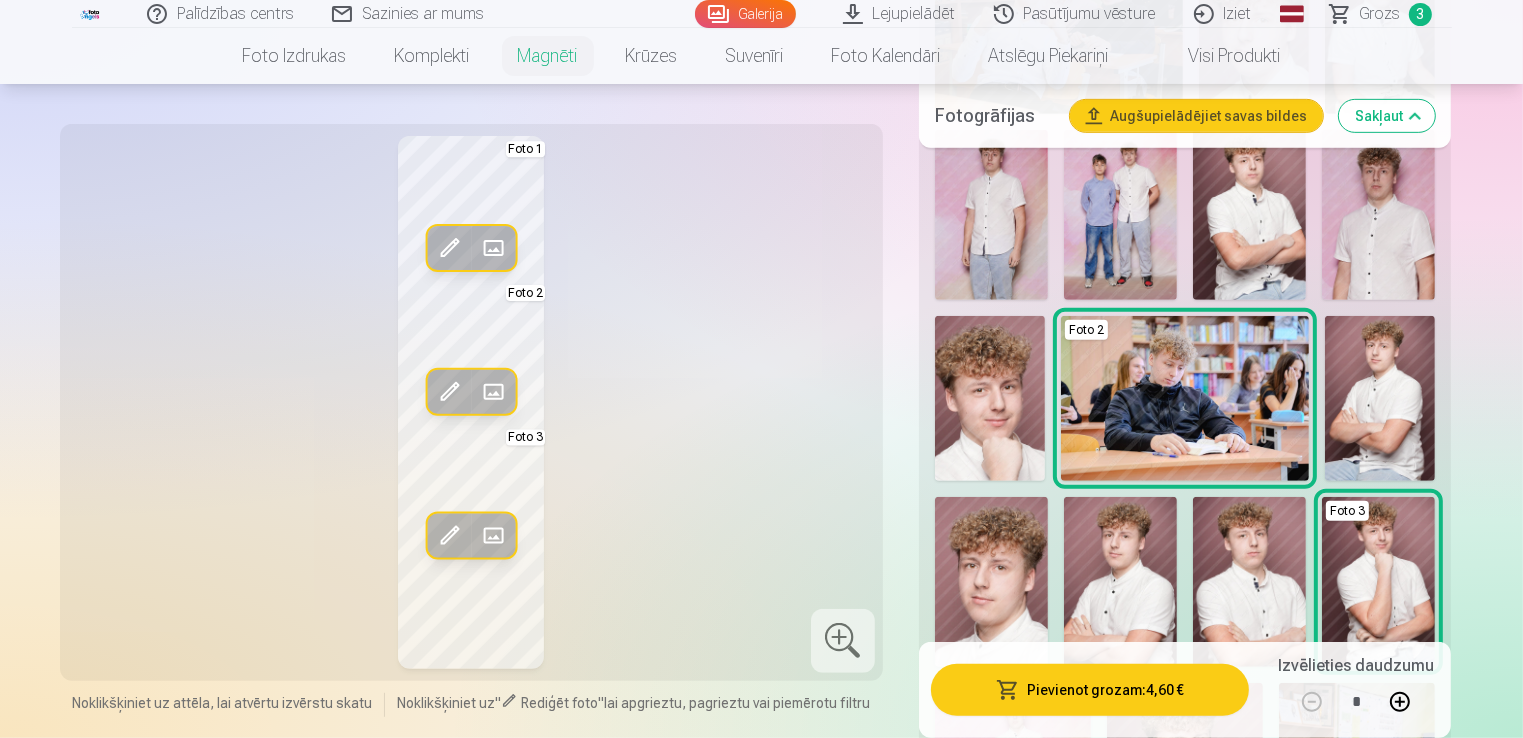 click at bounding box center (991, 215) 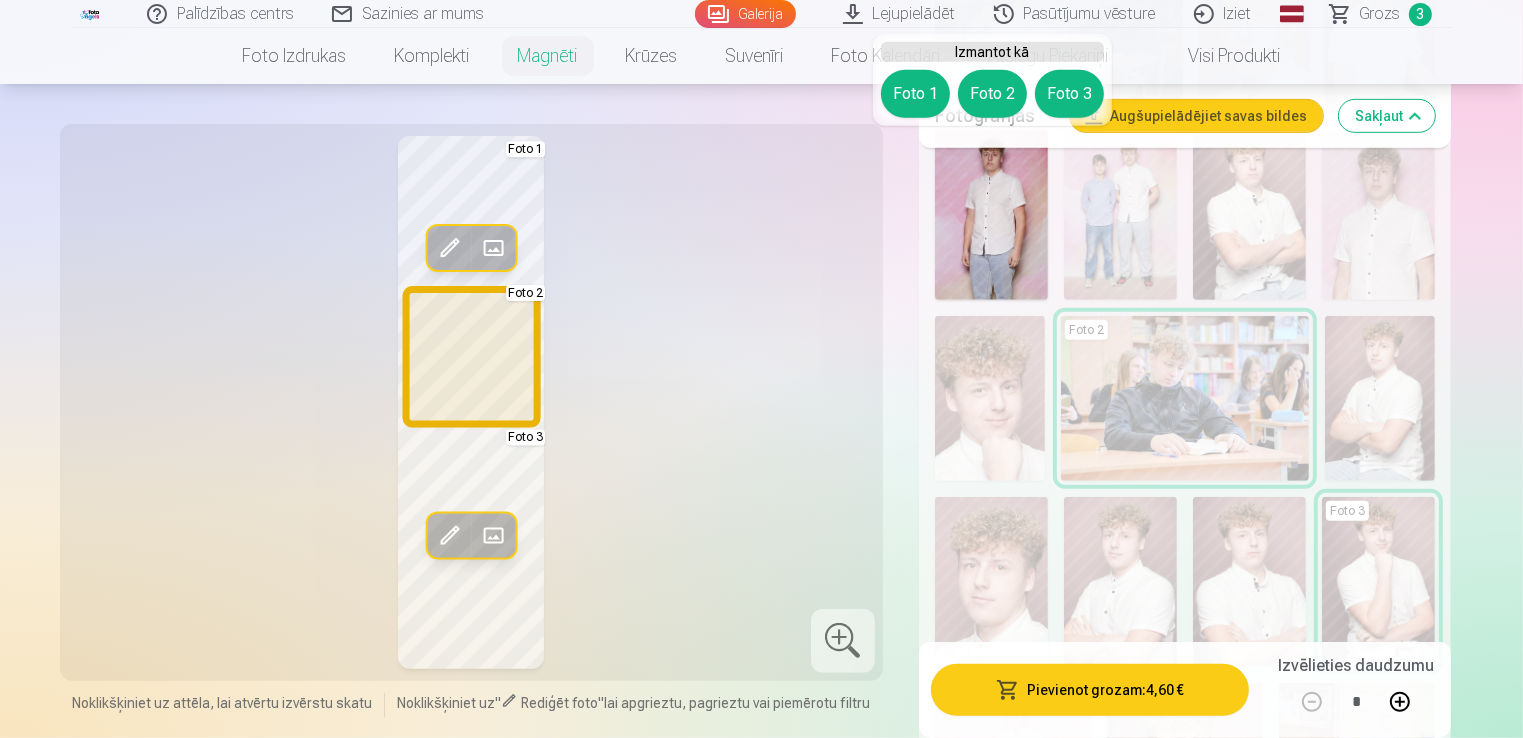 click on "Foto   2" at bounding box center (992, 94) 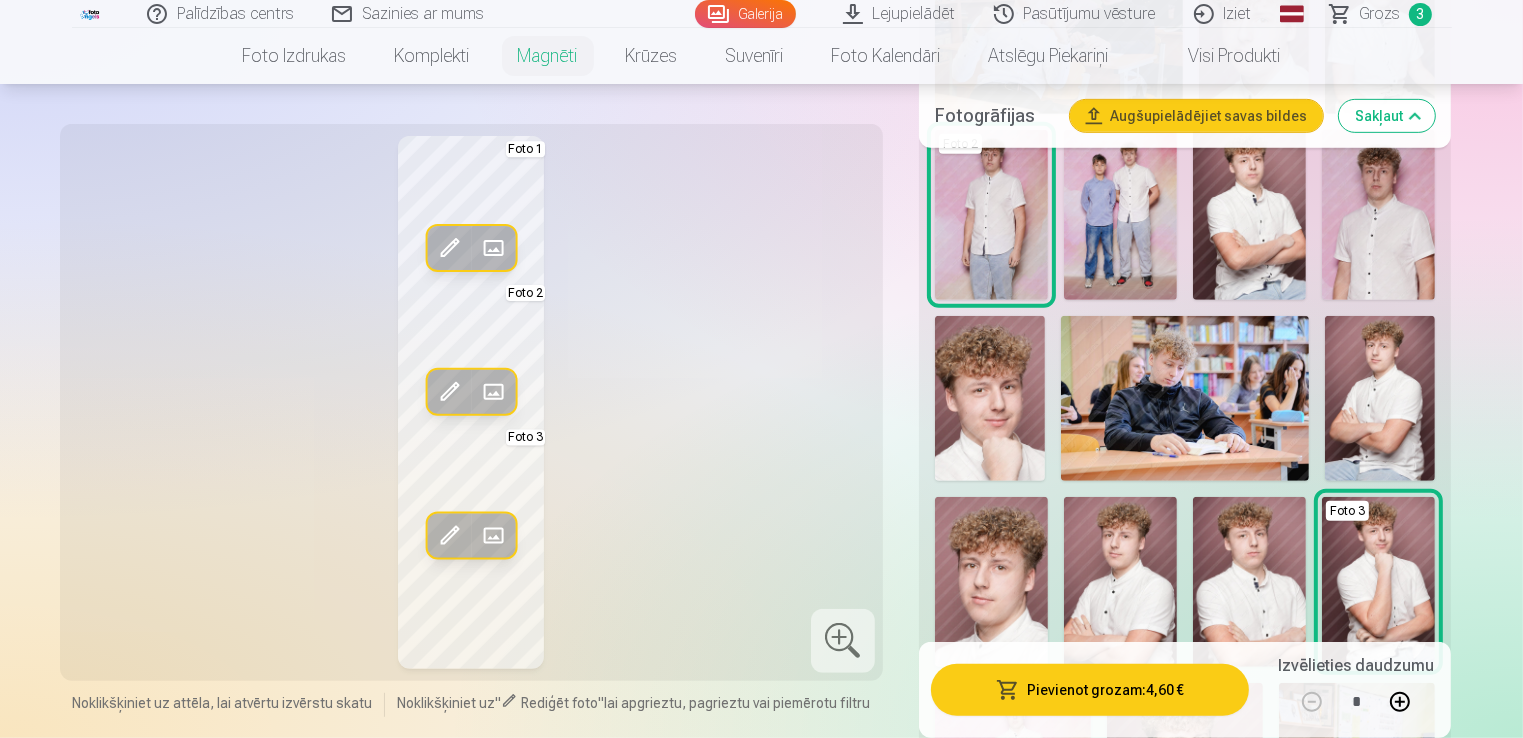 click at bounding box center (991, 215) 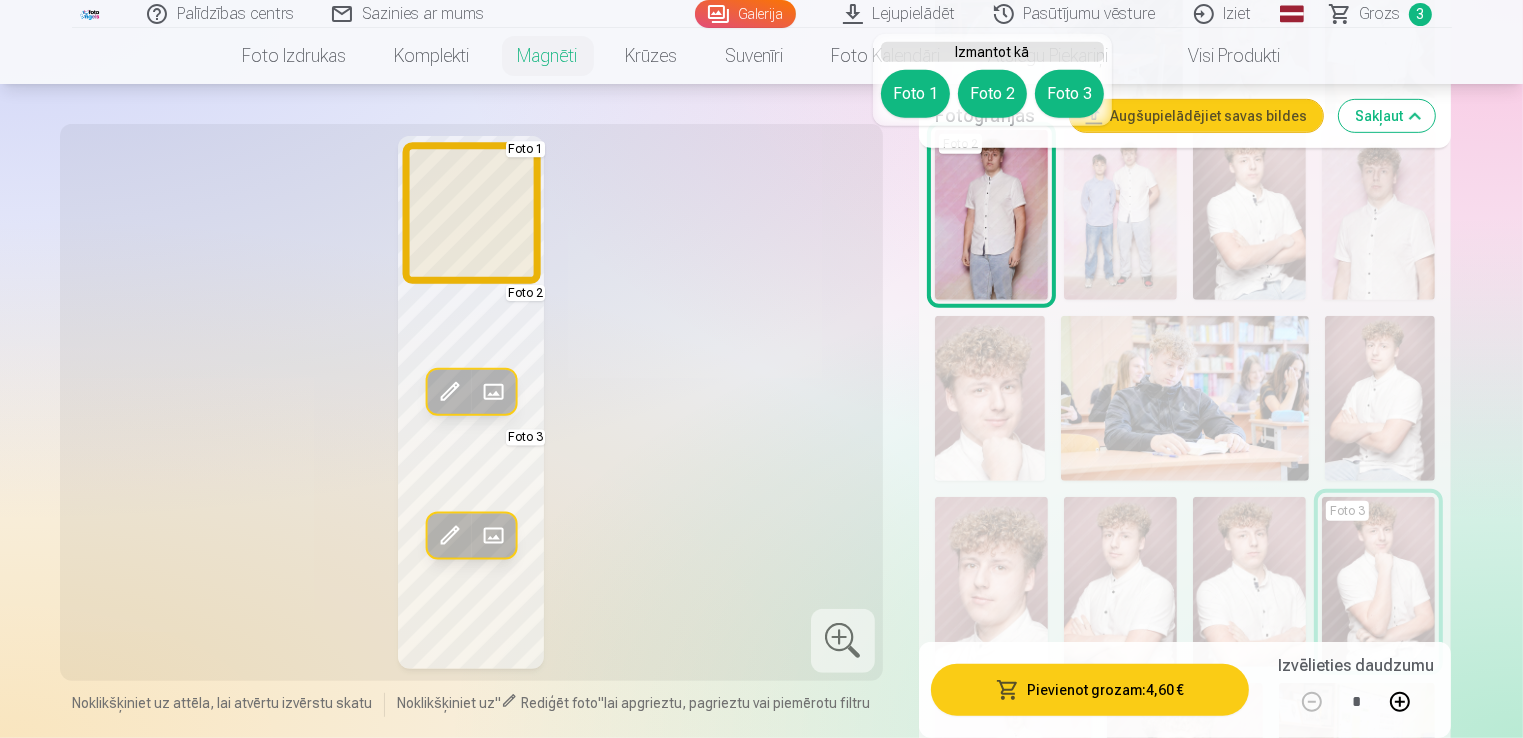 click on "Foto   1" at bounding box center (915, 94) 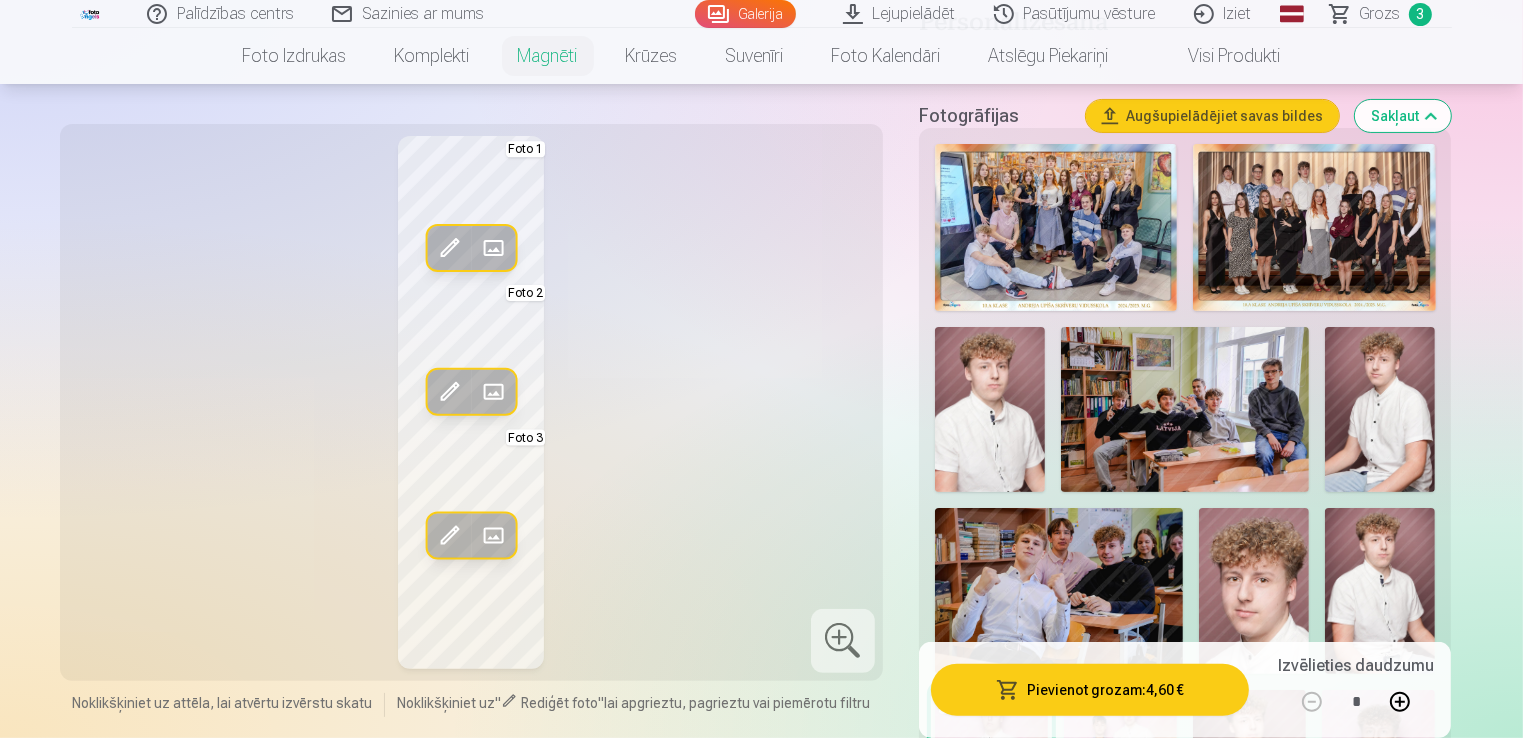 scroll, scrollTop: 436, scrollLeft: 0, axis: vertical 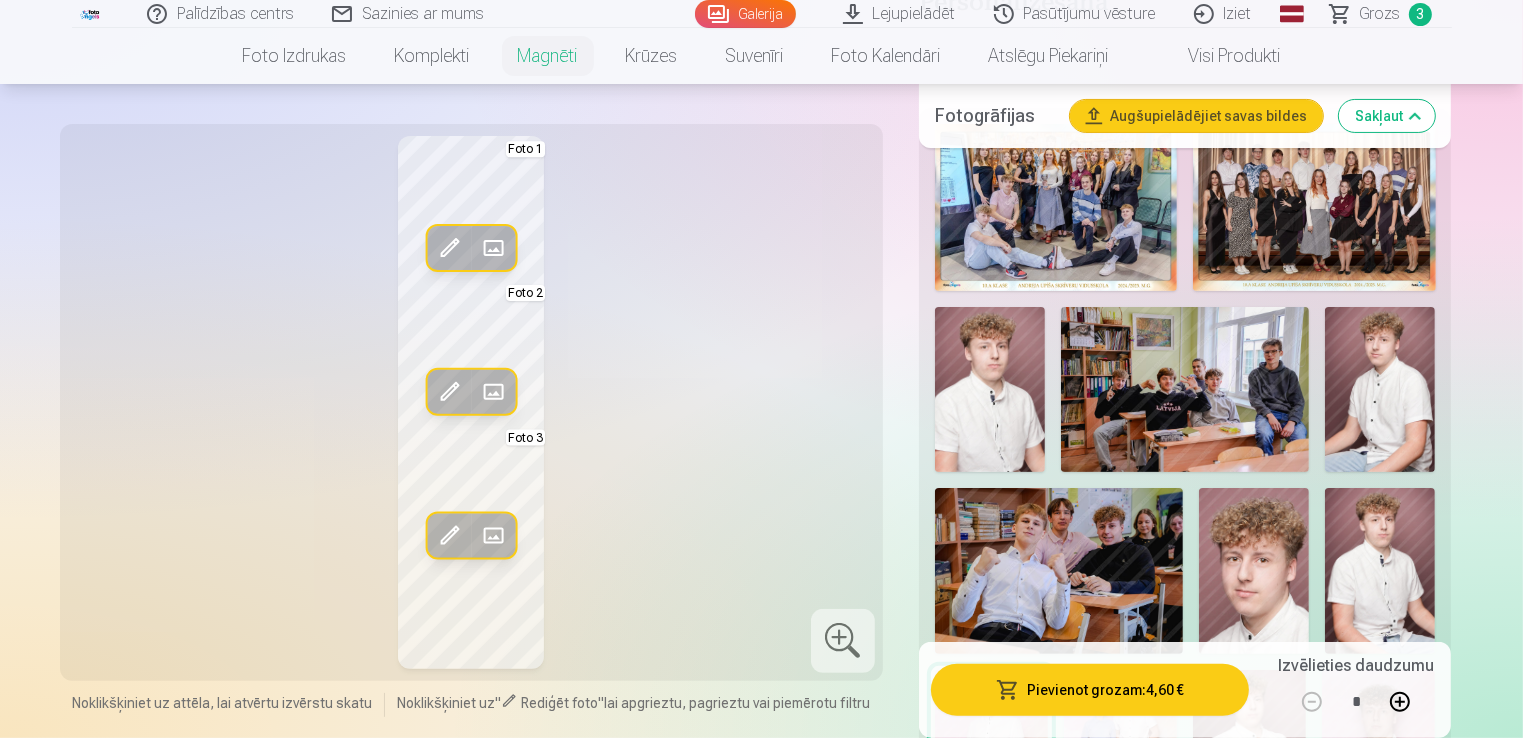 click at bounding box center [1380, 390] 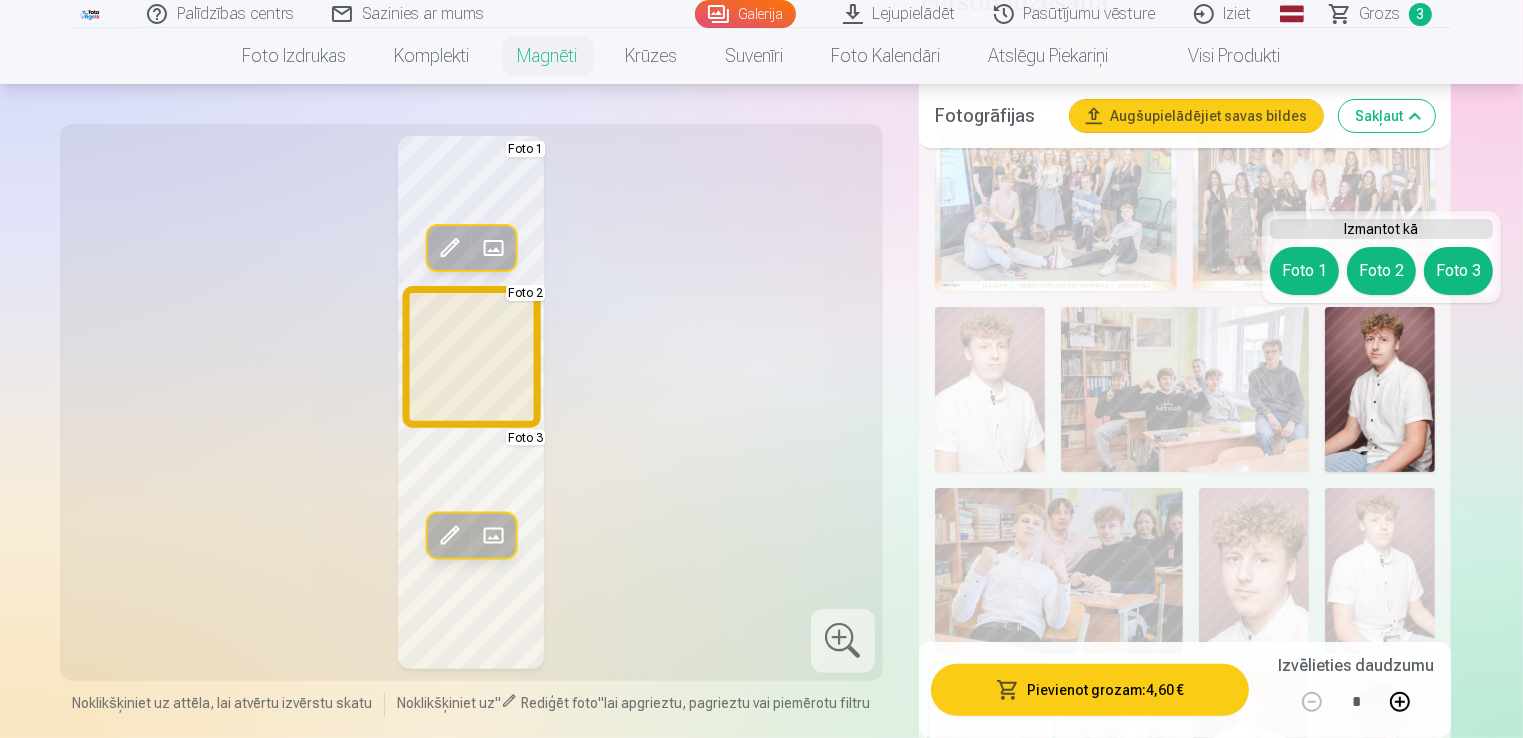 click on "Foto   2" at bounding box center [1381, 271] 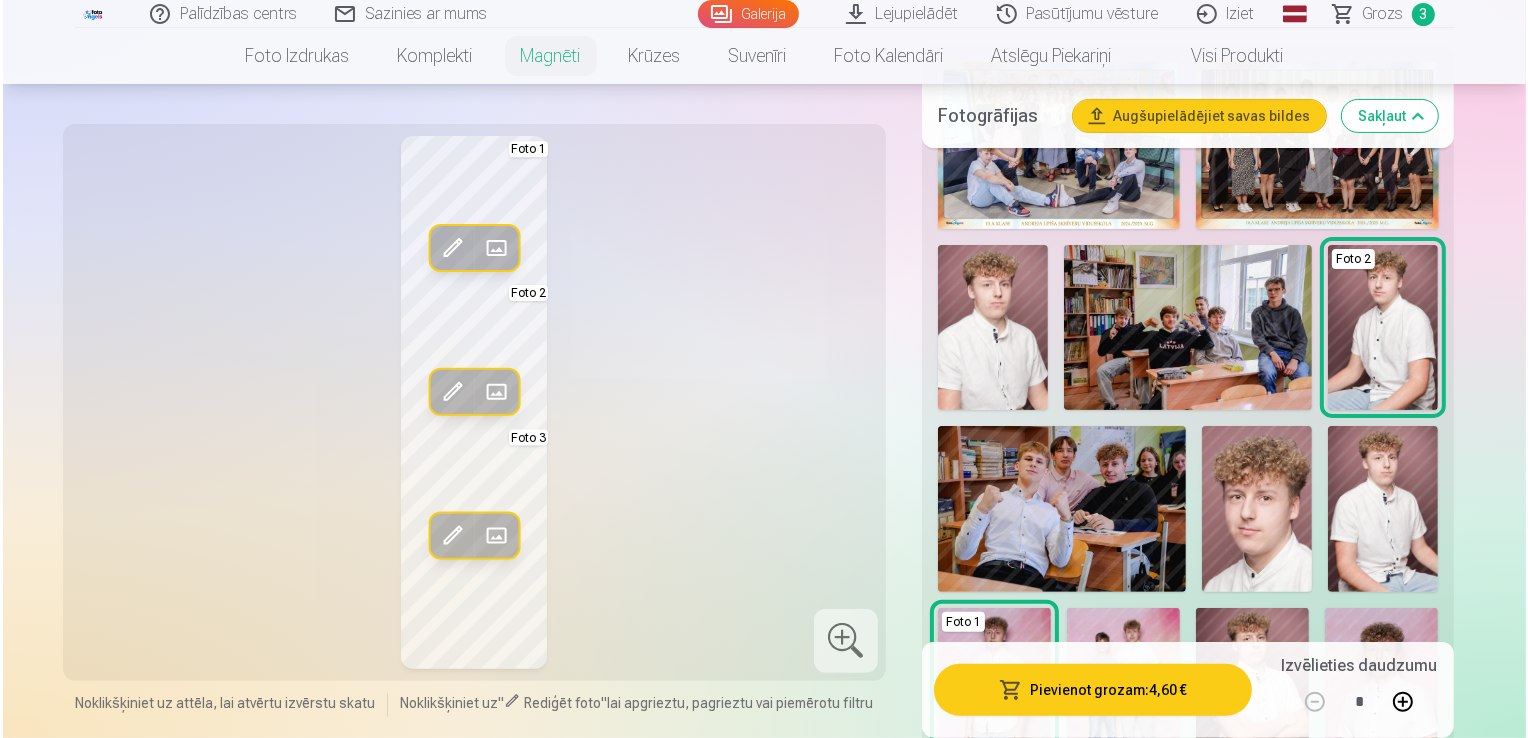 scroll, scrollTop: 520, scrollLeft: 0, axis: vertical 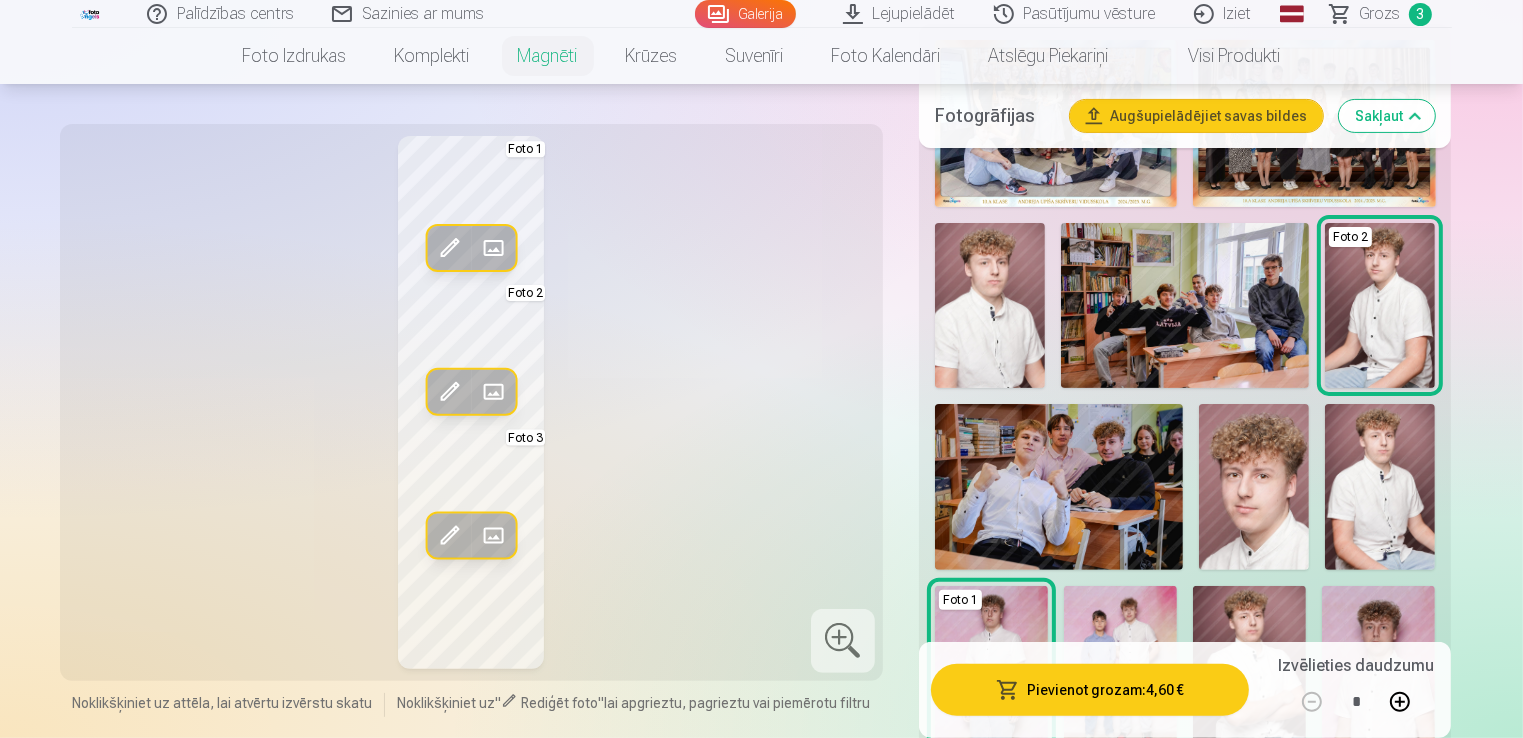 click on "Pievienot grozam :  4,60 €" at bounding box center [1090, 690] 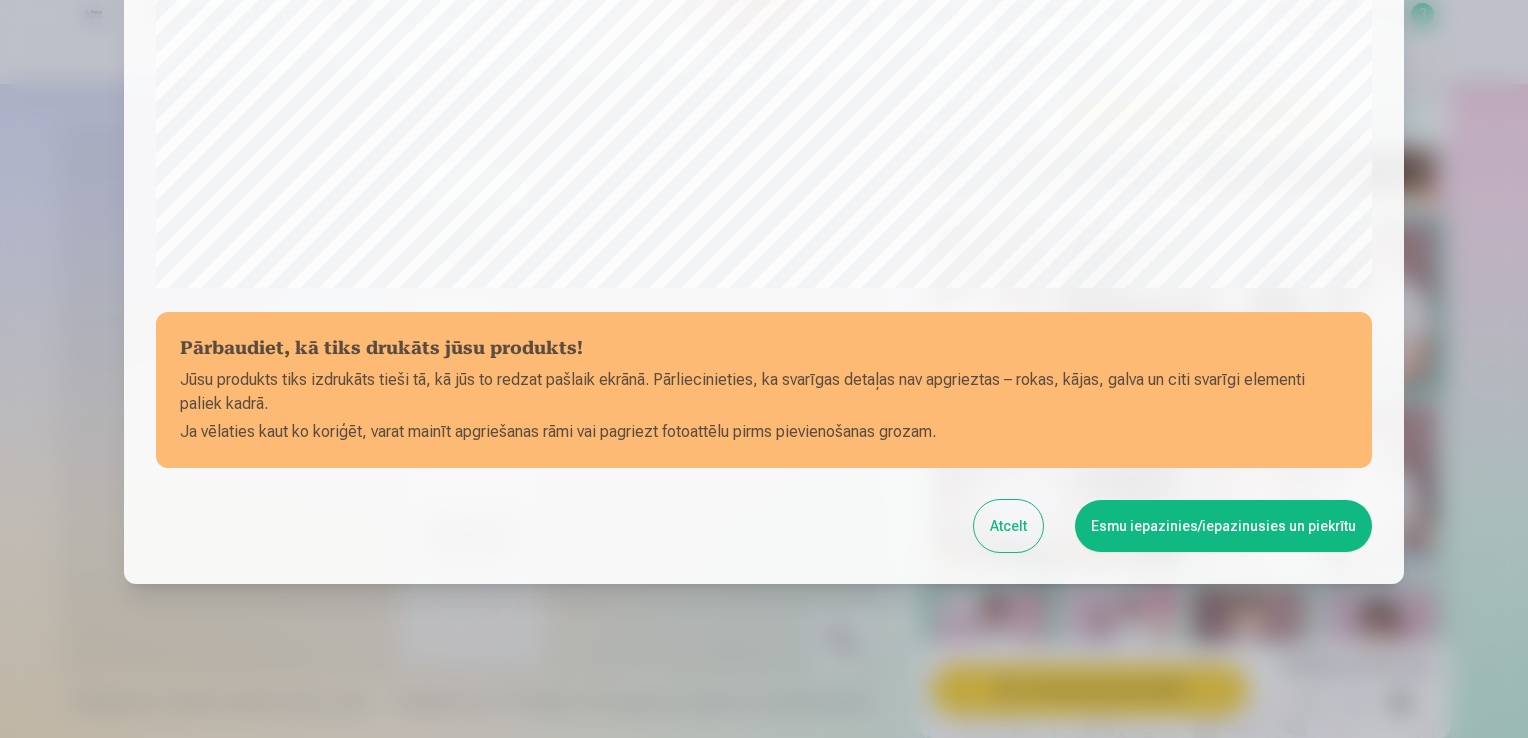 scroll, scrollTop: 701, scrollLeft: 0, axis: vertical 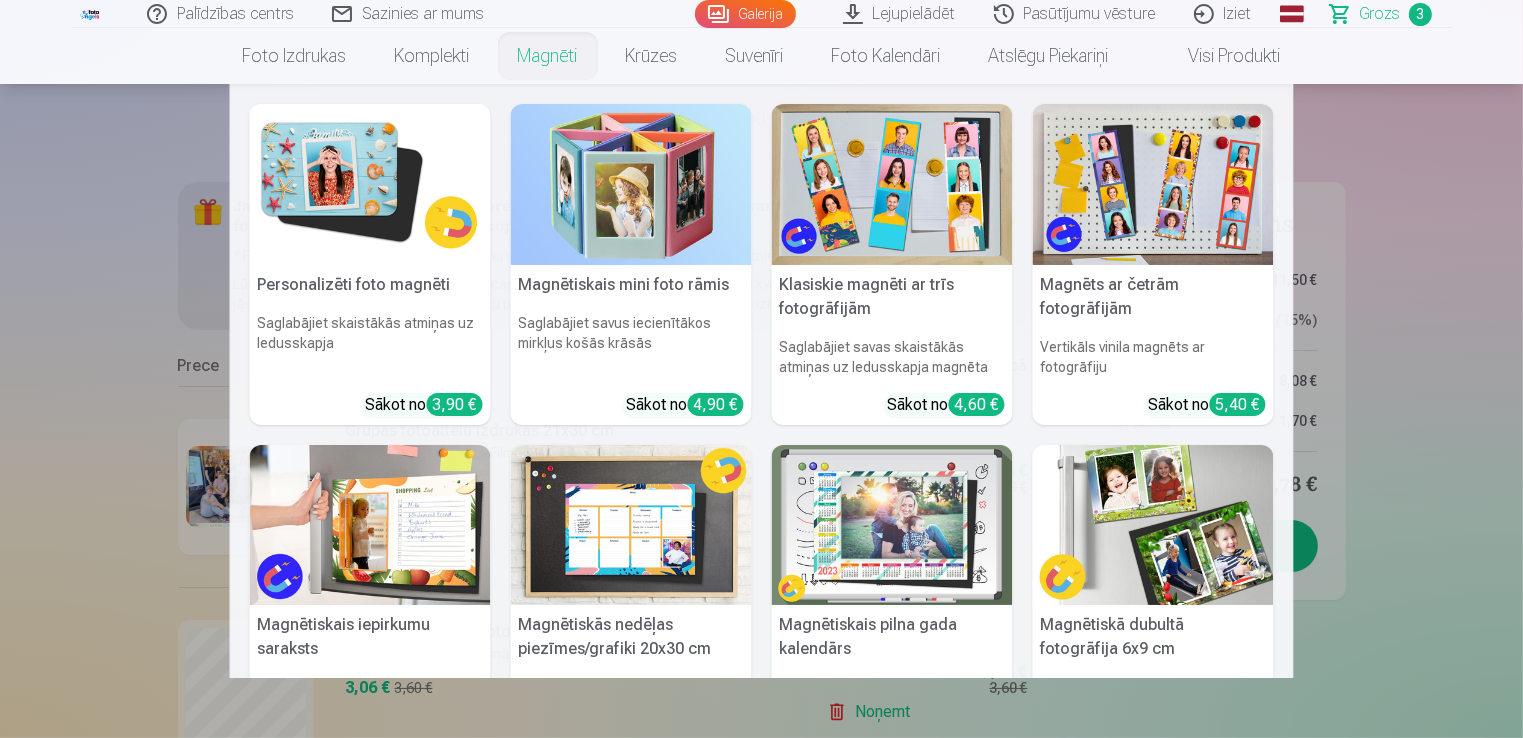 click on "Magnēti" at bounding box center [548, 56] 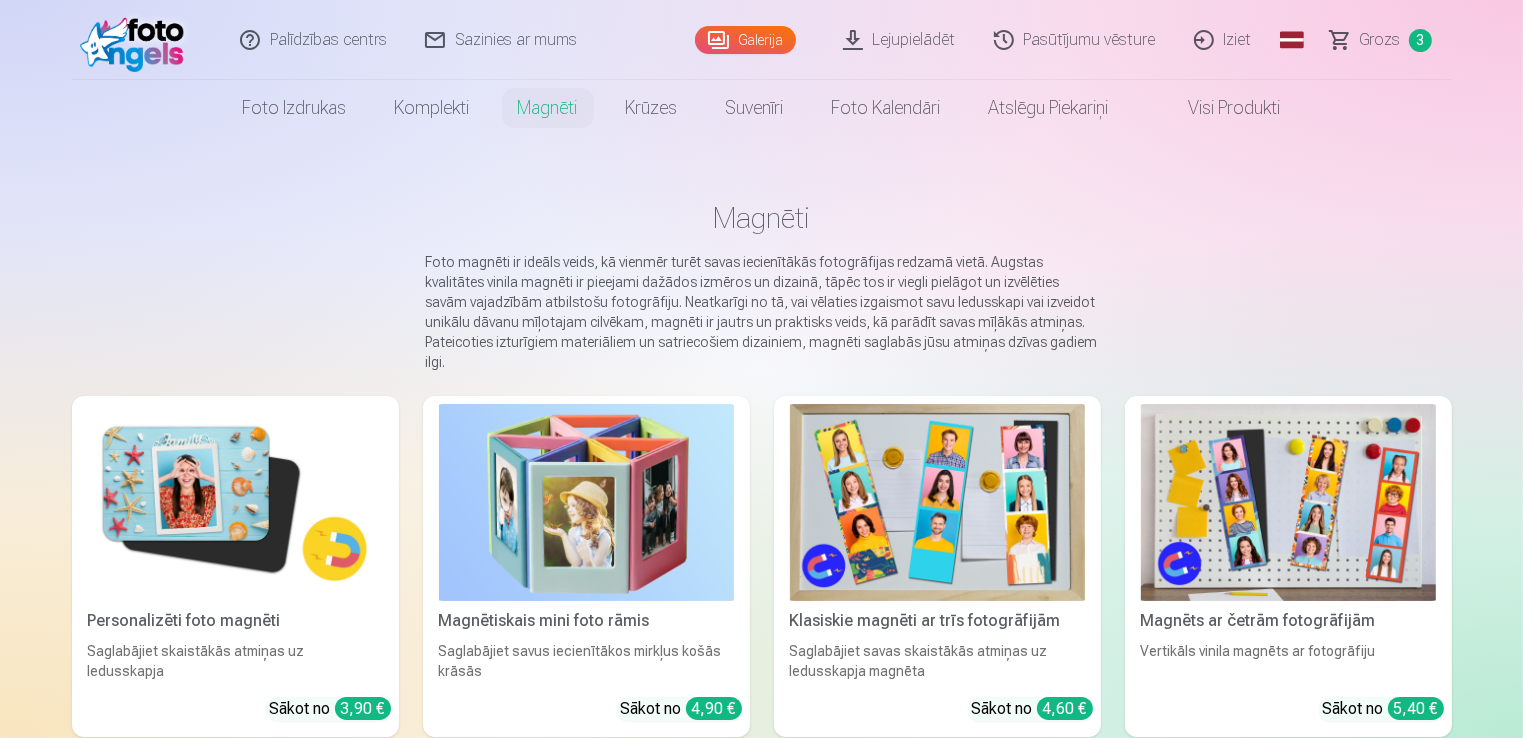 click at bounding box center [937, 502] 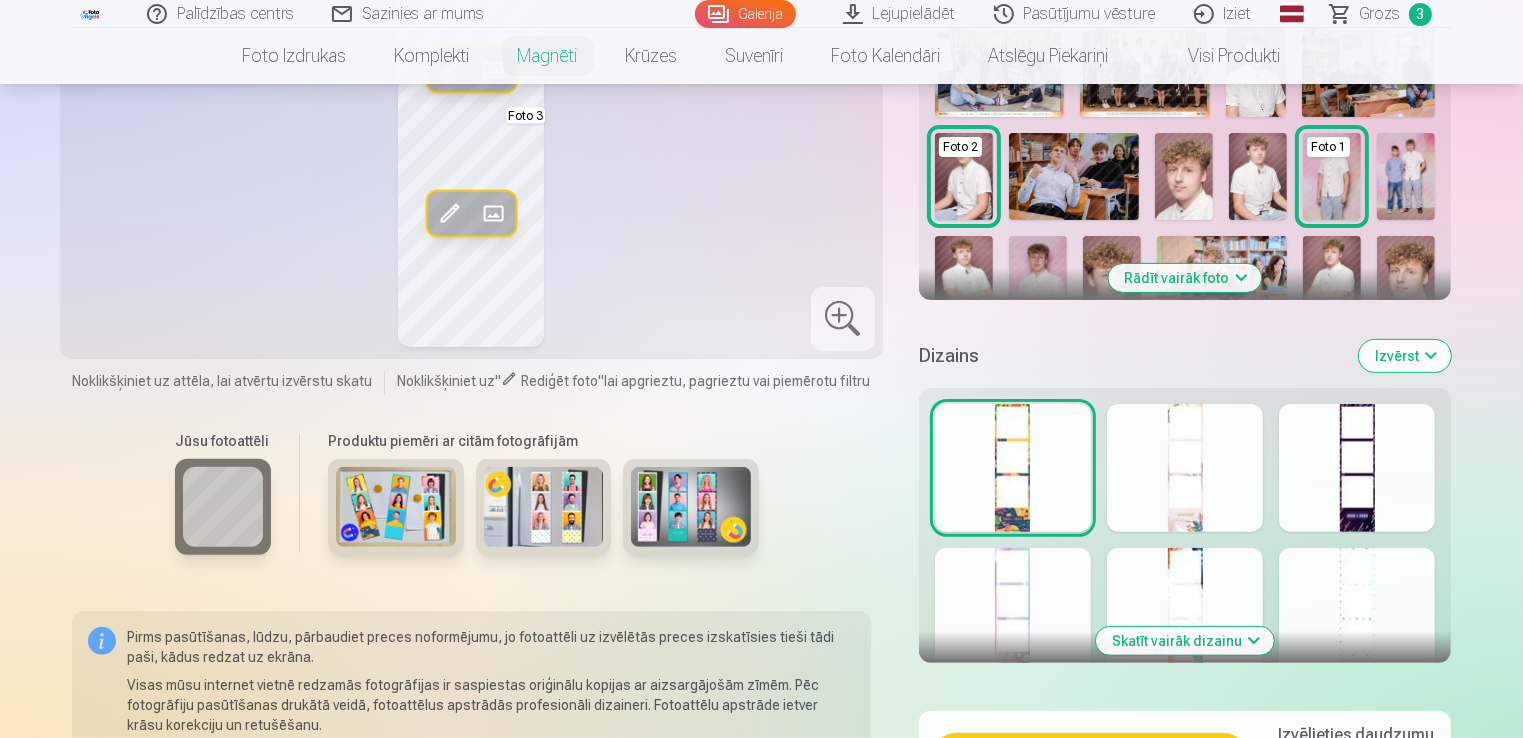 scroll, scrollTop: 592, scrollLeft: 0, axis: vertical 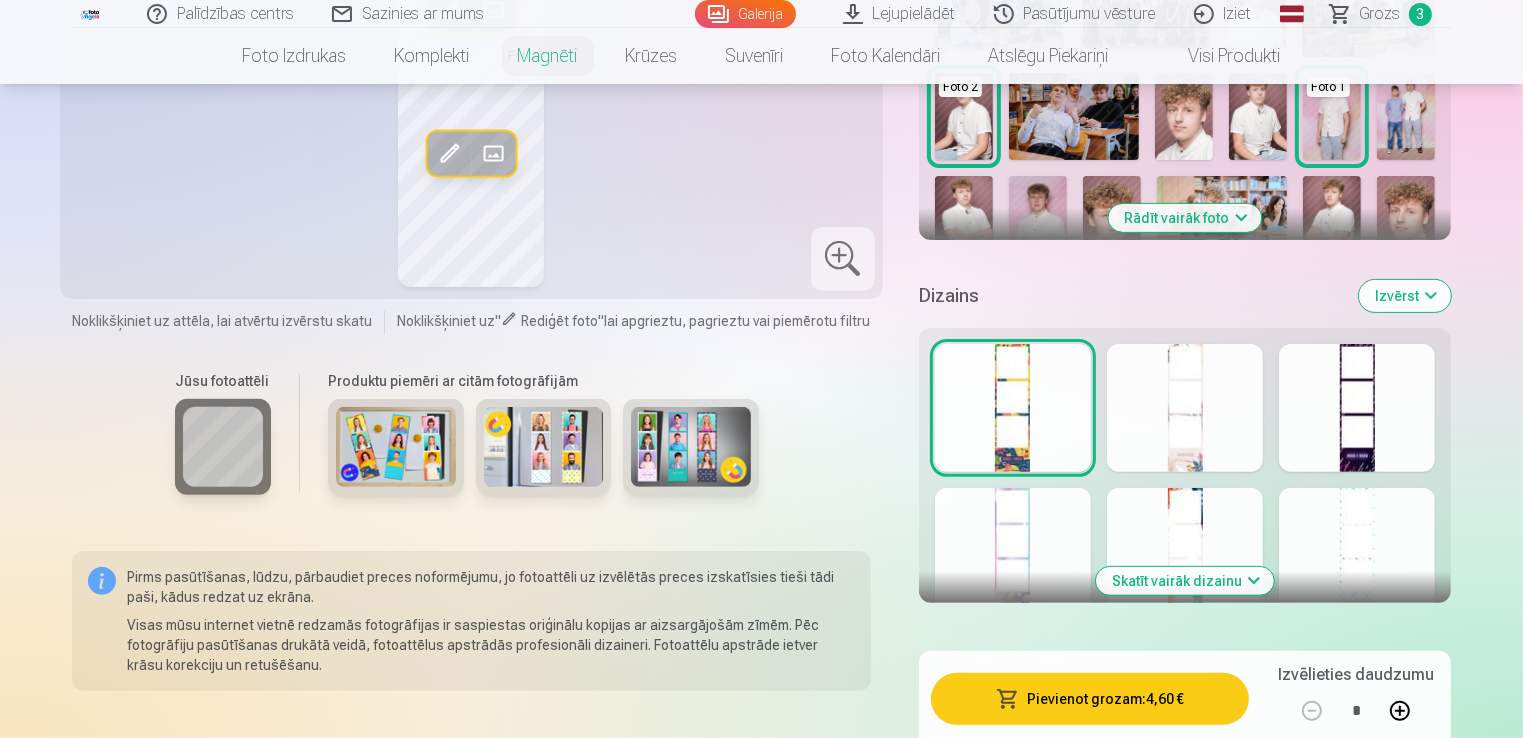 click at bounding box center (1357, 408) 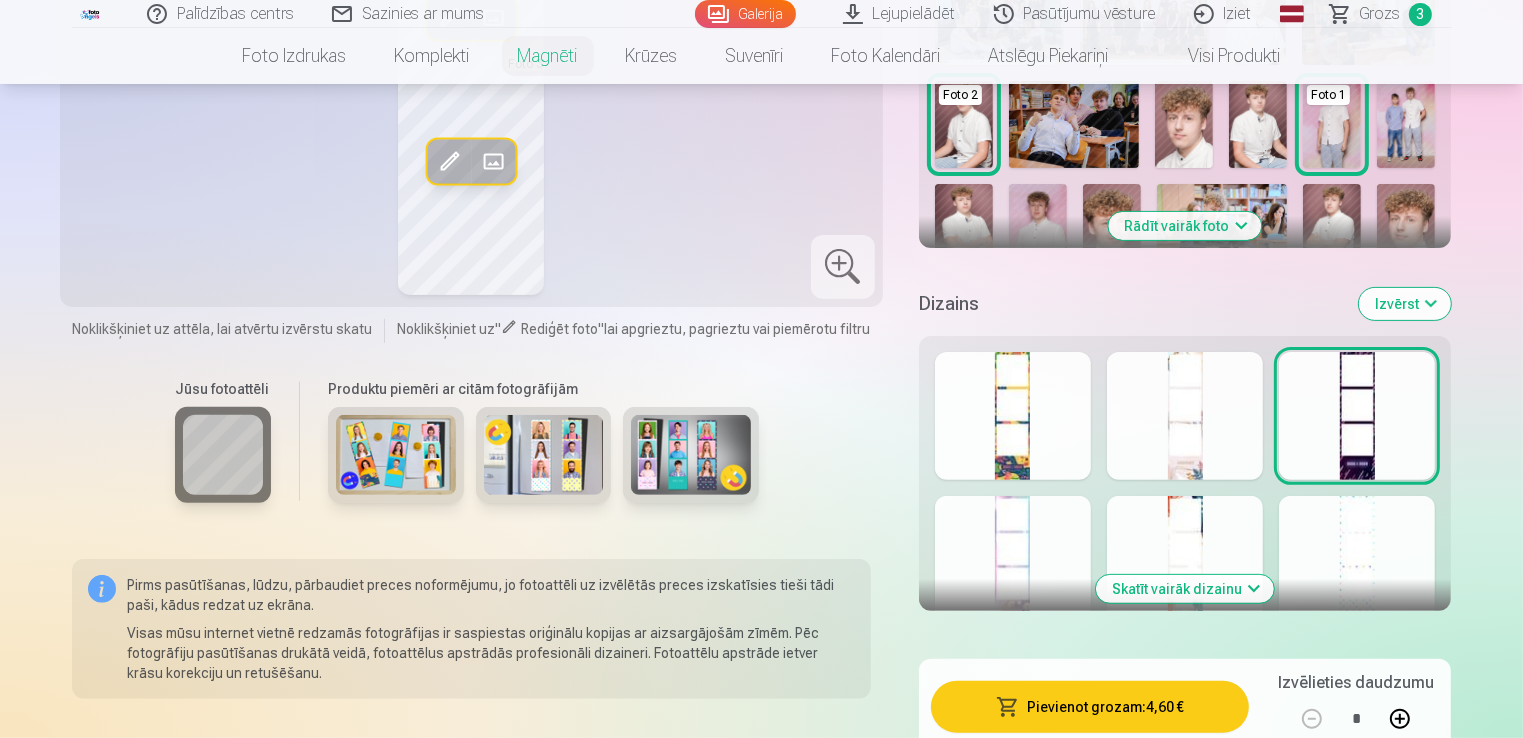 scroll, scrollTop: 687, scrollLeft: 0, axis: vertical 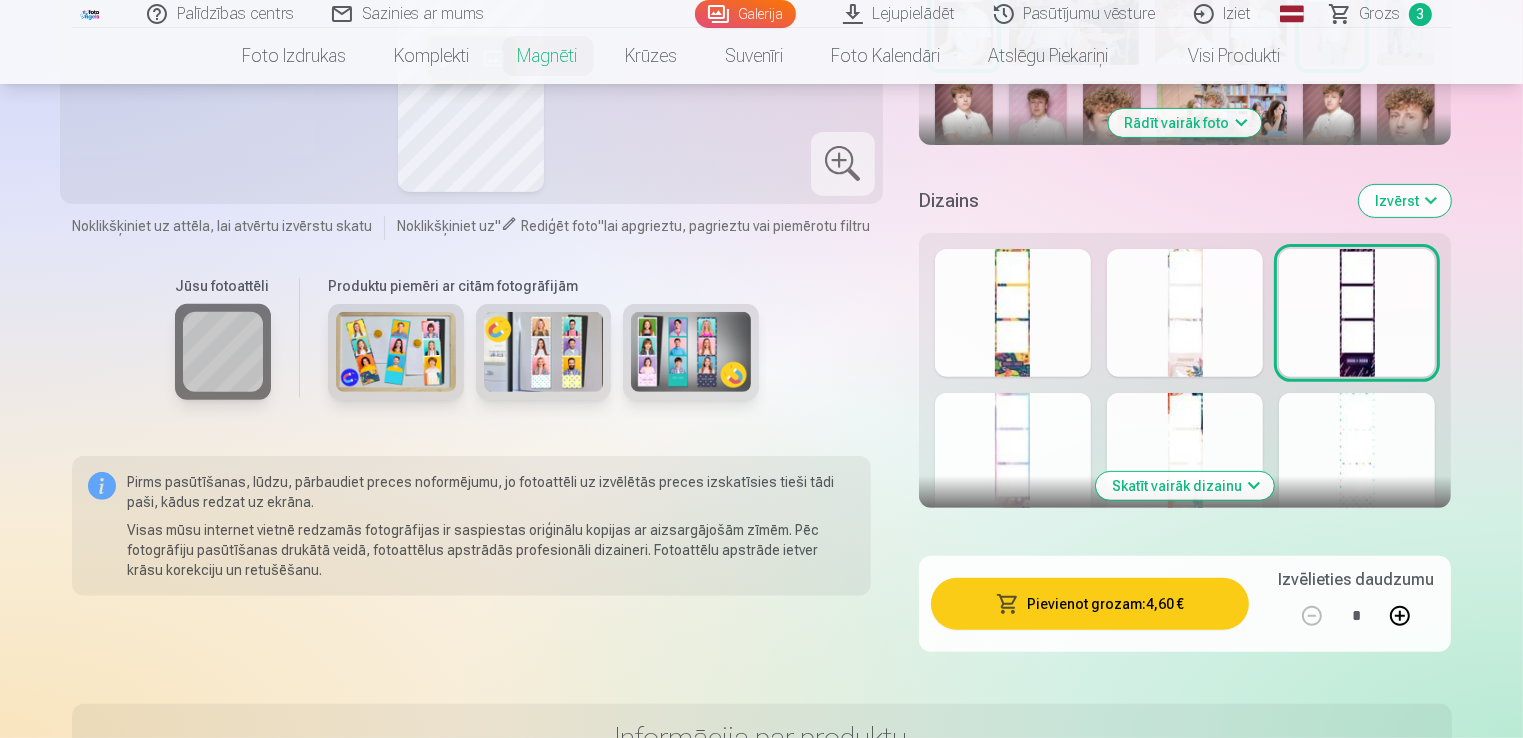 click at bounding box center [1185, 313] 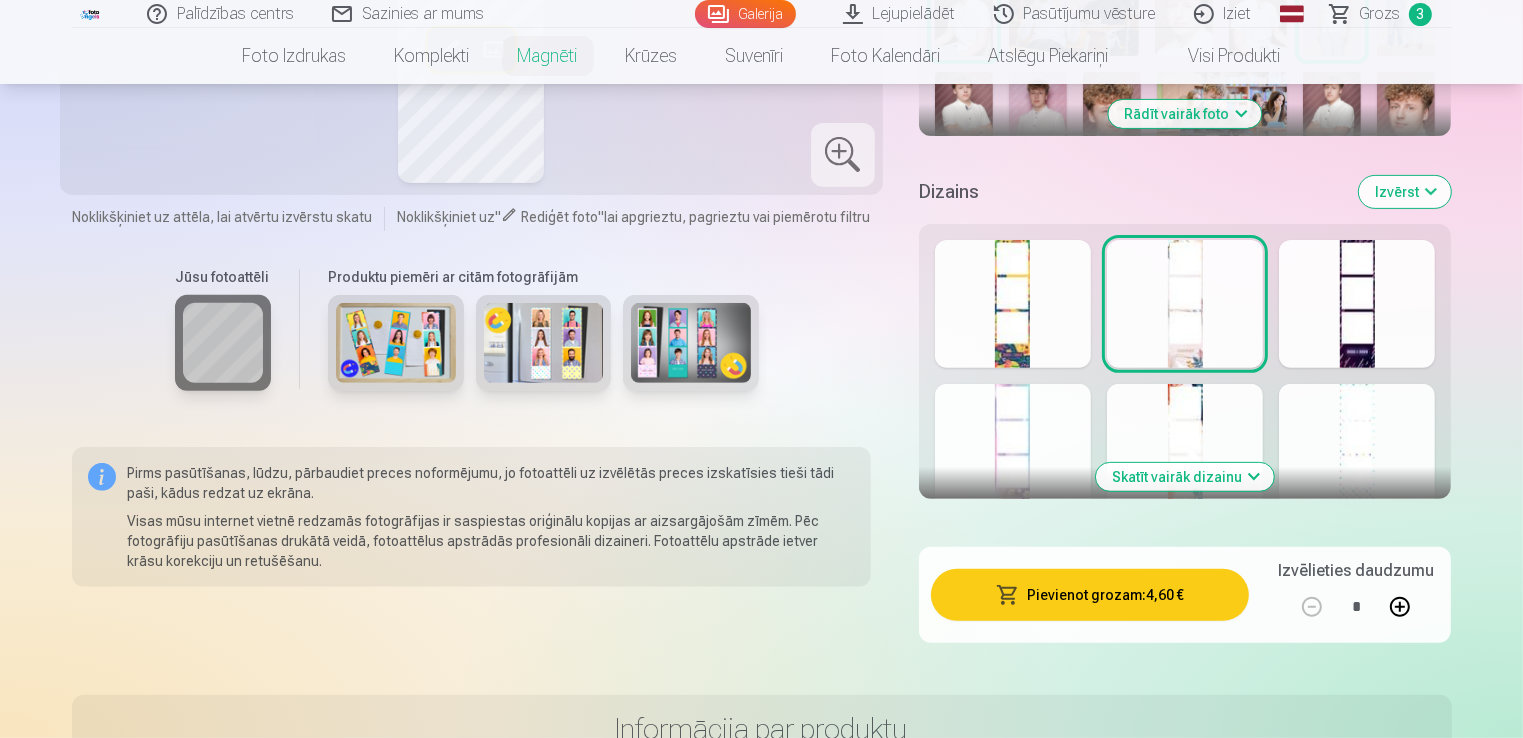 scroll, scrollTop: 704, scrollLeft: 0, axis: vertical 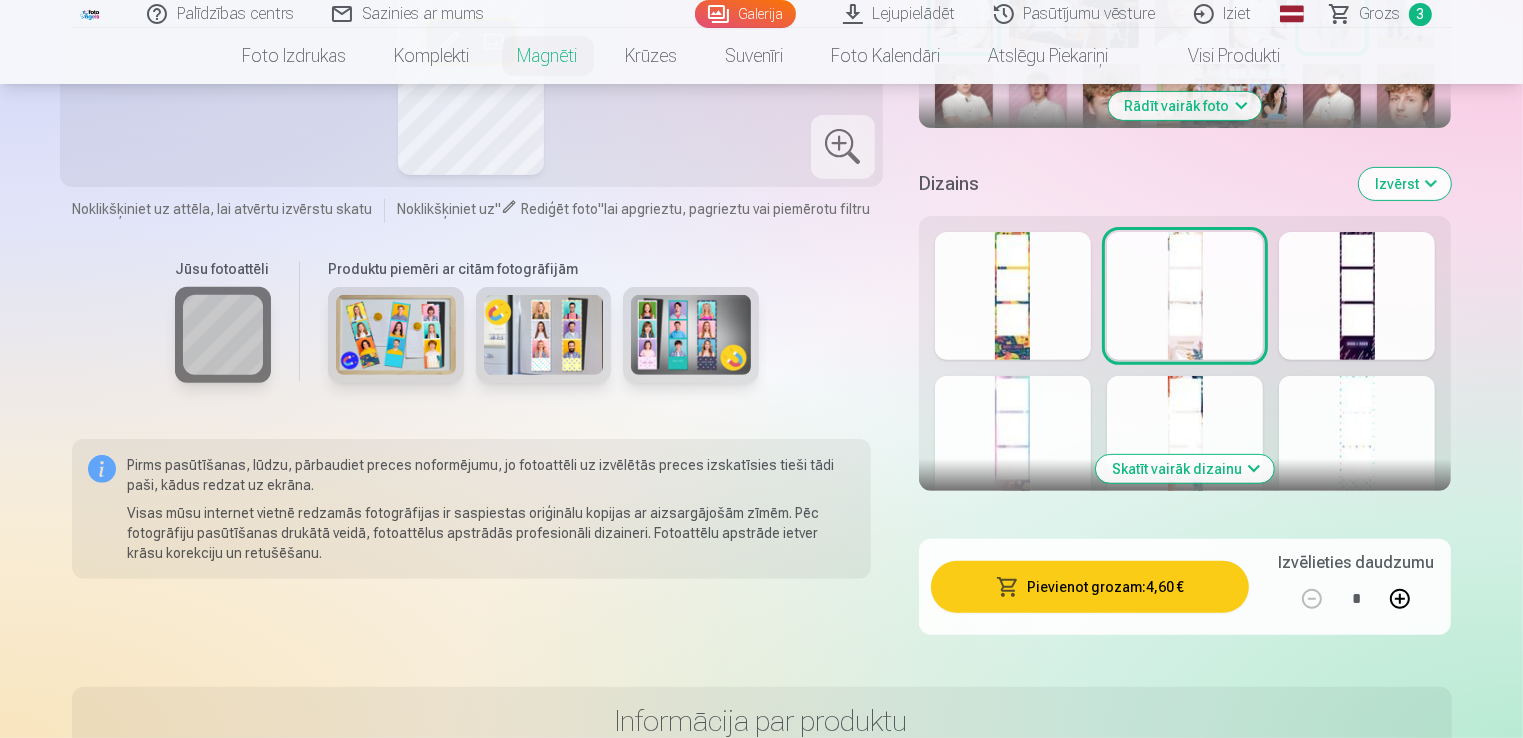 click on "Skatīt vairāk dizainu" at bounding box center [1185, 469] 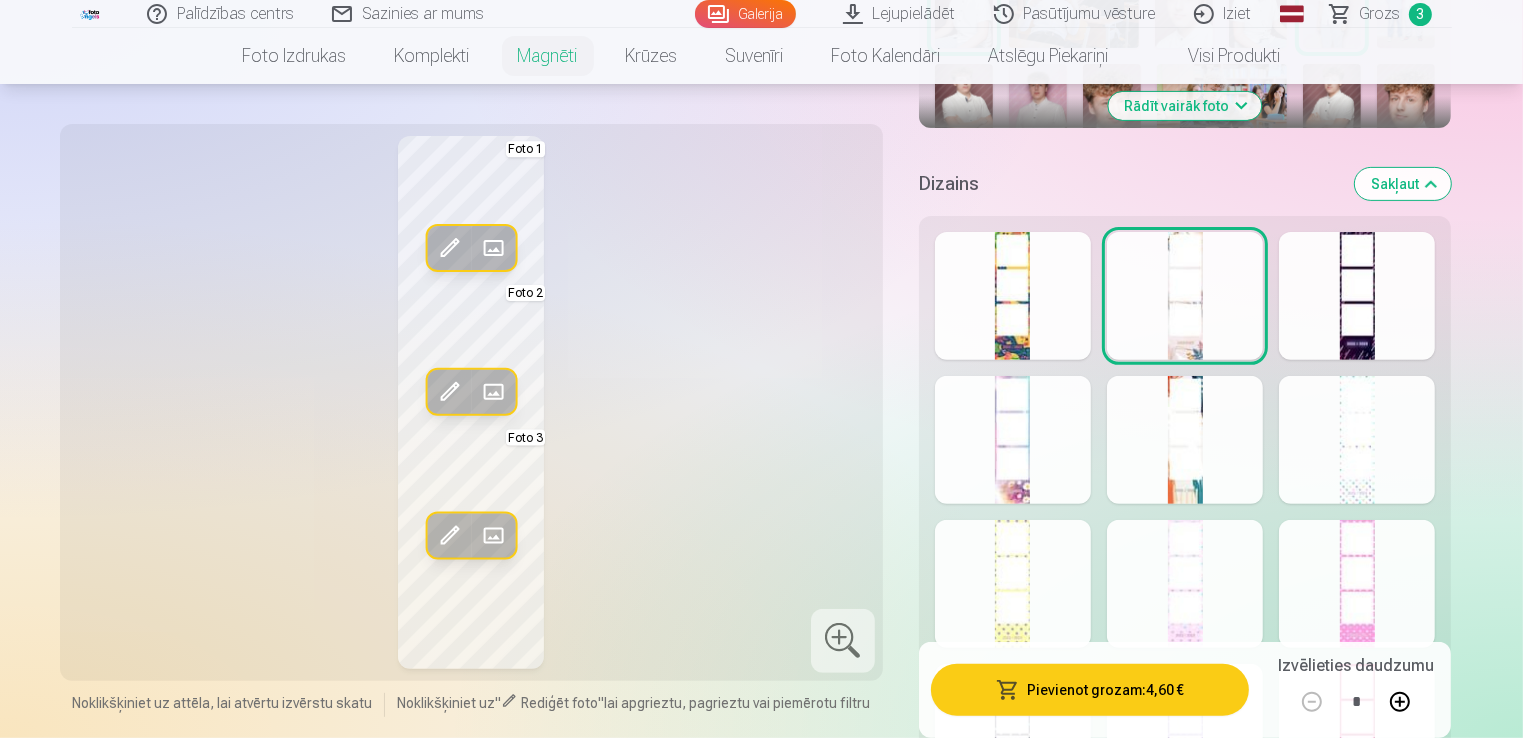 click at bounding box center (1357, 296) 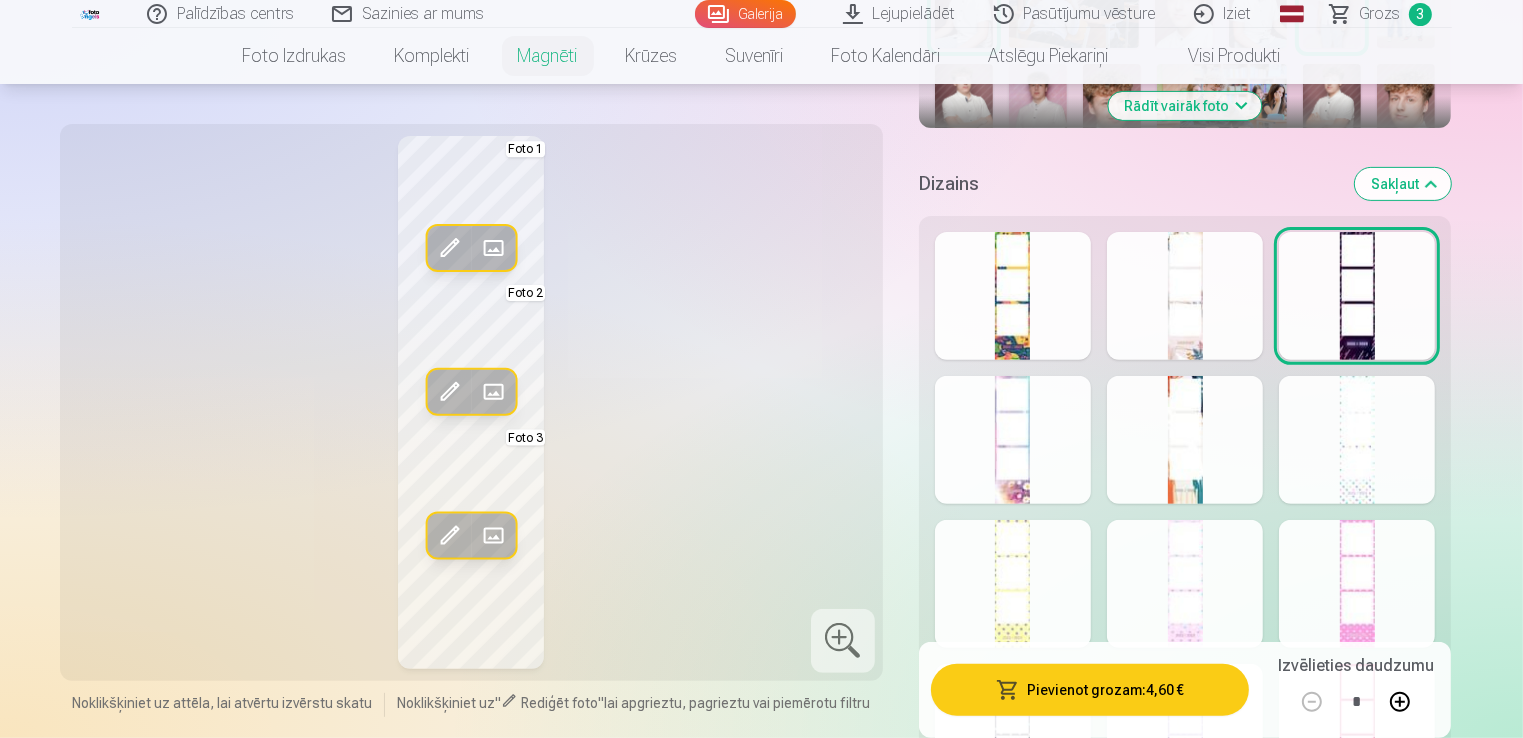 click at bounding box center (1357, 440) 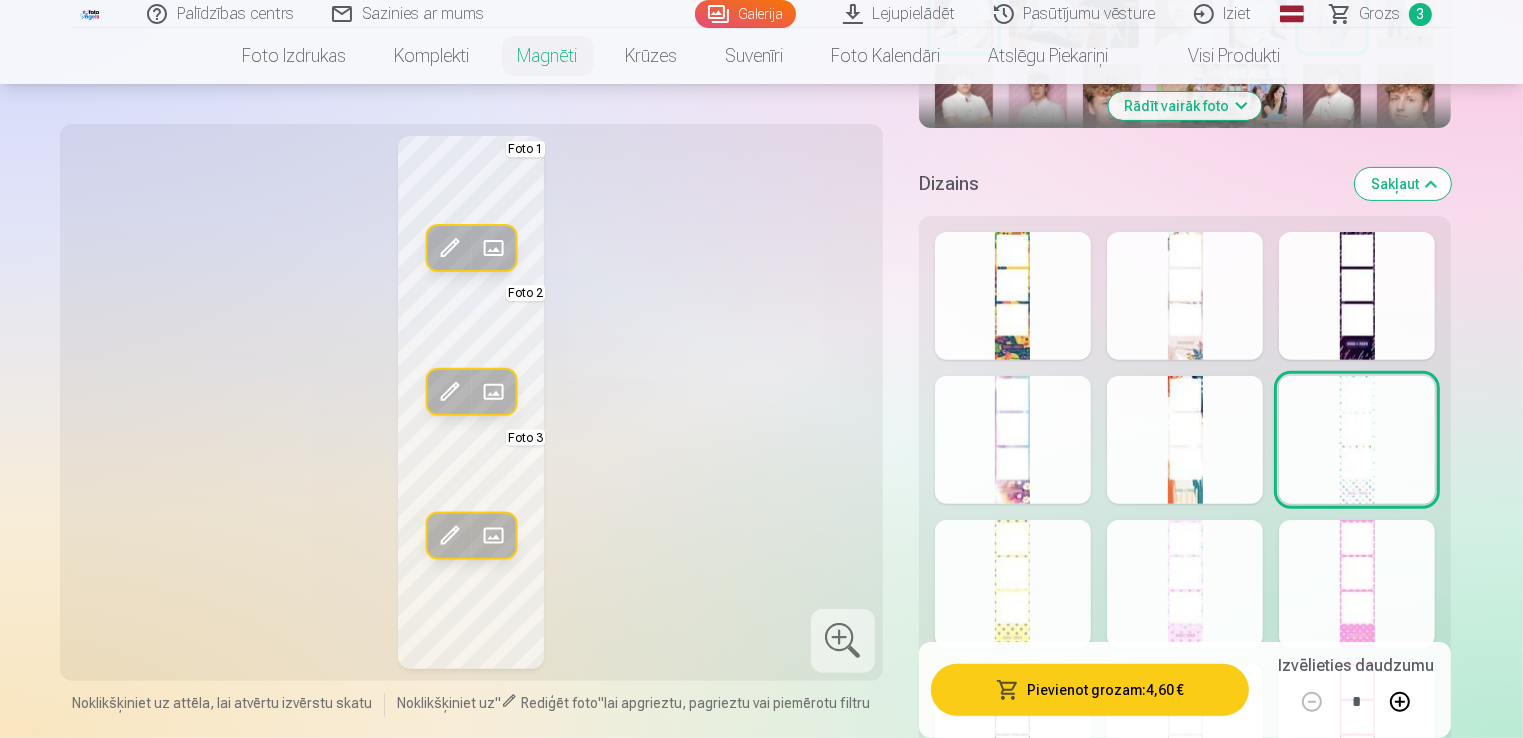 click at bounding box center [1185, 440] 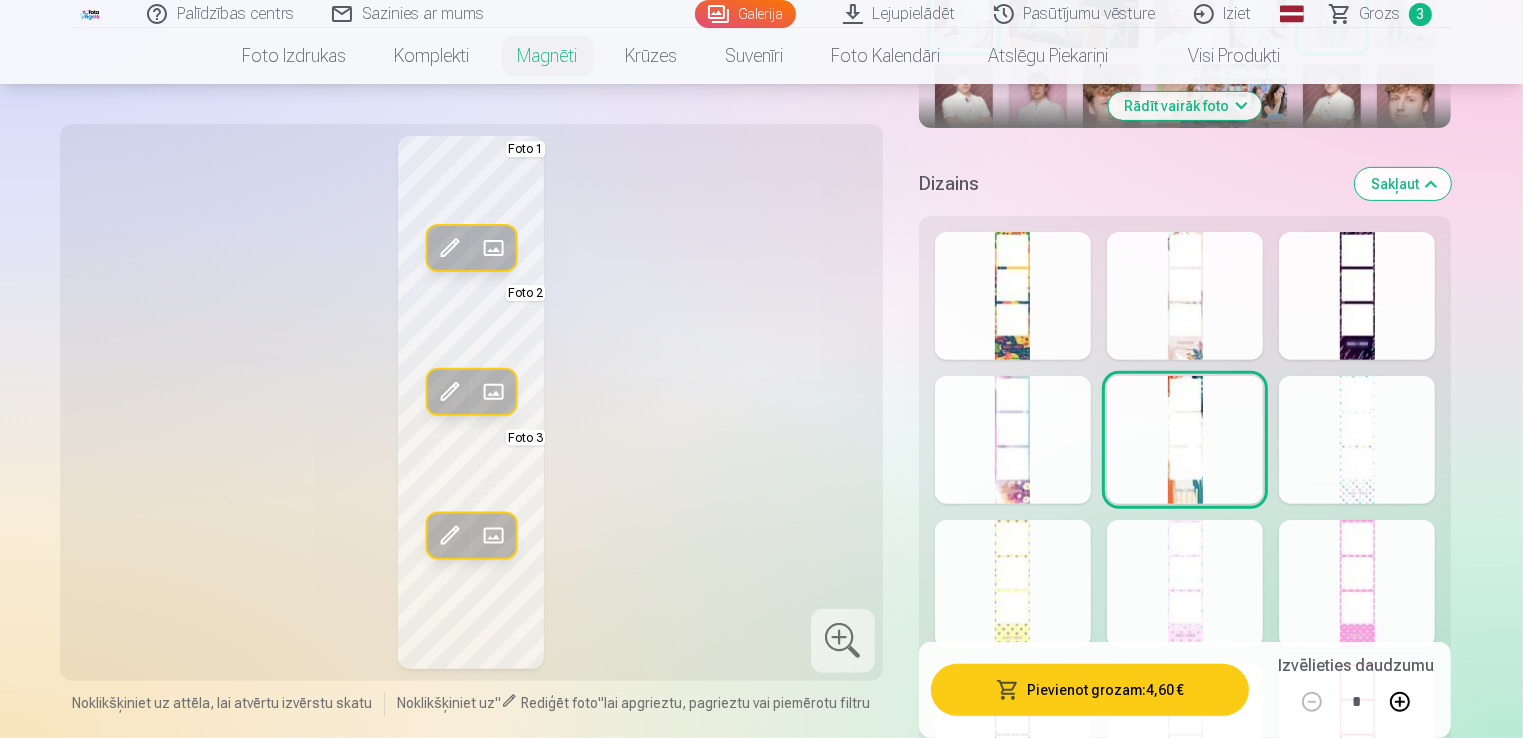 click at bounding box center [1013, 440] 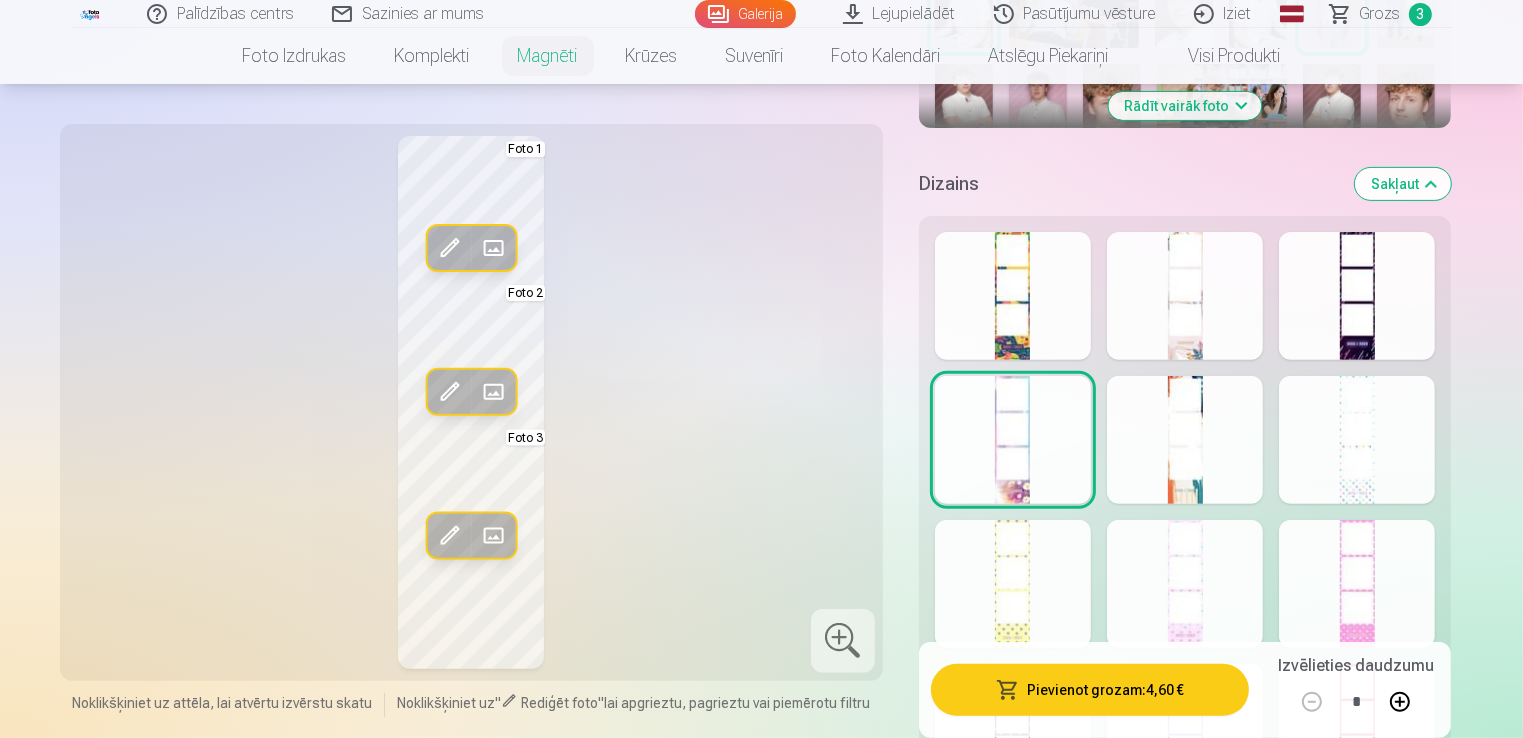 click at bounding box center (1185, 296) 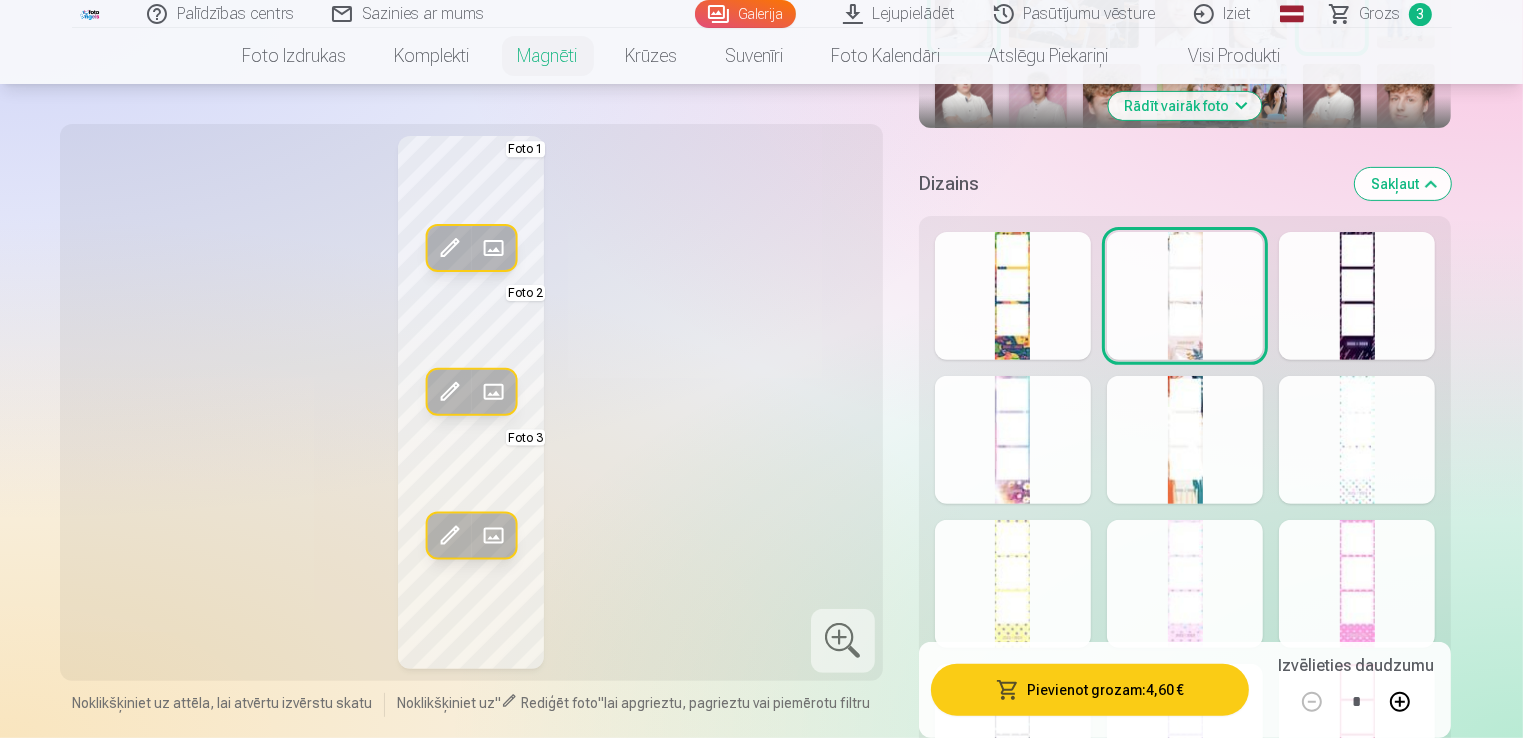 click at bounding box center (1013, 584) 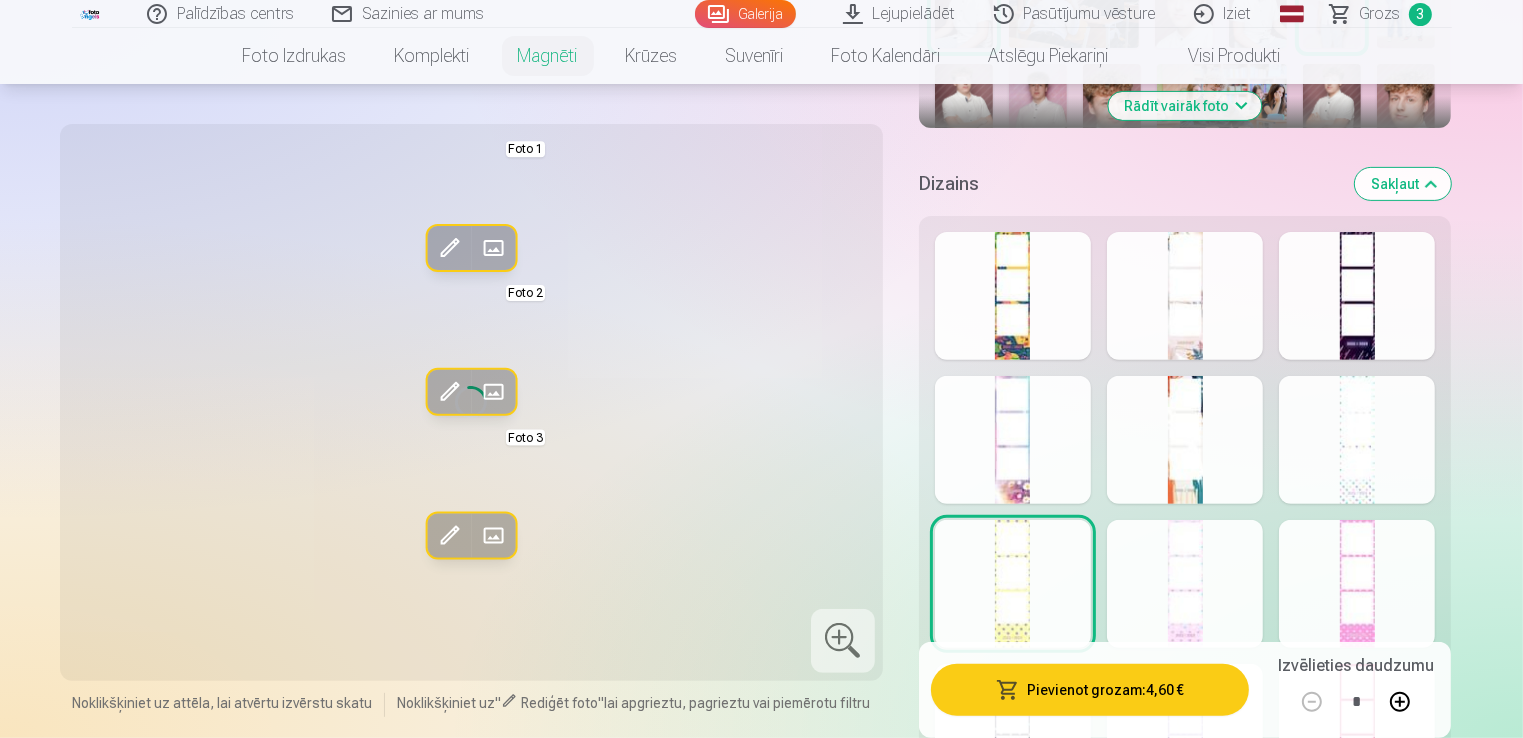 click at bounding box center [1185, 584] 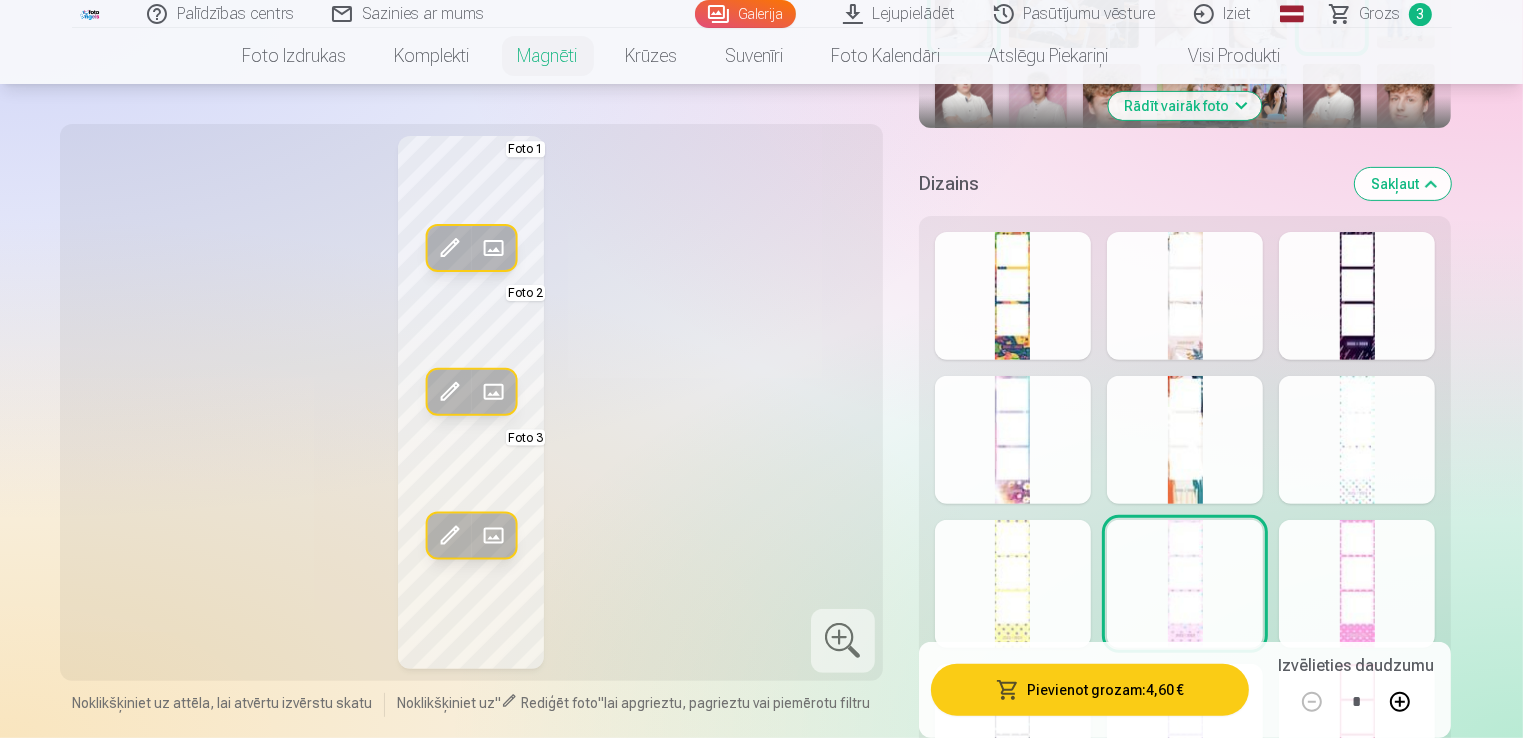 click at bounding box center [1357, 584] 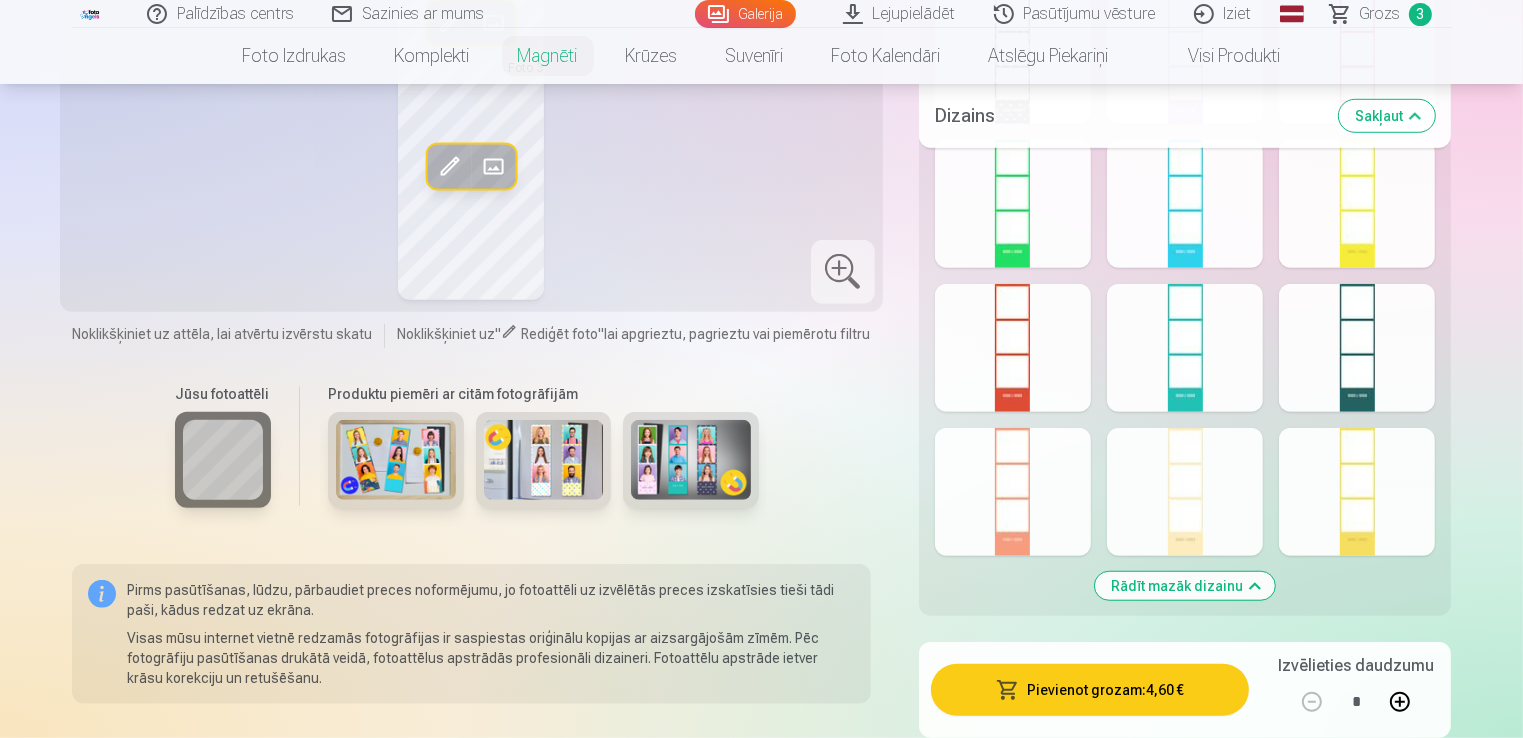 scroll, scrollTop: 1212, scrollLeft: 0, axis: vertical 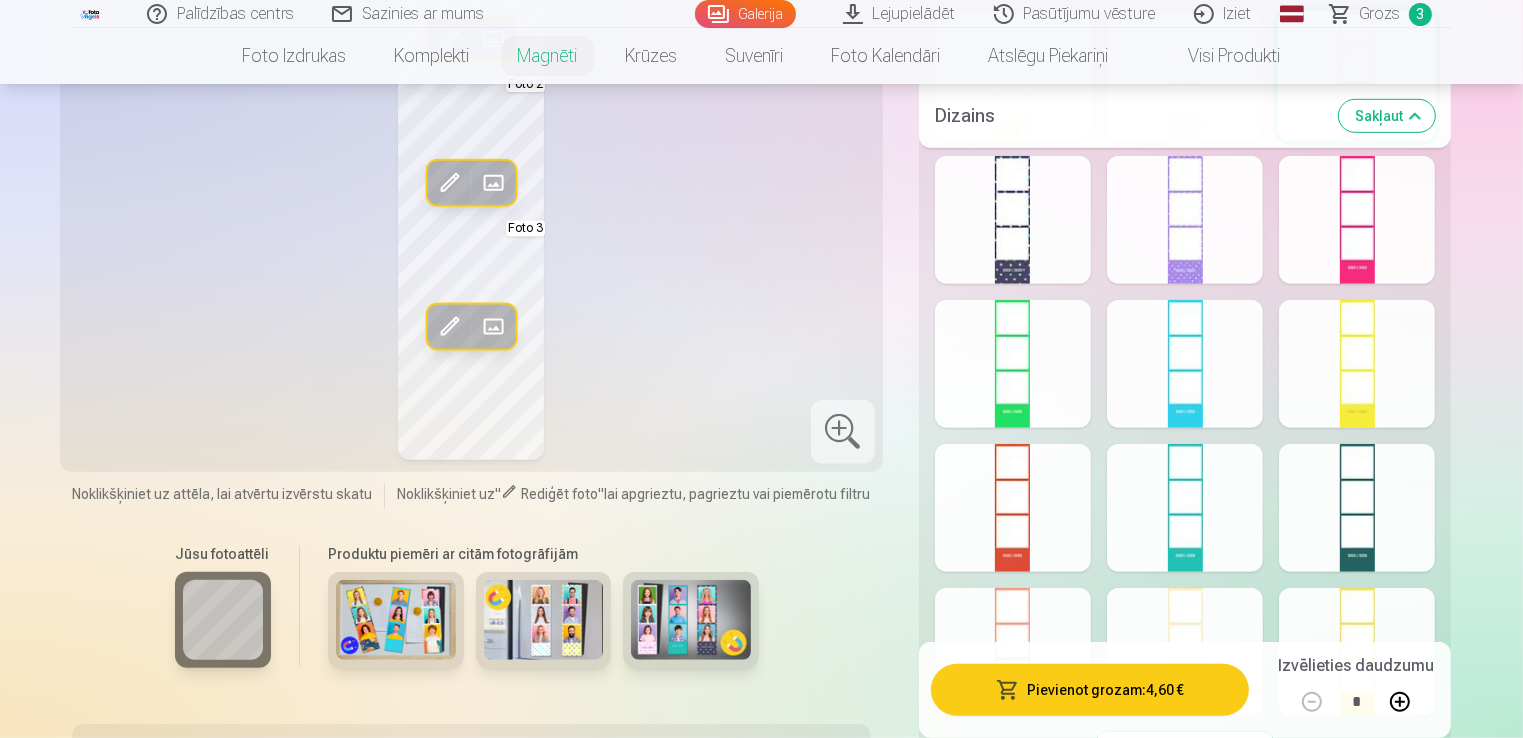 click at bounding box center [1357, 508] 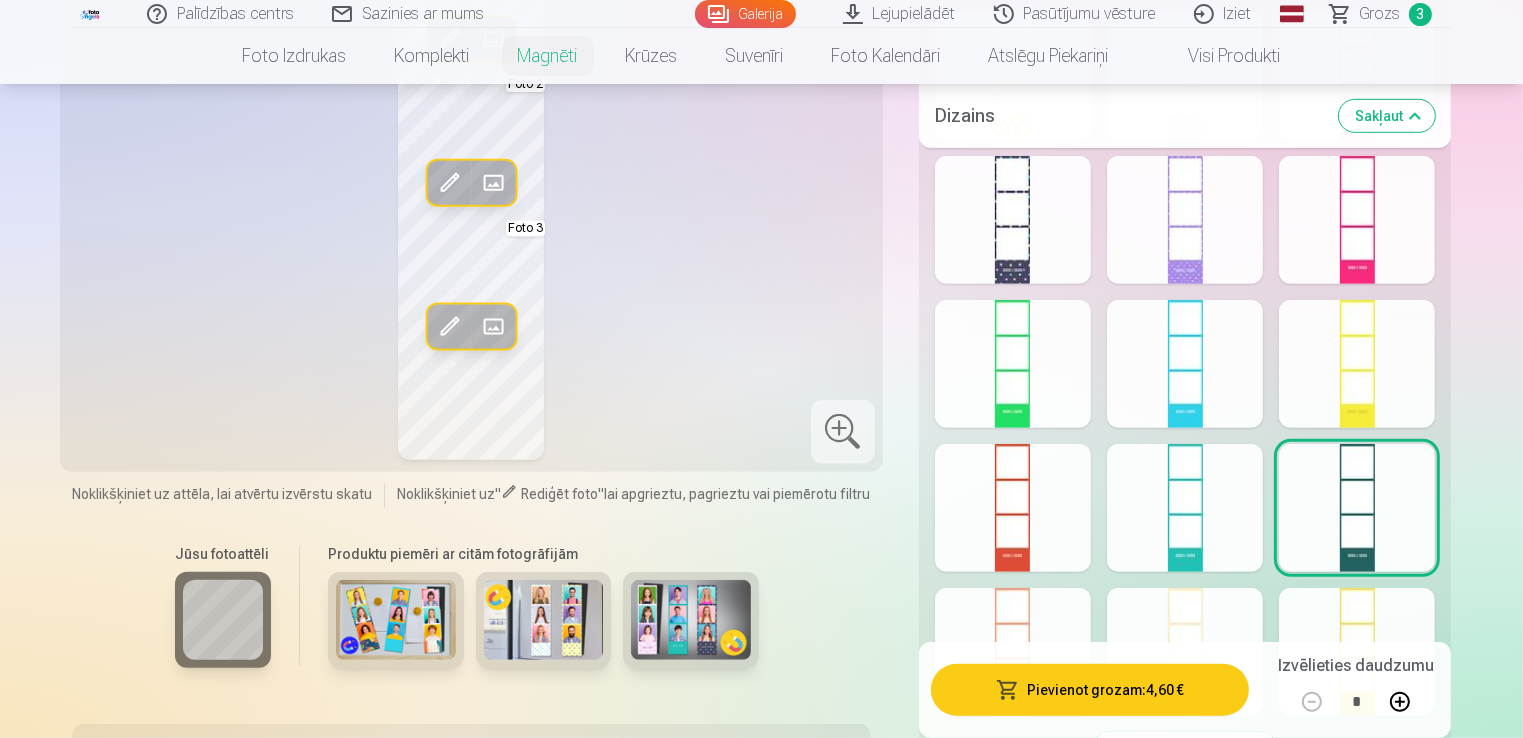 click at bounding box center [1185, 508] 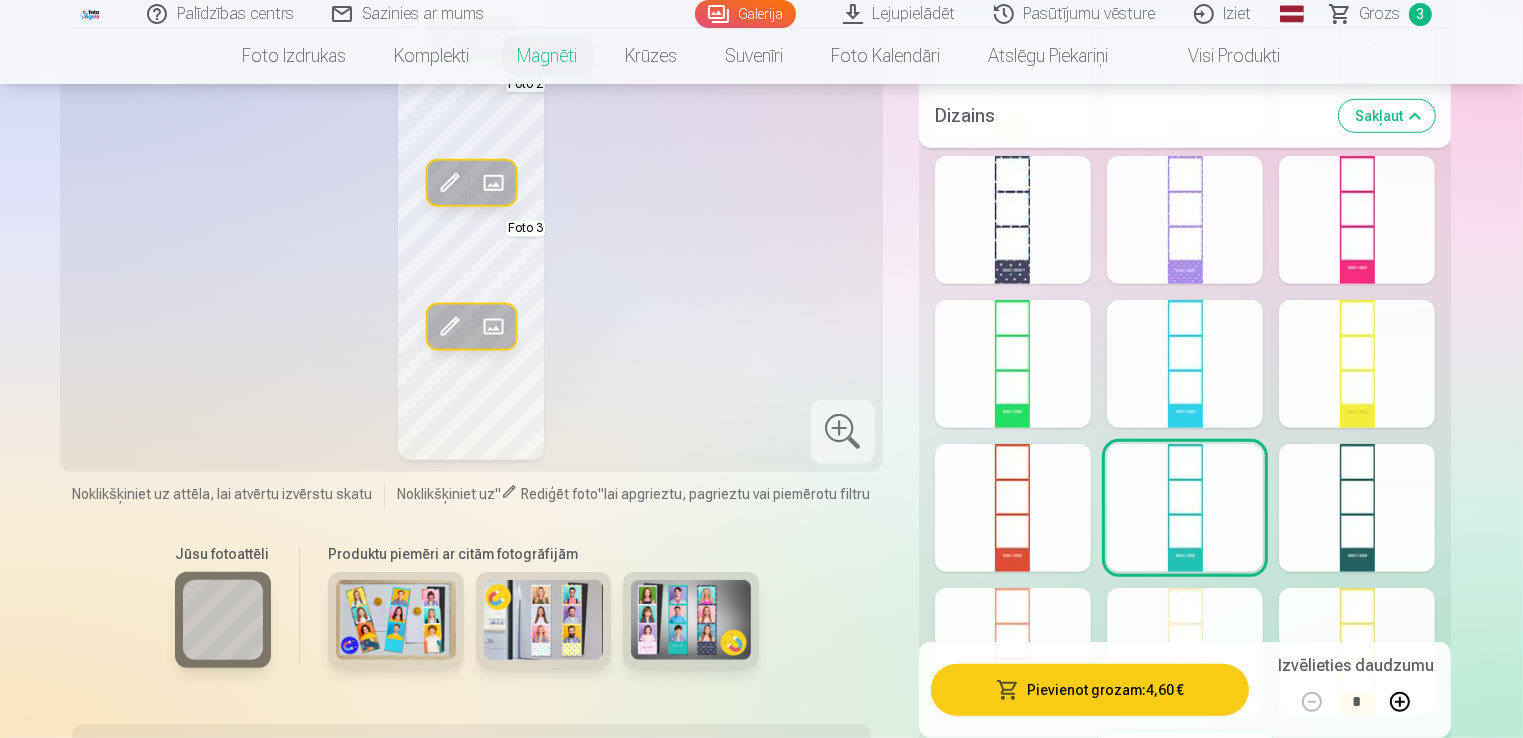 click at bounding box center [1013, 220] 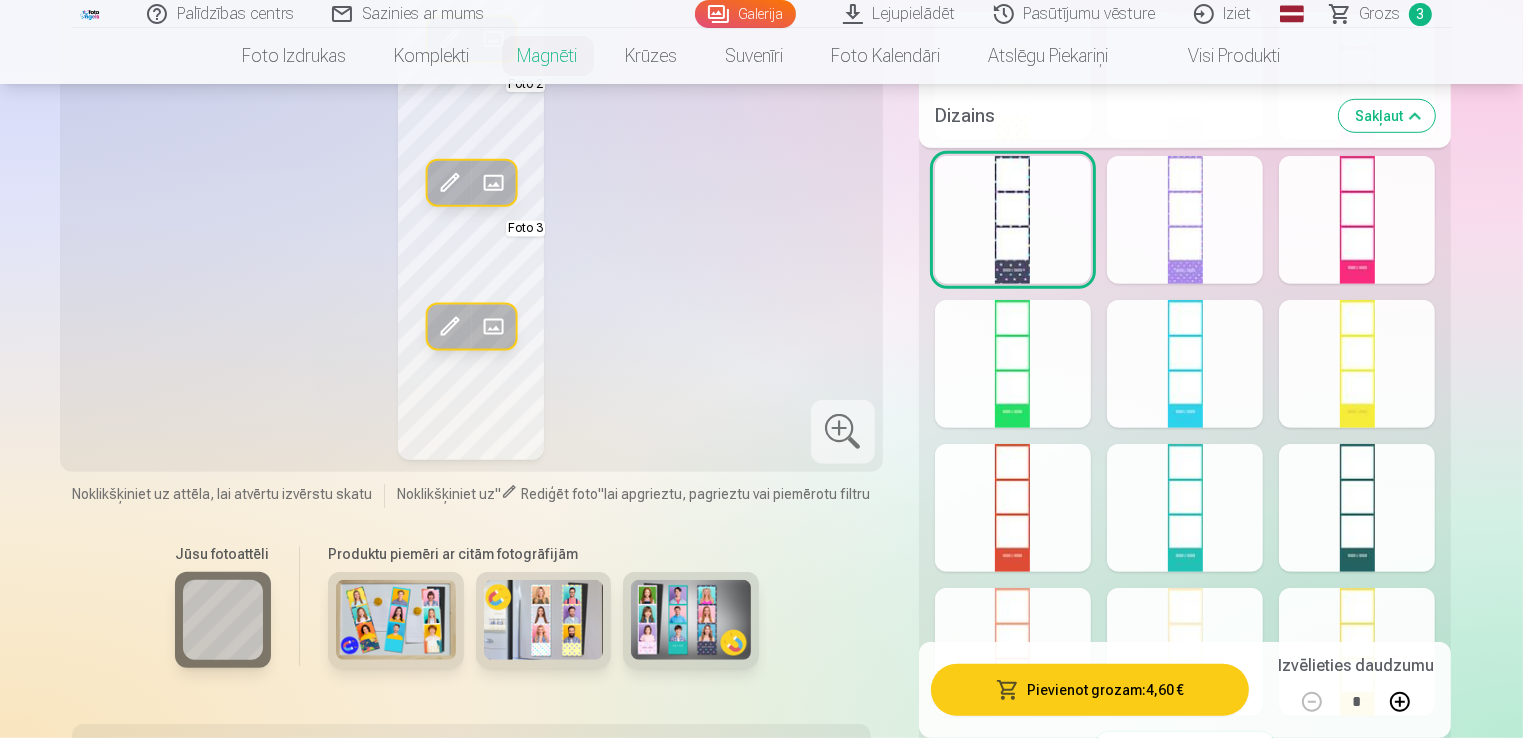 drag, startPoint x: 1522, startPoint y: 130, endPoint x: 1527, endPoint y: 163, distance: 33.37664 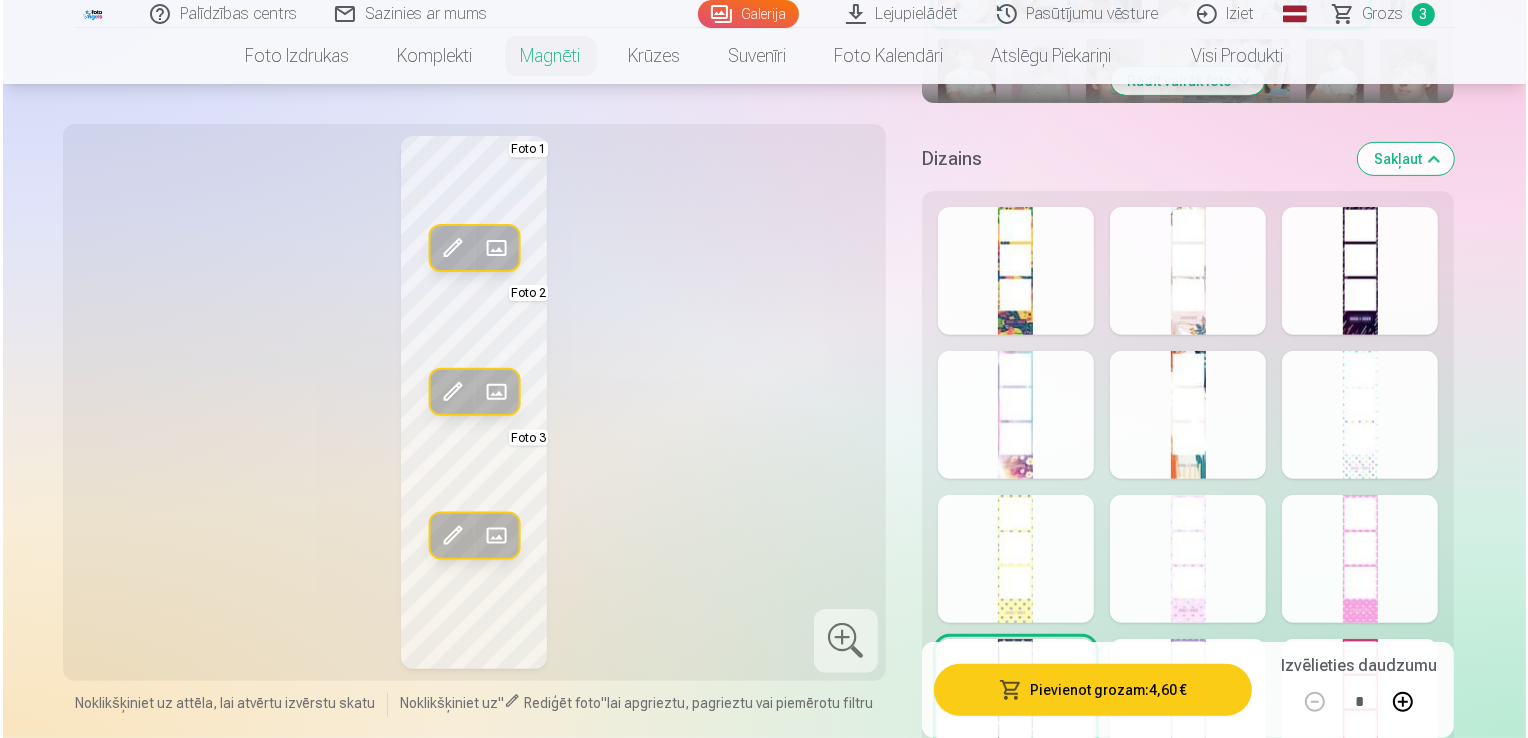 scroll, scrollTop: 719, scrollLeft: 0, axis: vertical 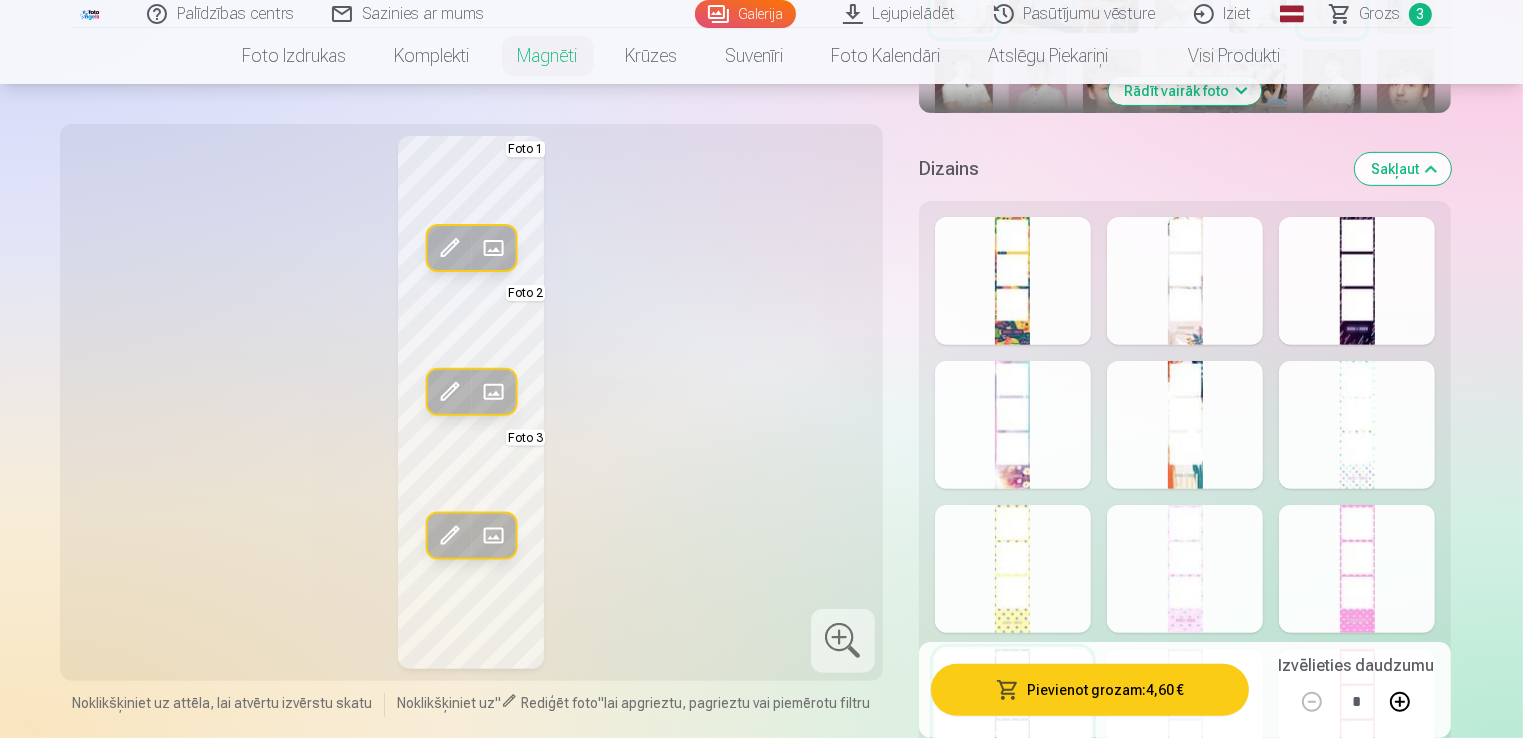 click at bounding box center (1357, 281) 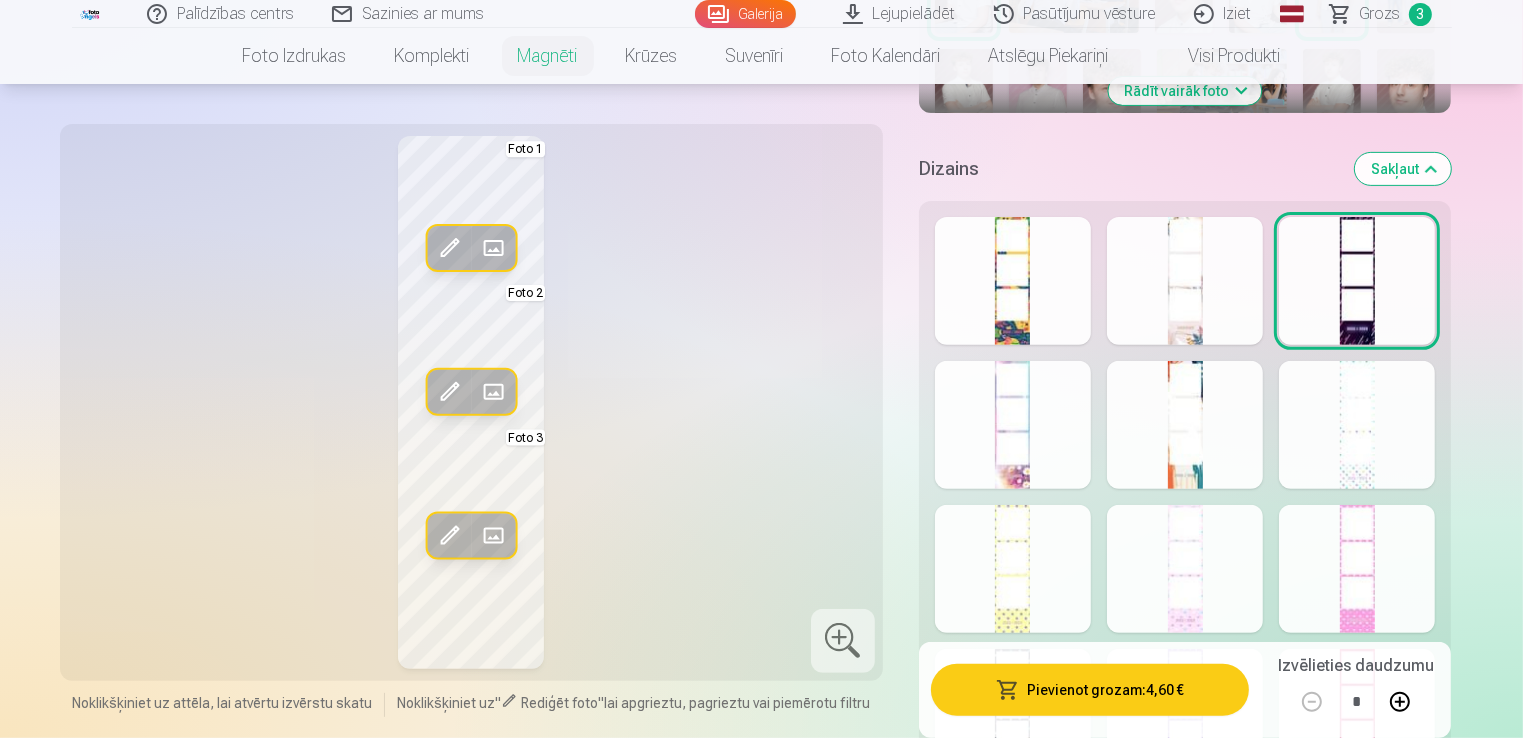 click on "Pievienot grozam :  4,60 €" at bounding box center [1090, 690] 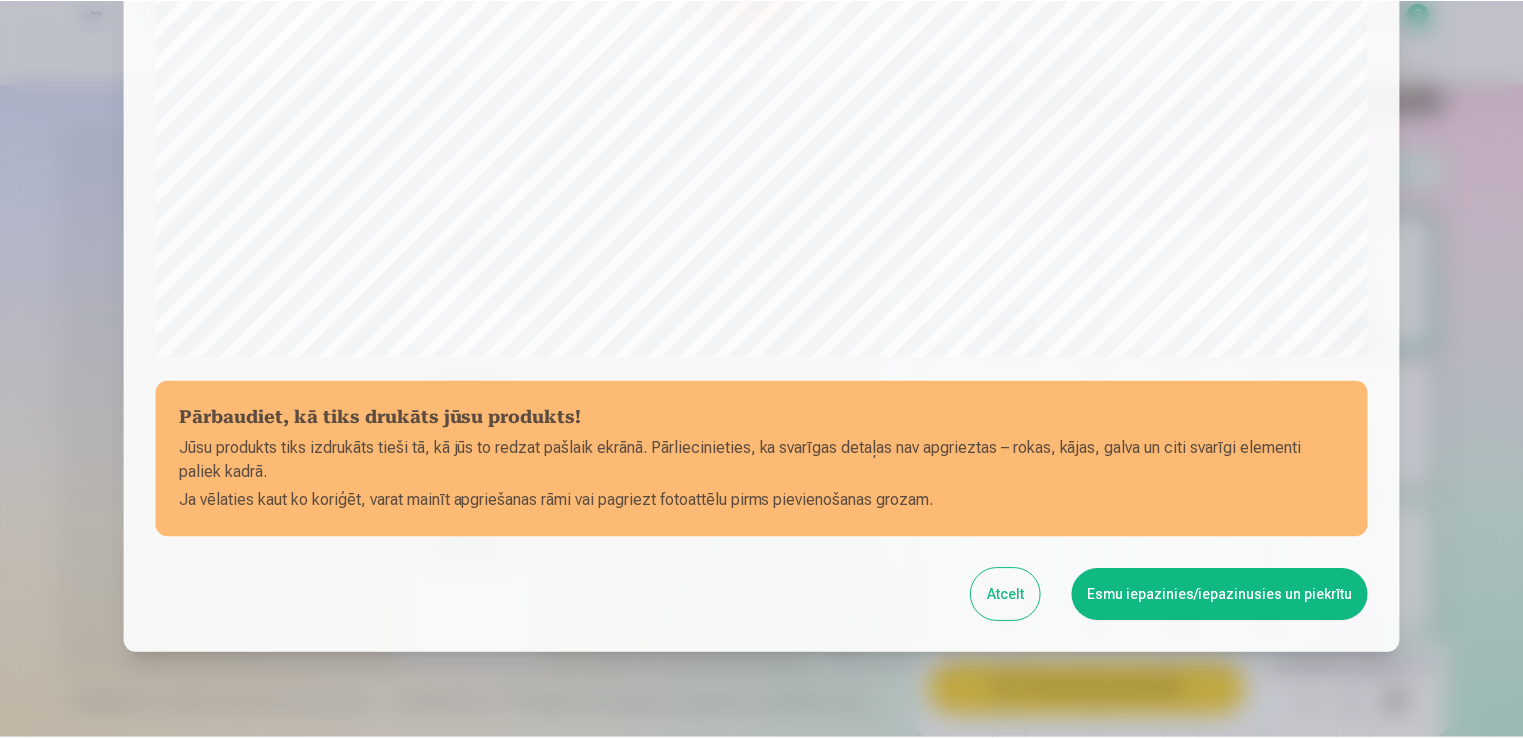 scroll, scrollTop: 624, scrollLeft: 0, axis: vertical 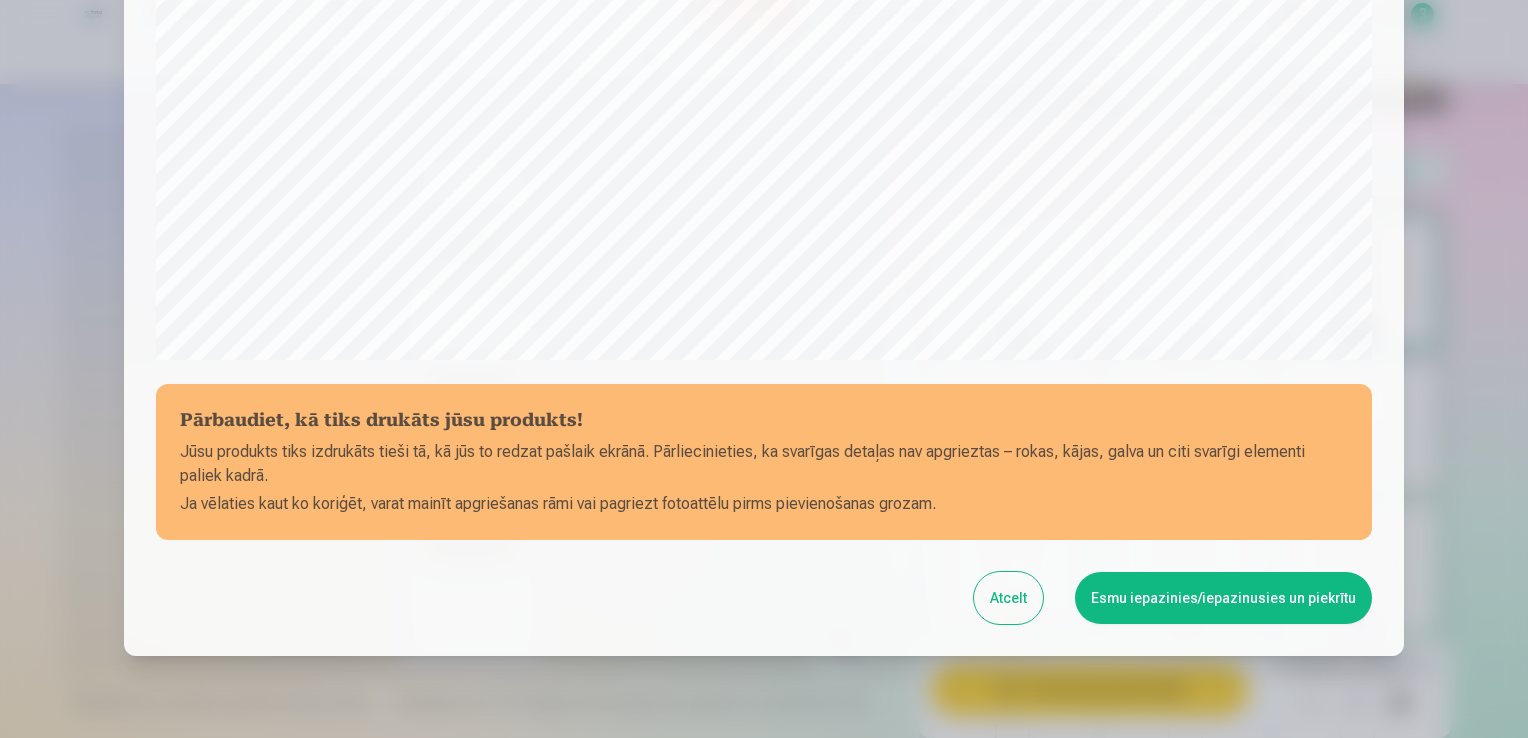 click on "Esmu iepazinies/iepazinusies un piekrītu" at bounding box center (1223, 598) 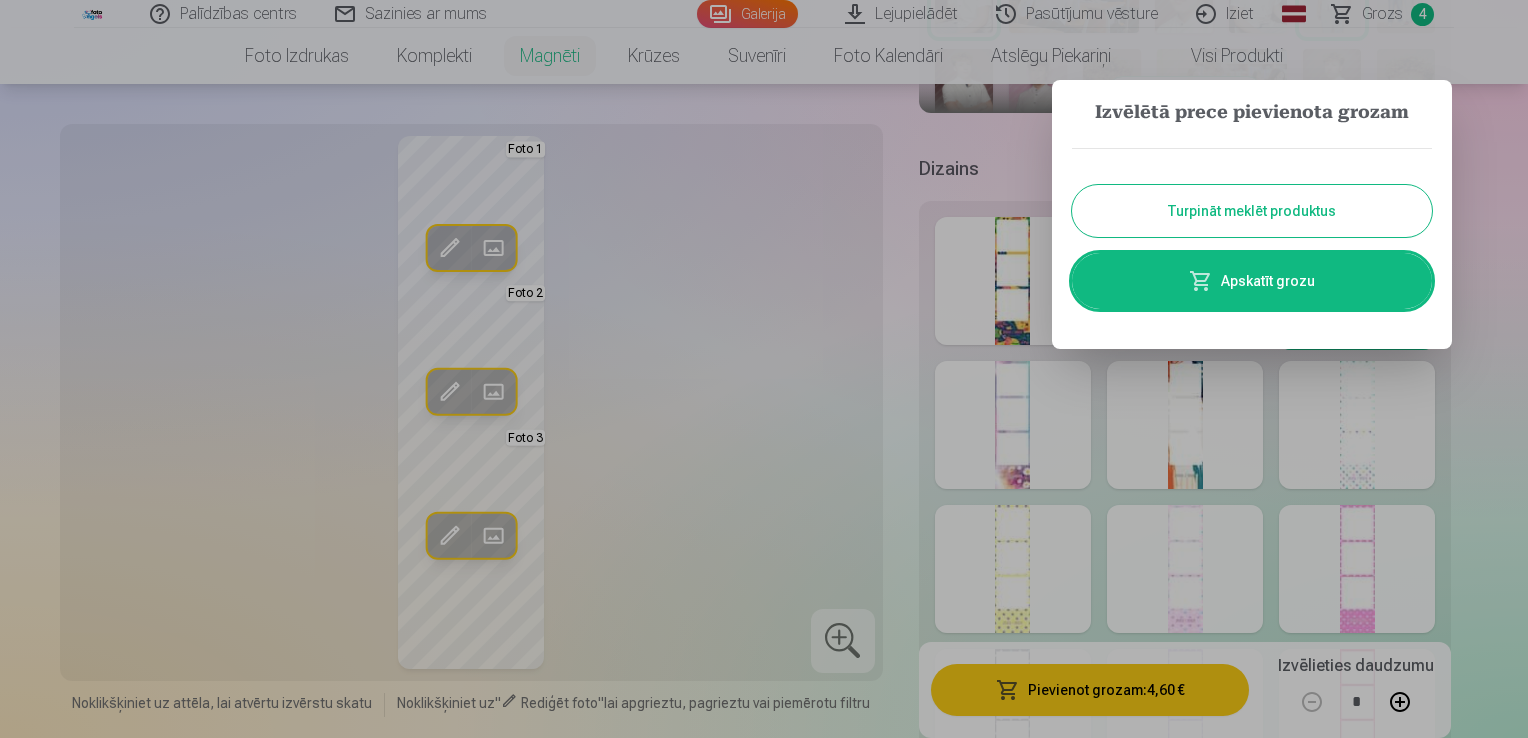 click on "Apskatīt grozu" at bounding box center (1252, 281) 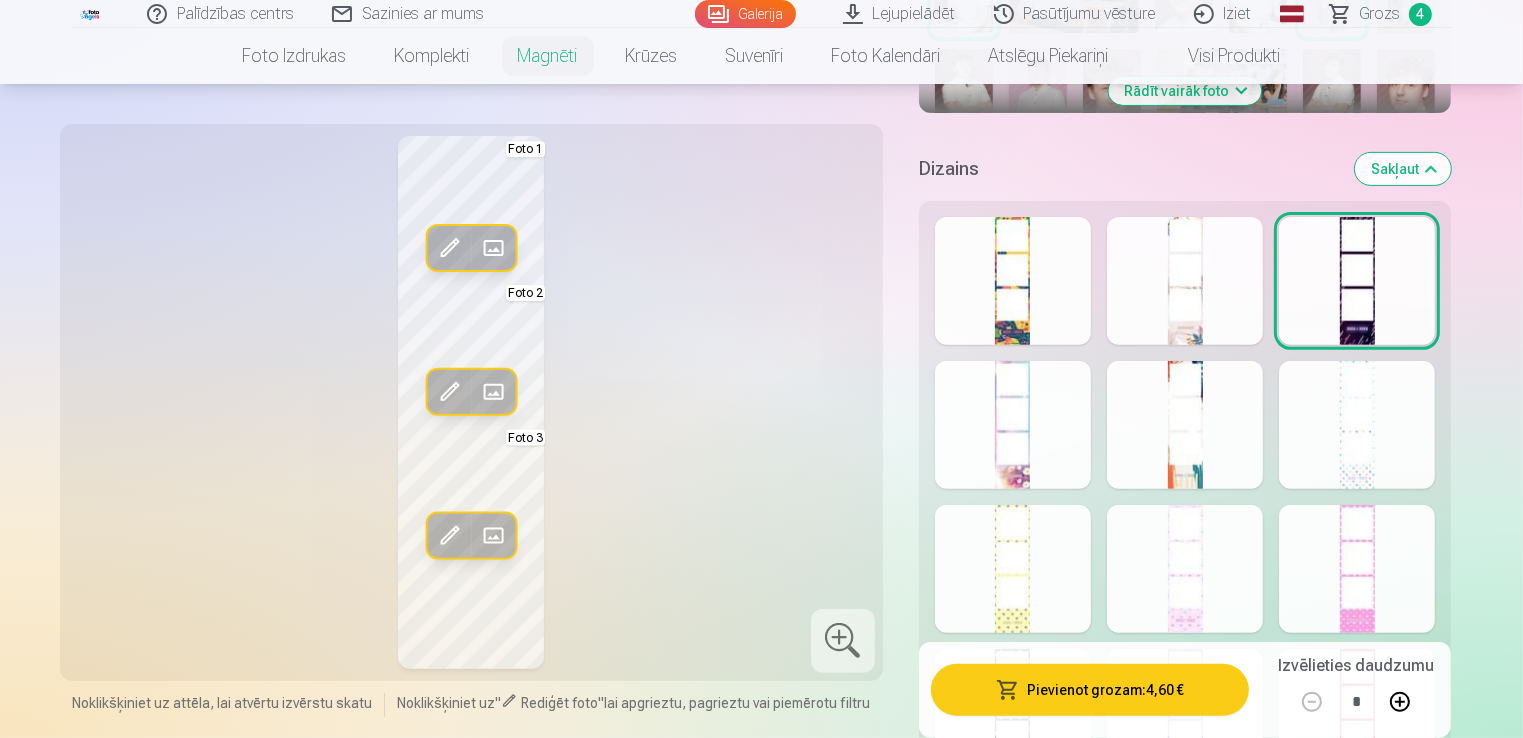 scroll, scrollTop: 0, scrollLeft: 0, axis: both 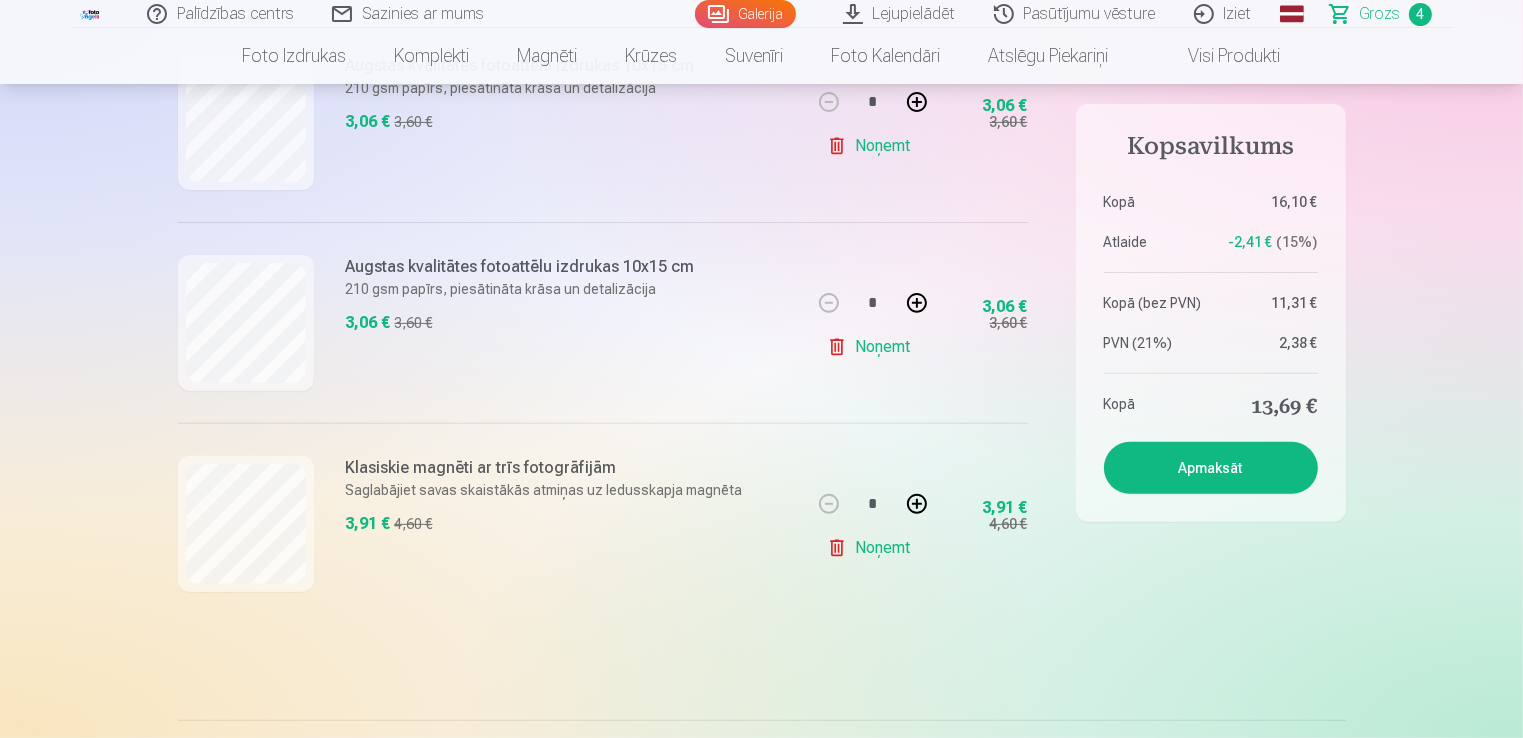 click on "Apmaksāt" at bounding box center [1211, 468] 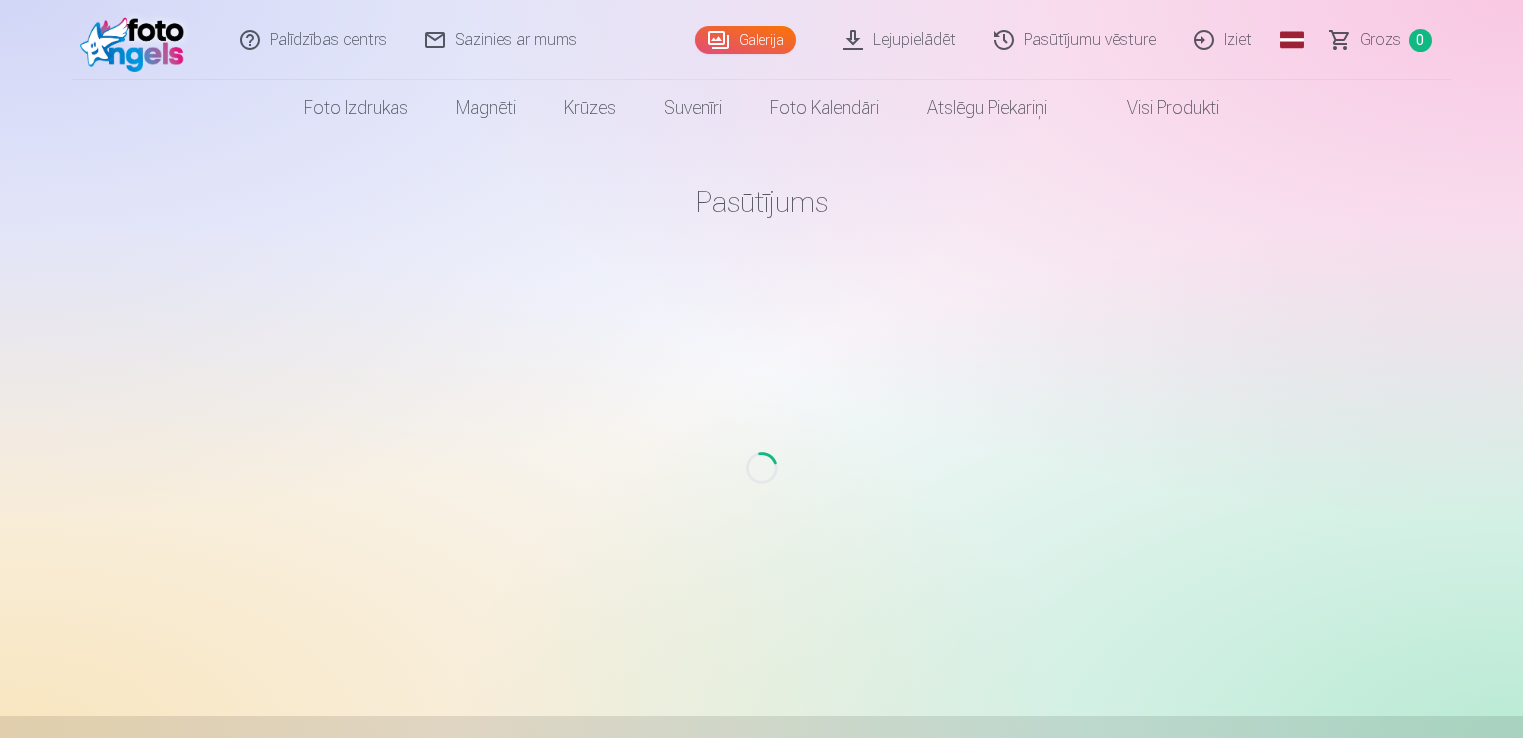 scroll, scrollTop: 0, scrollLeft: 0, axis: both 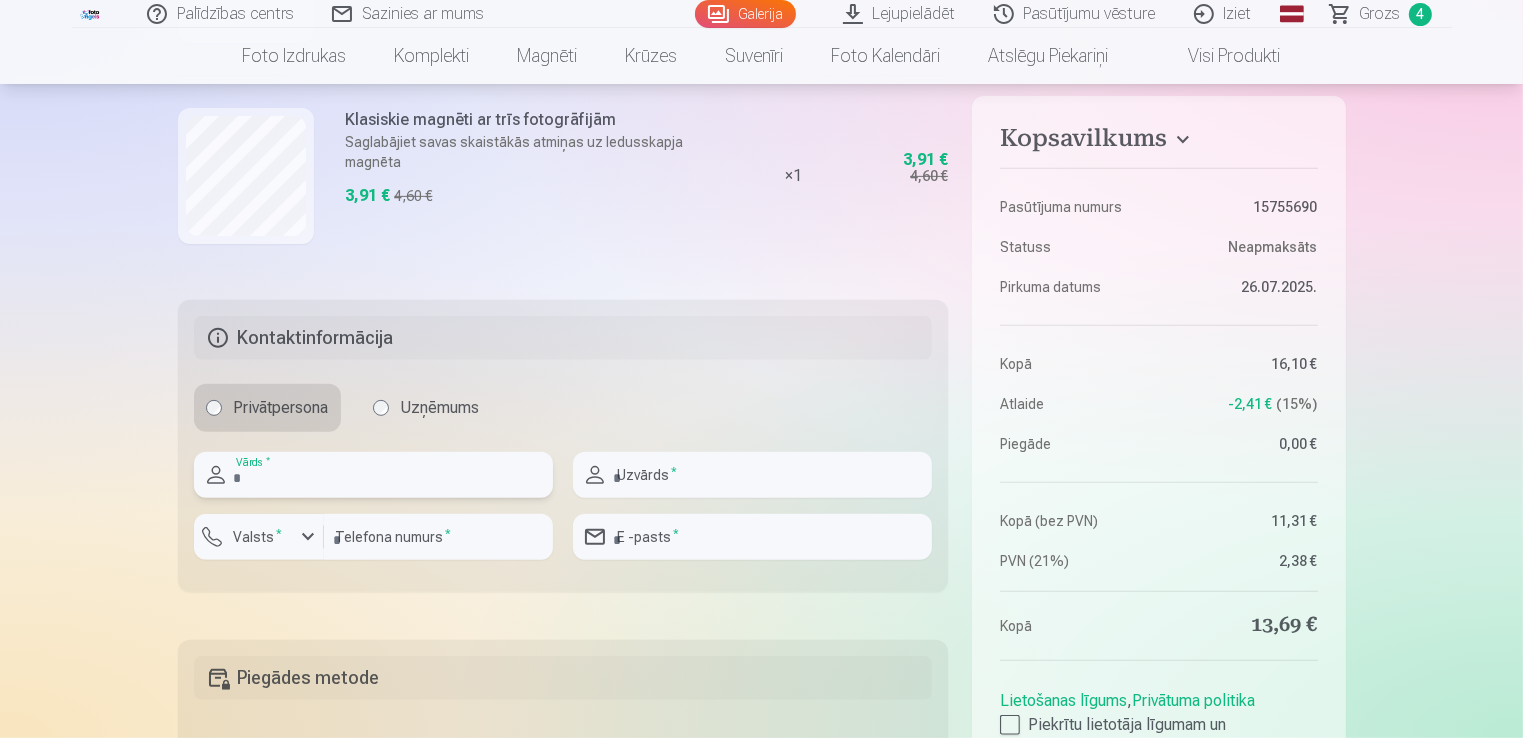 click at bounding box center (373, 475) 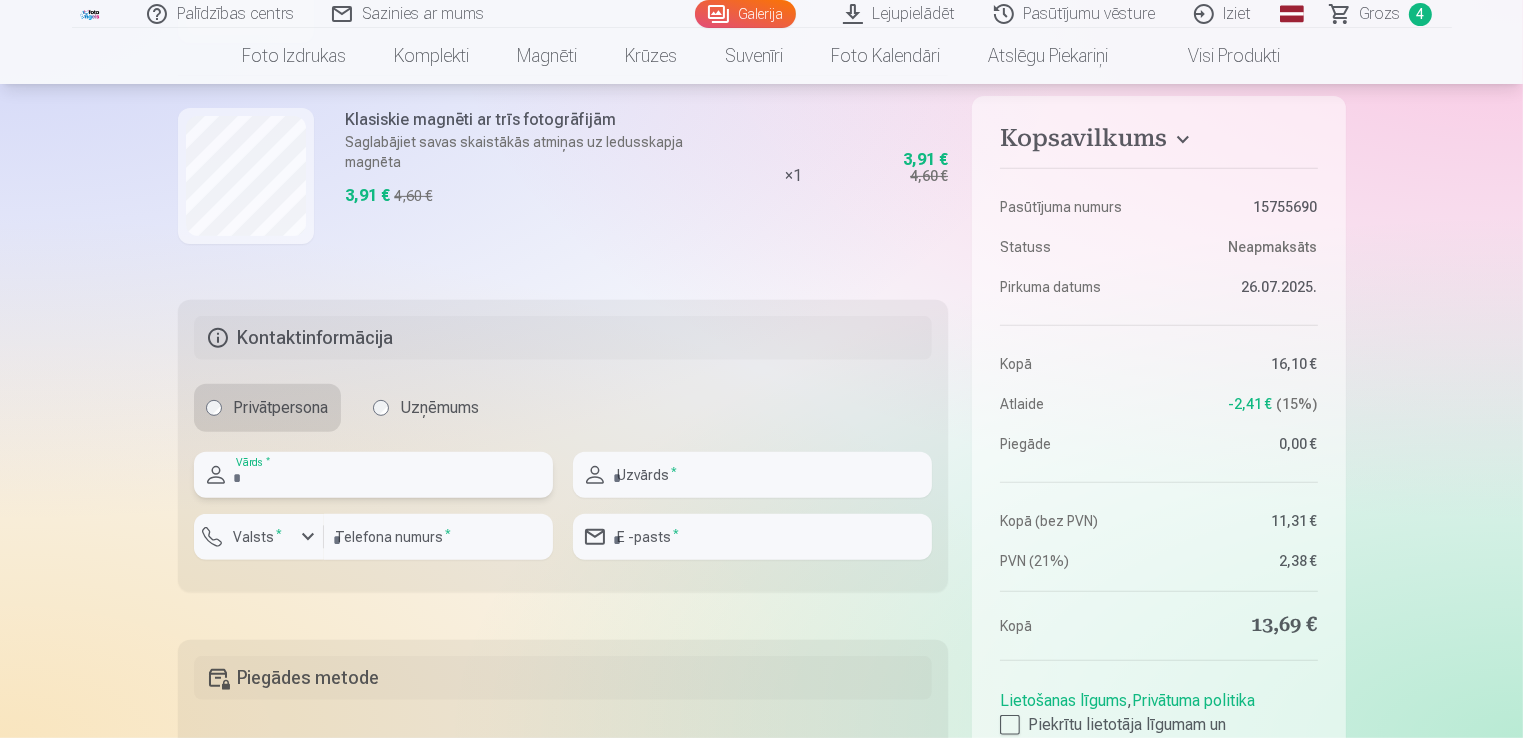 type on "*****" 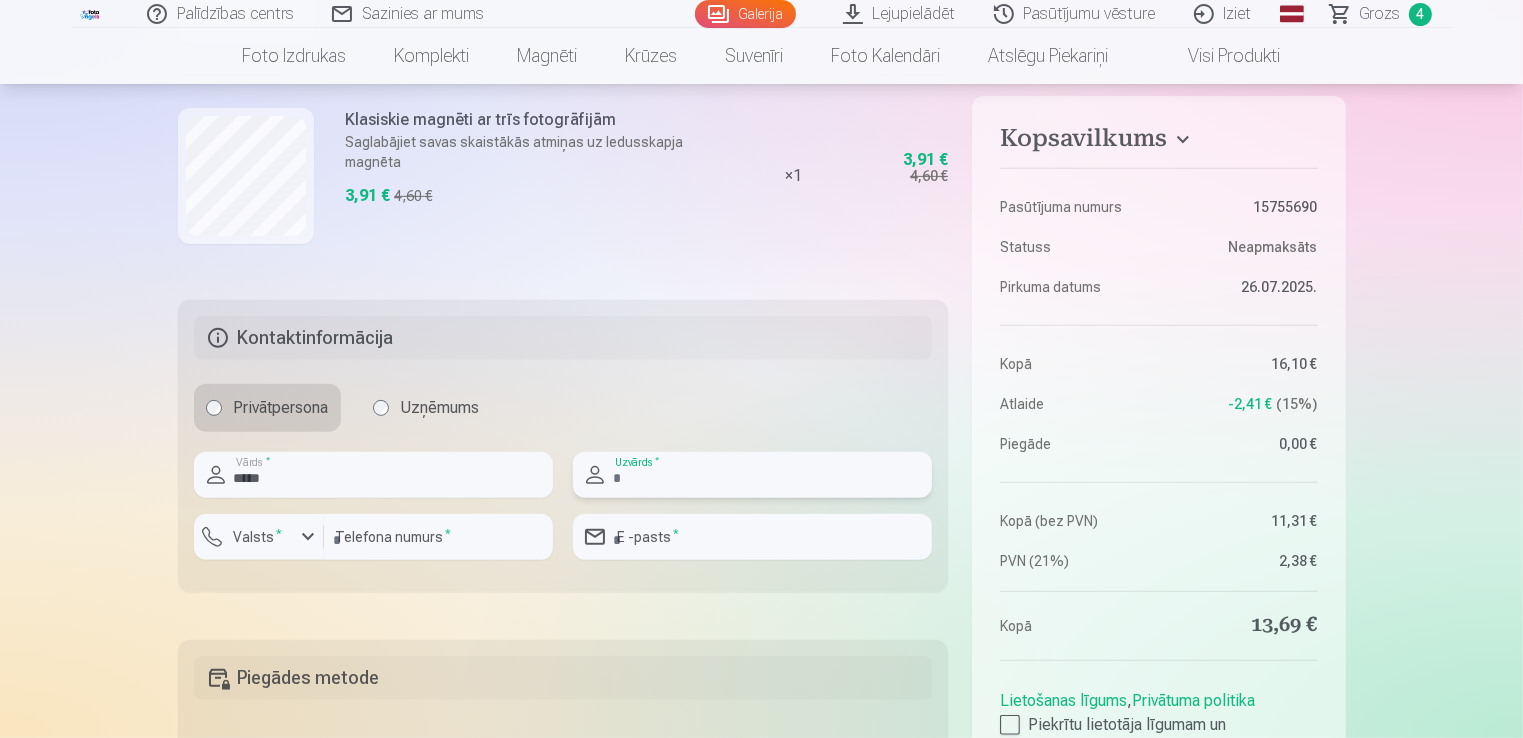 type on "********" 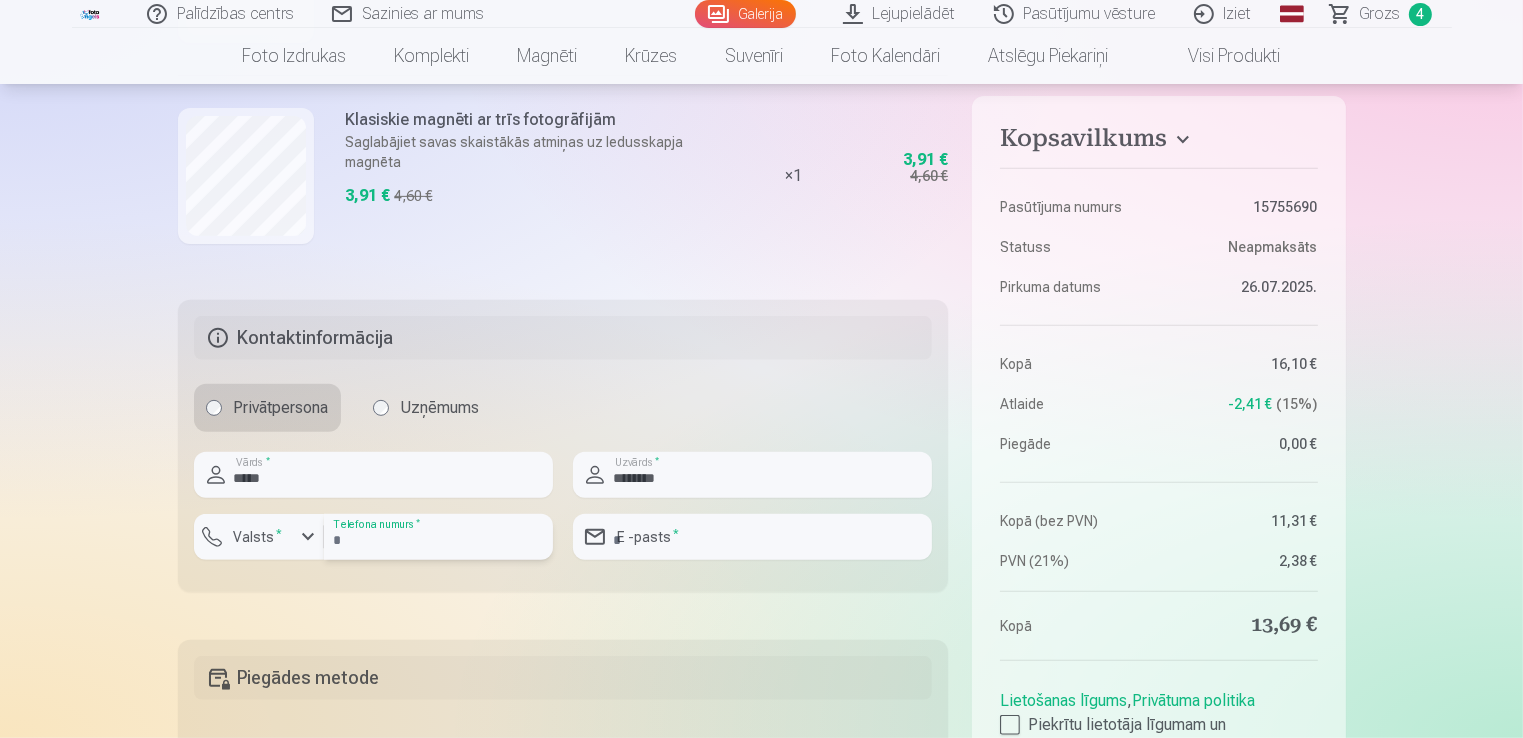 type on "********" 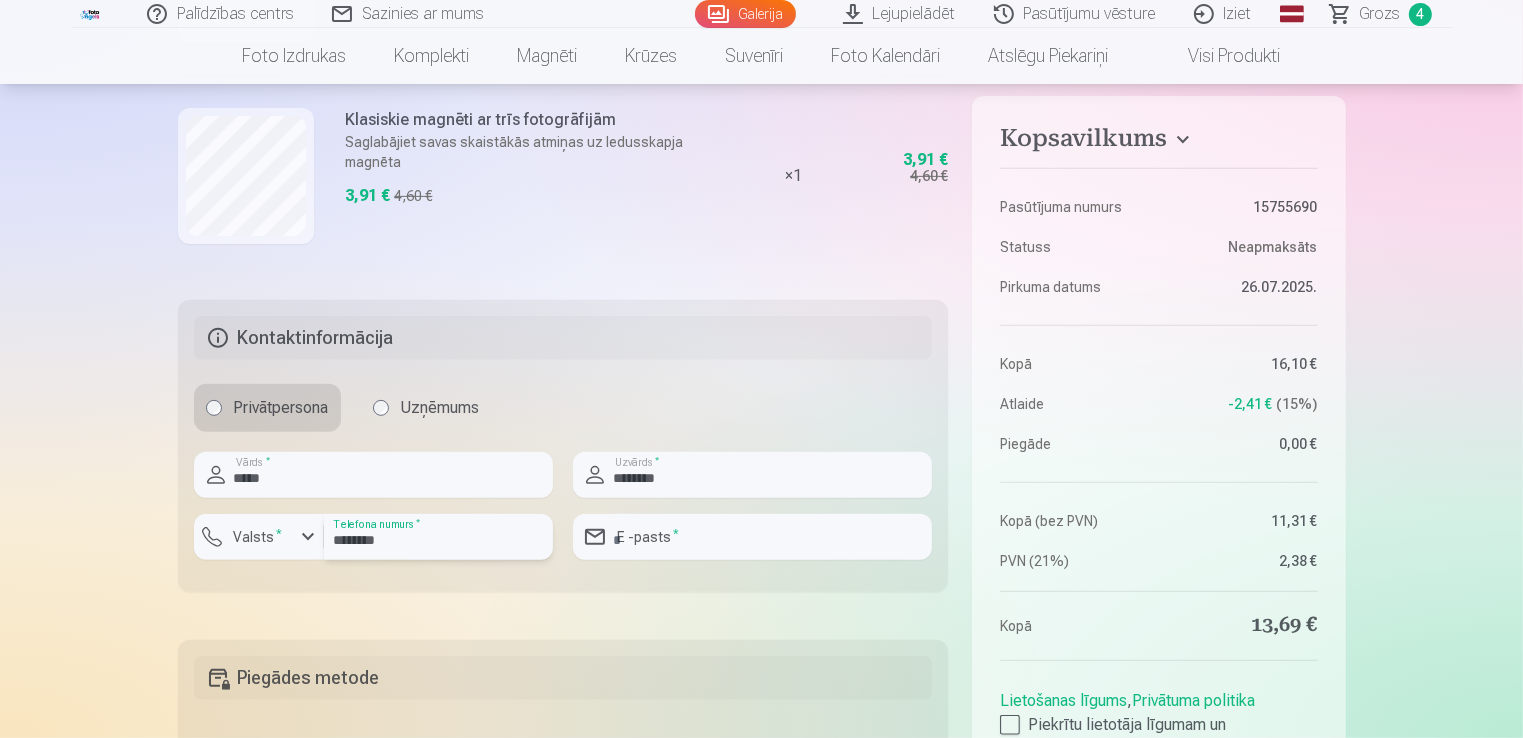 type on "**********" 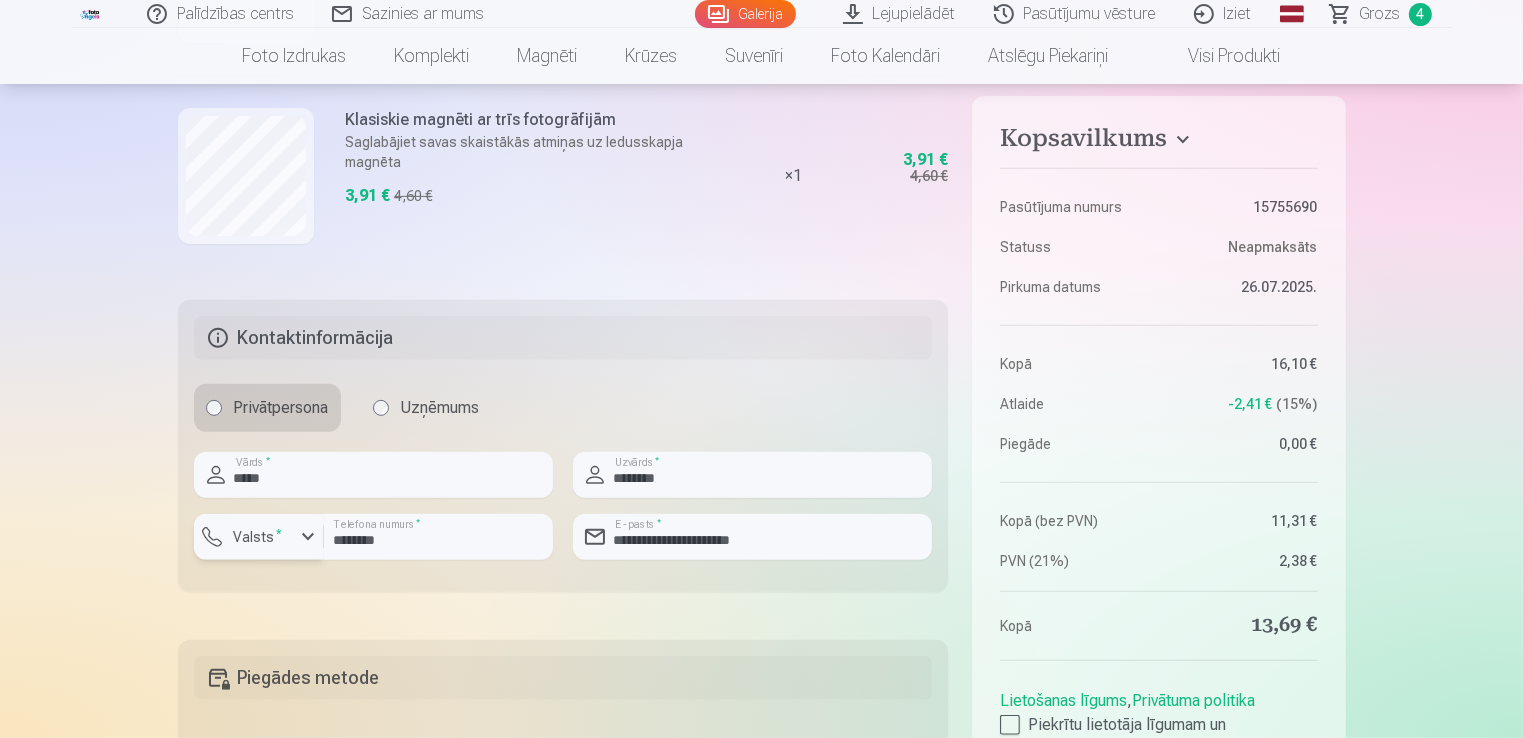 click on "Valsts *" at bounding box center [258, 537] 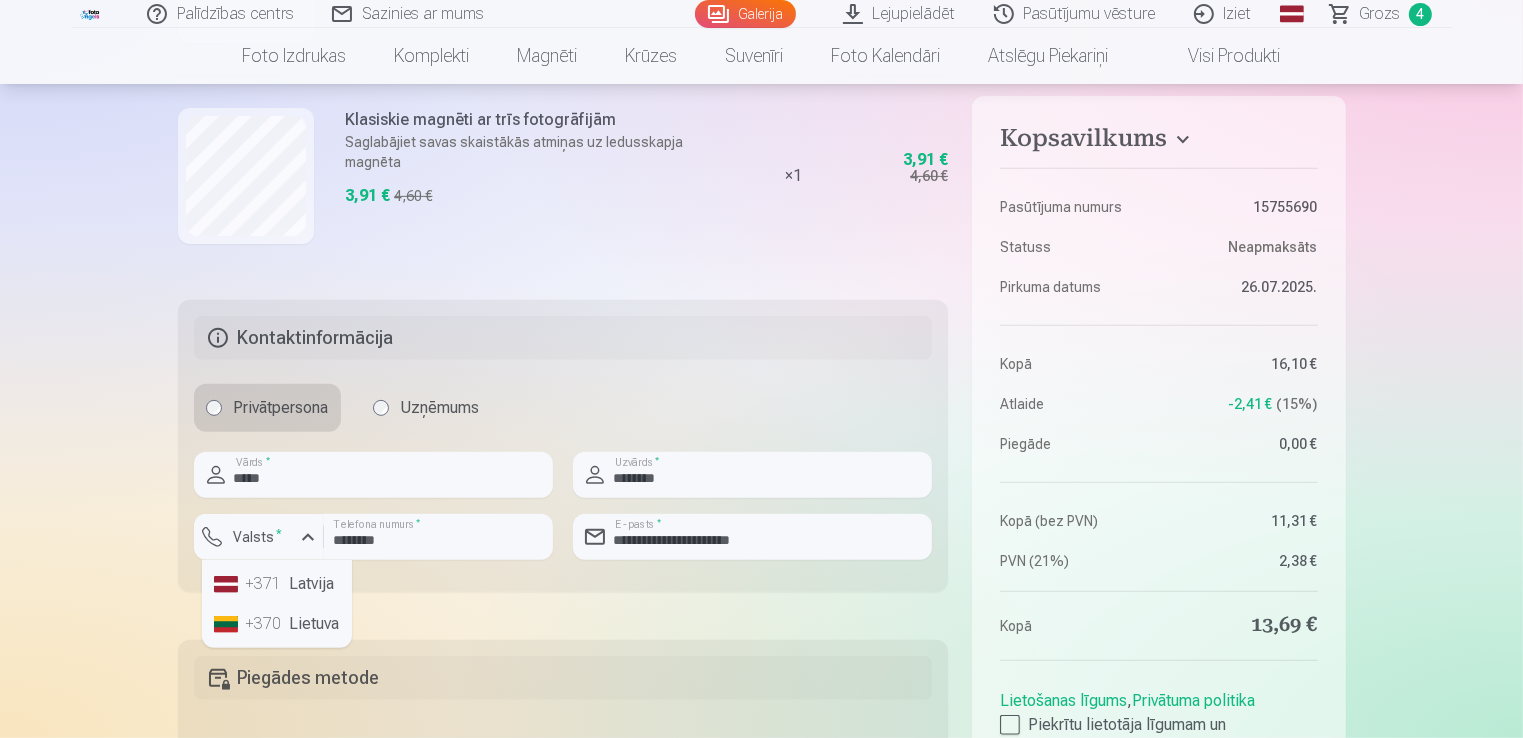 click on "+371" at bounding box center (266, 584) 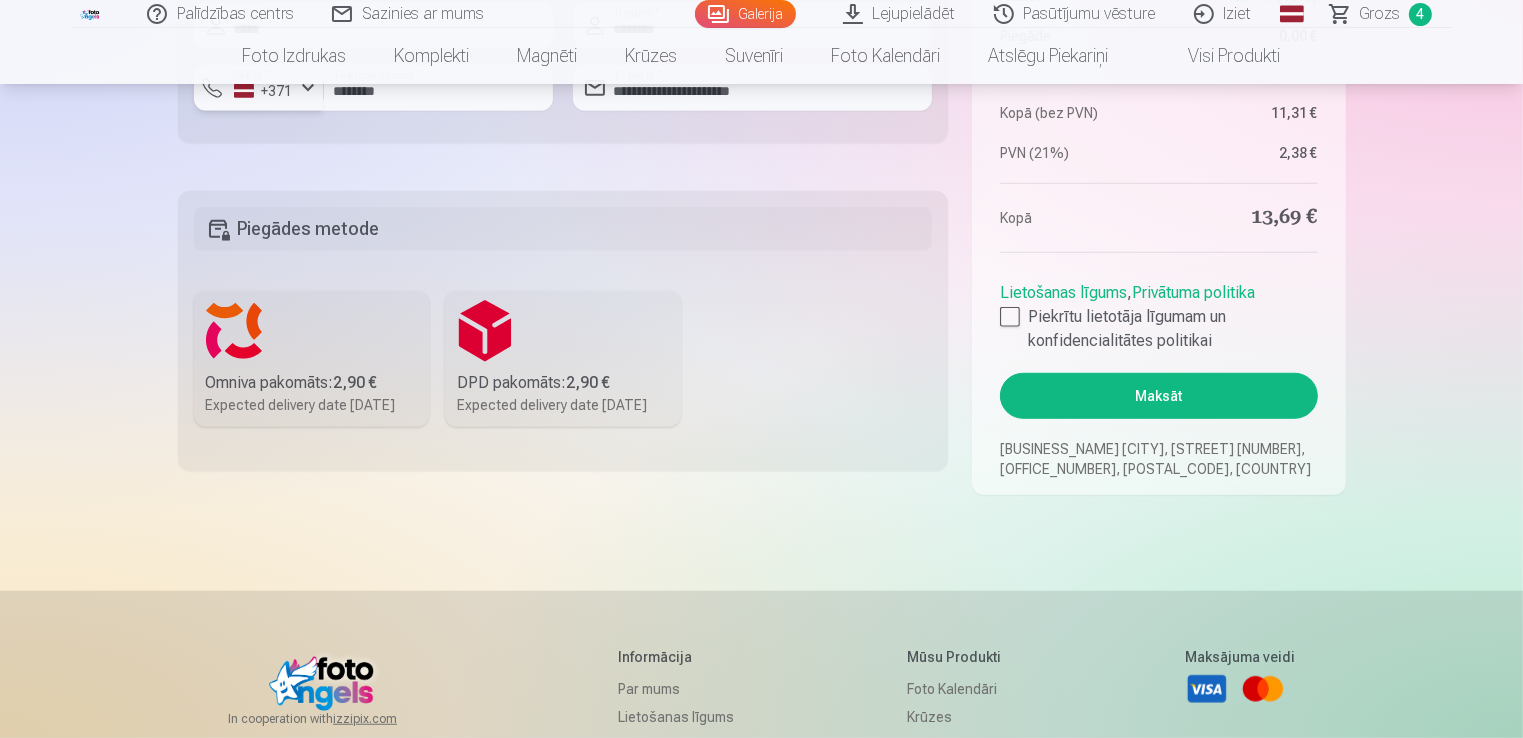 scroll, scrollTop: 1287, scrollLeft: 0, axis: vertical 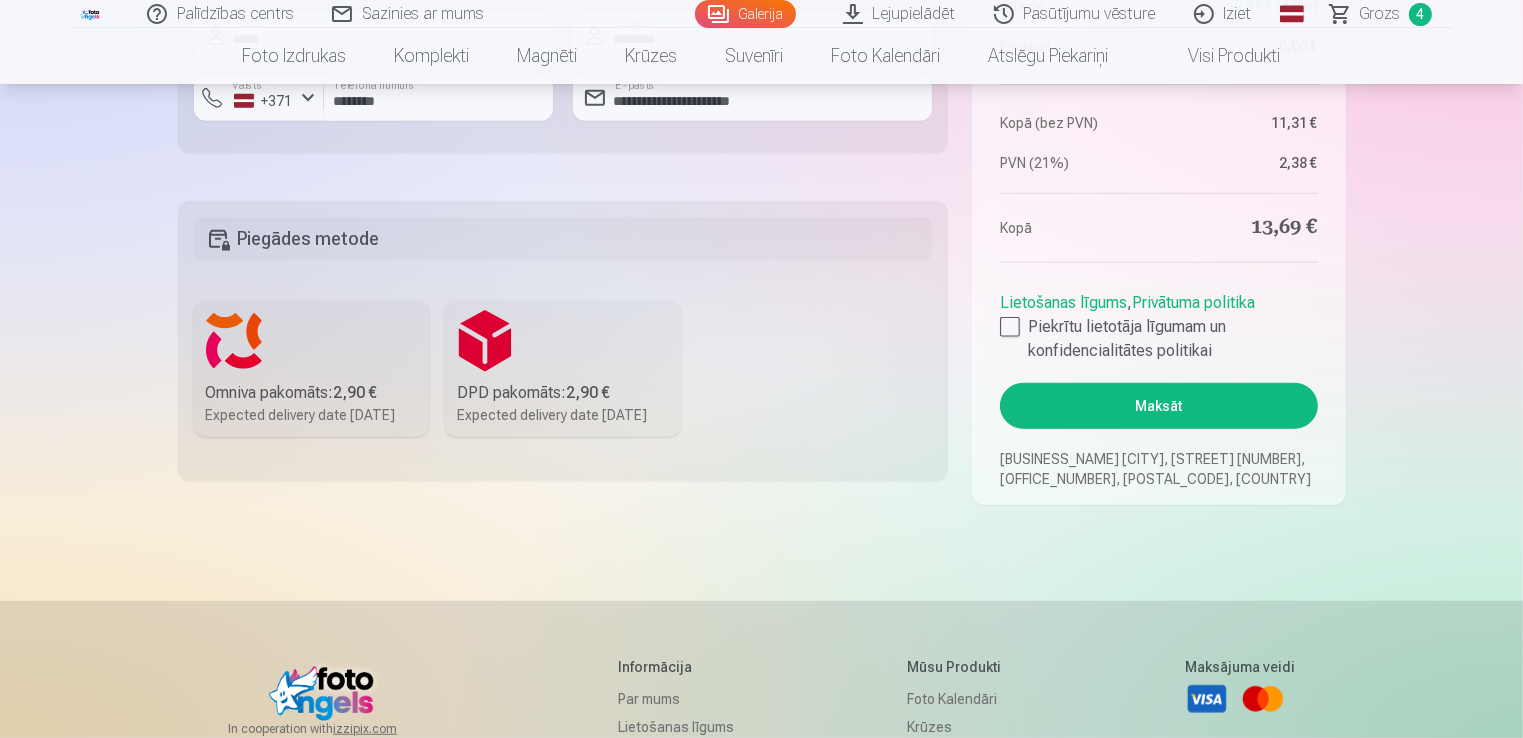click on "Omniva pakomāts :  2,90 €" at bounding box center (312, 393) 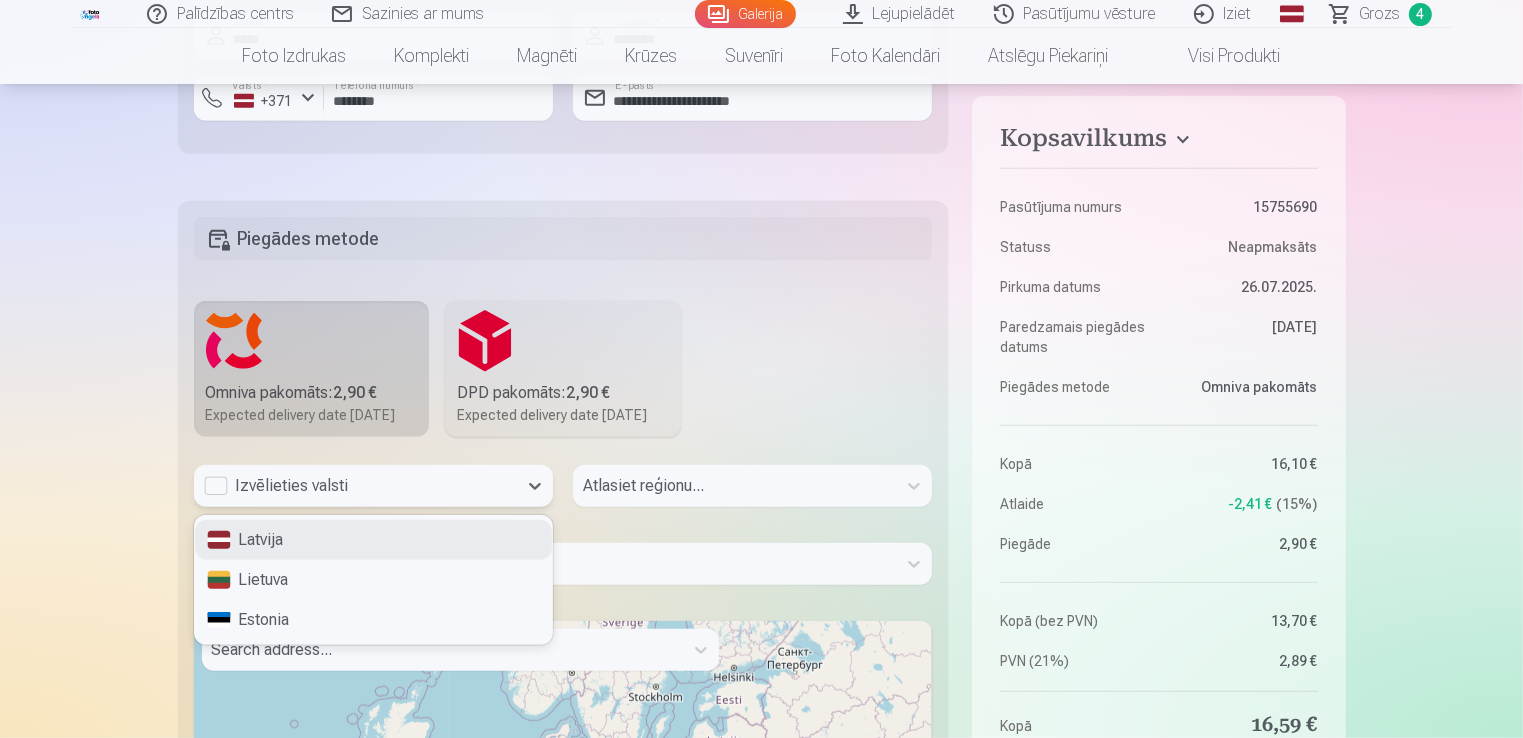 click on "Izvēlieties valsti" at bounding box center [355, 486] 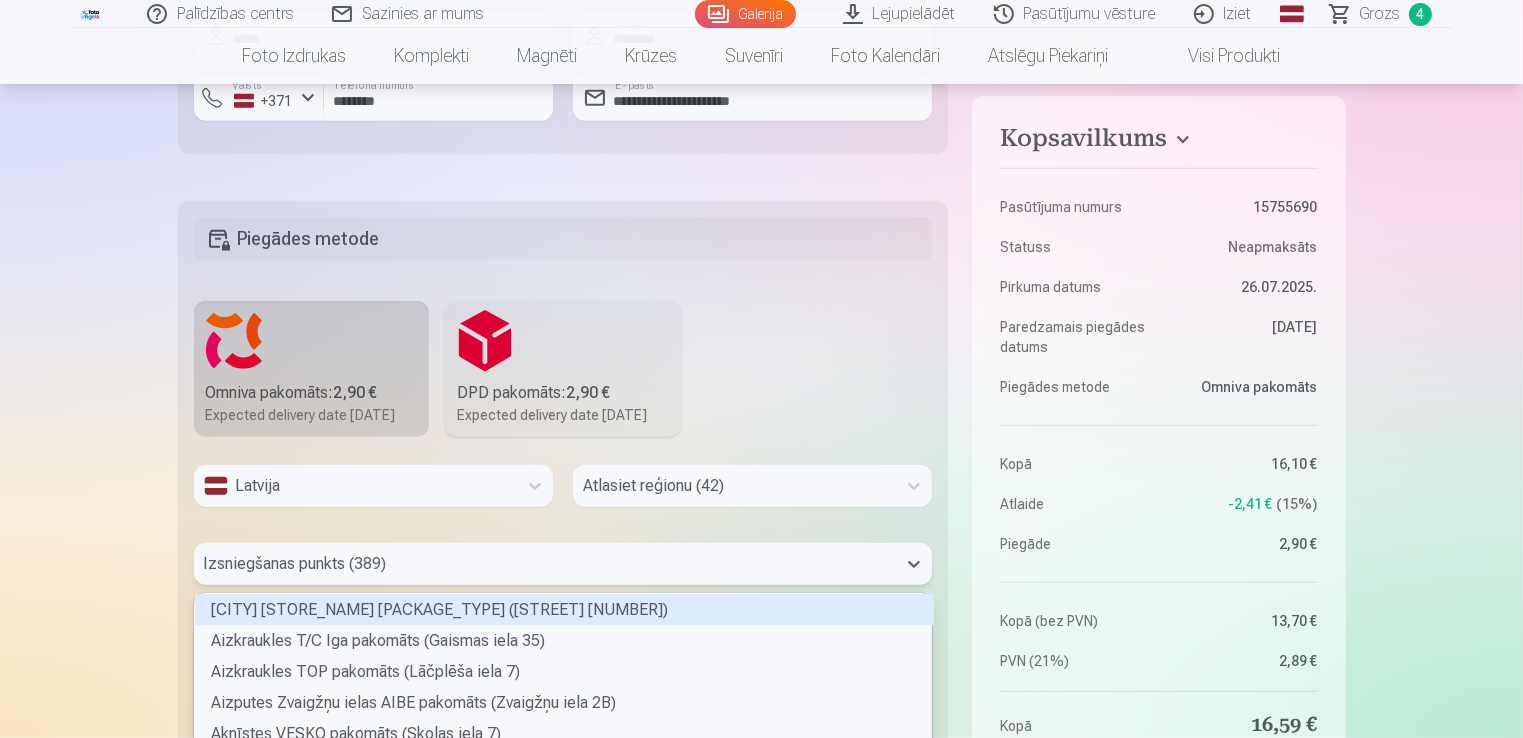 scroll, scrollTop: 1470, scrollLeft: 0, axis: vertical 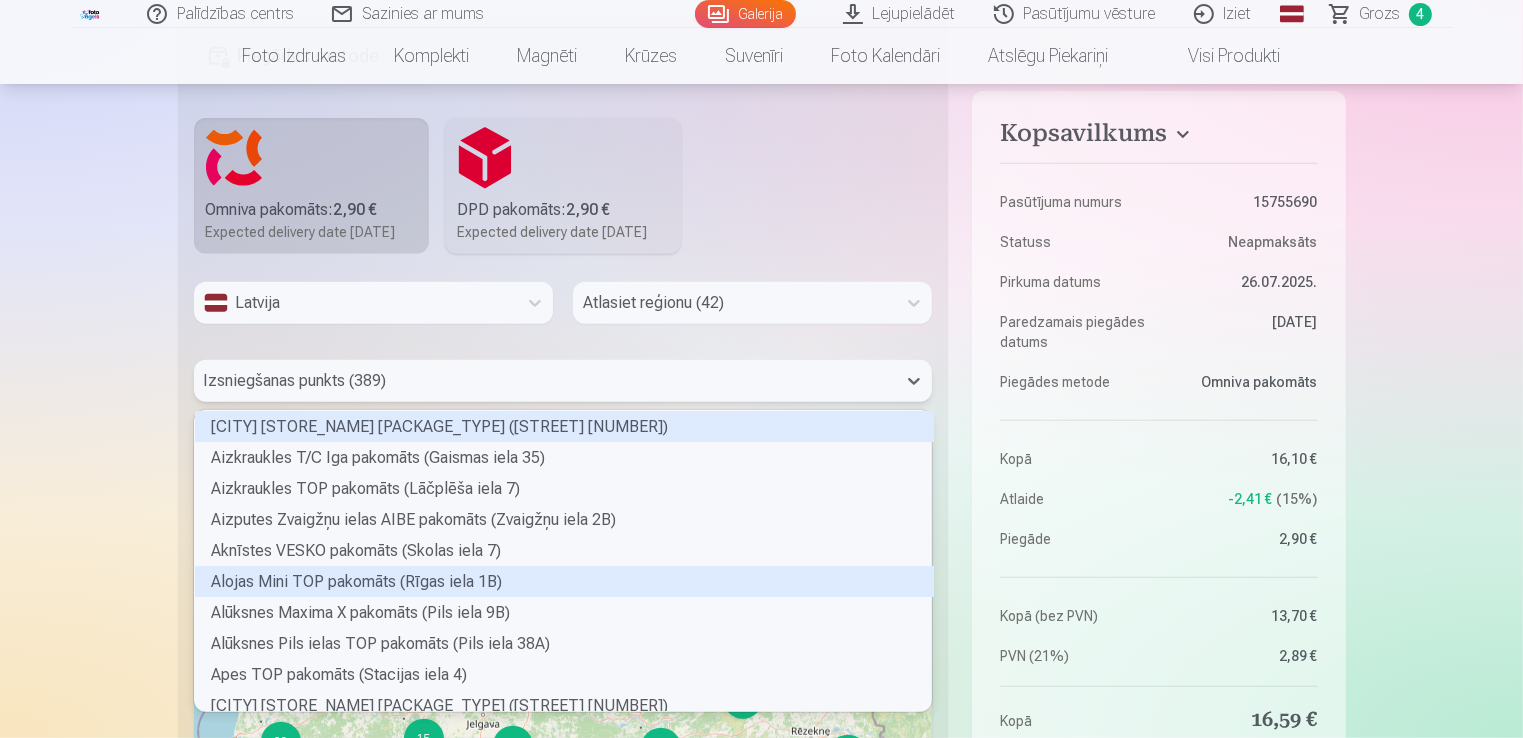 click on "389 results available. Use Up and Down to choose options, press Enter to select the currently focused option, press Escape to exit the menu, press Tab to select the option and exit the menu. Izsniegšanas punkts (389) Aglonas TOP pakomāts (Somersētas iela 33) Aizkraukles T/C Iga pakomāts (Gaismas iela 35) Aizkraukles TOP pakomāts (Lāčplēša iela 7) Aizputes Zvaigžņu ielas AIBE pakomāts (Zvaigžņu iela 2B) Aknīstes VESKO pakomāts (Skolas iela 7) Alojas Mini TOP pakomāts (Rīgas iela 1B) Alūksnes Maxima X pakomāts (Pils iela 9B) Alūksnes Pils ielas TOP pakomāts (Pils iela 38A) Apes TOP pakomāts (Stacijas iela 4) Auces TOP pakomāts (Baznīcas iela 1) Augšlīgatnes ELVI pakomāts (Nītaures iela 5) Babītes ELVI pakomāts (Liepu aleja 15A) Baldones Mego pakomāts (Rīgas iela 79) Baldones TOP pakomāts (Pārupes iela 6) Baložu Mego pakomāts (Rīgas iela 14) Balvu TOP pakomāts (Partizānu iela 8) Balvu Tautas ielas 1 pakomāts (Tautas iela 1) Bauskas Mini RIMI pakomāts (Zaļā iela 3)" at bounding box center [563, 381] 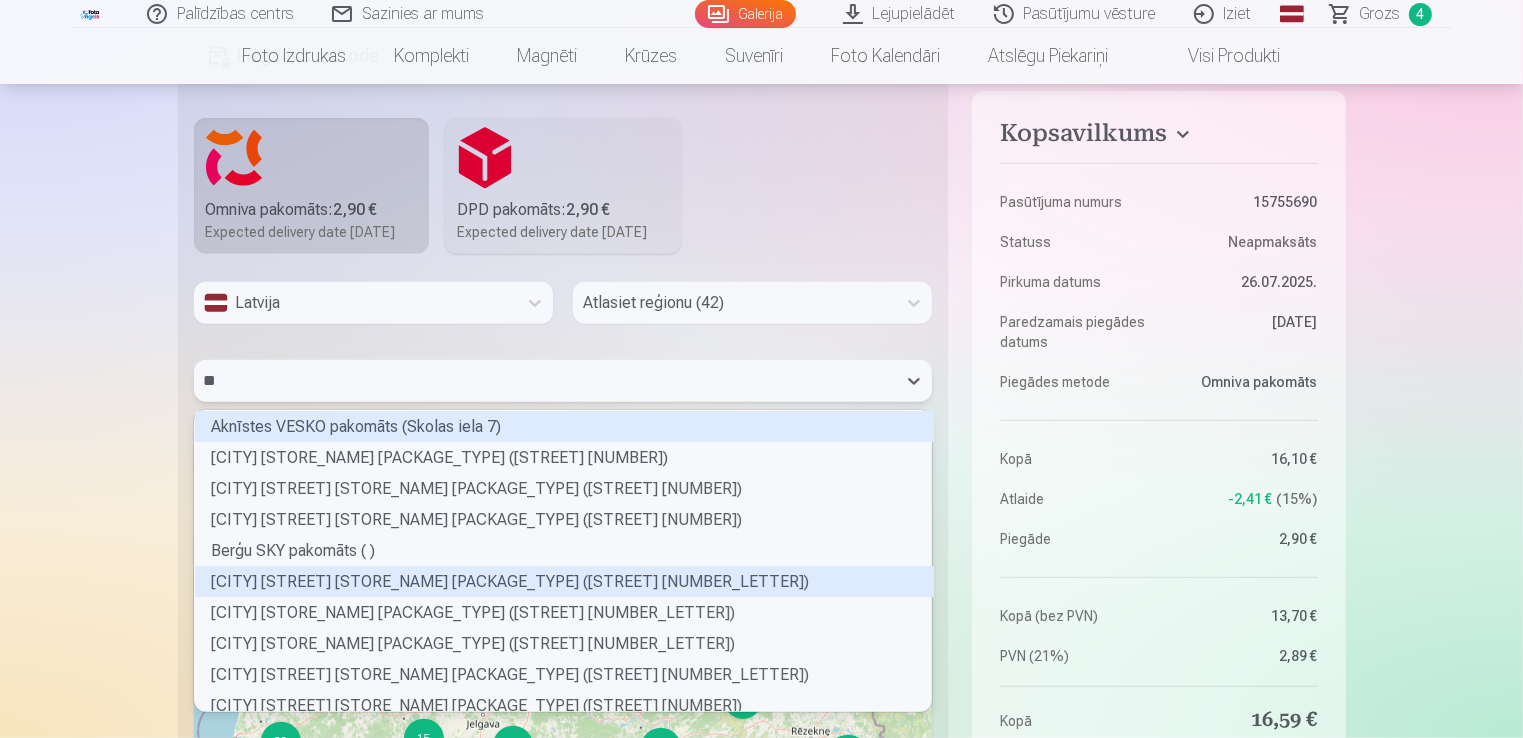 type on "***" 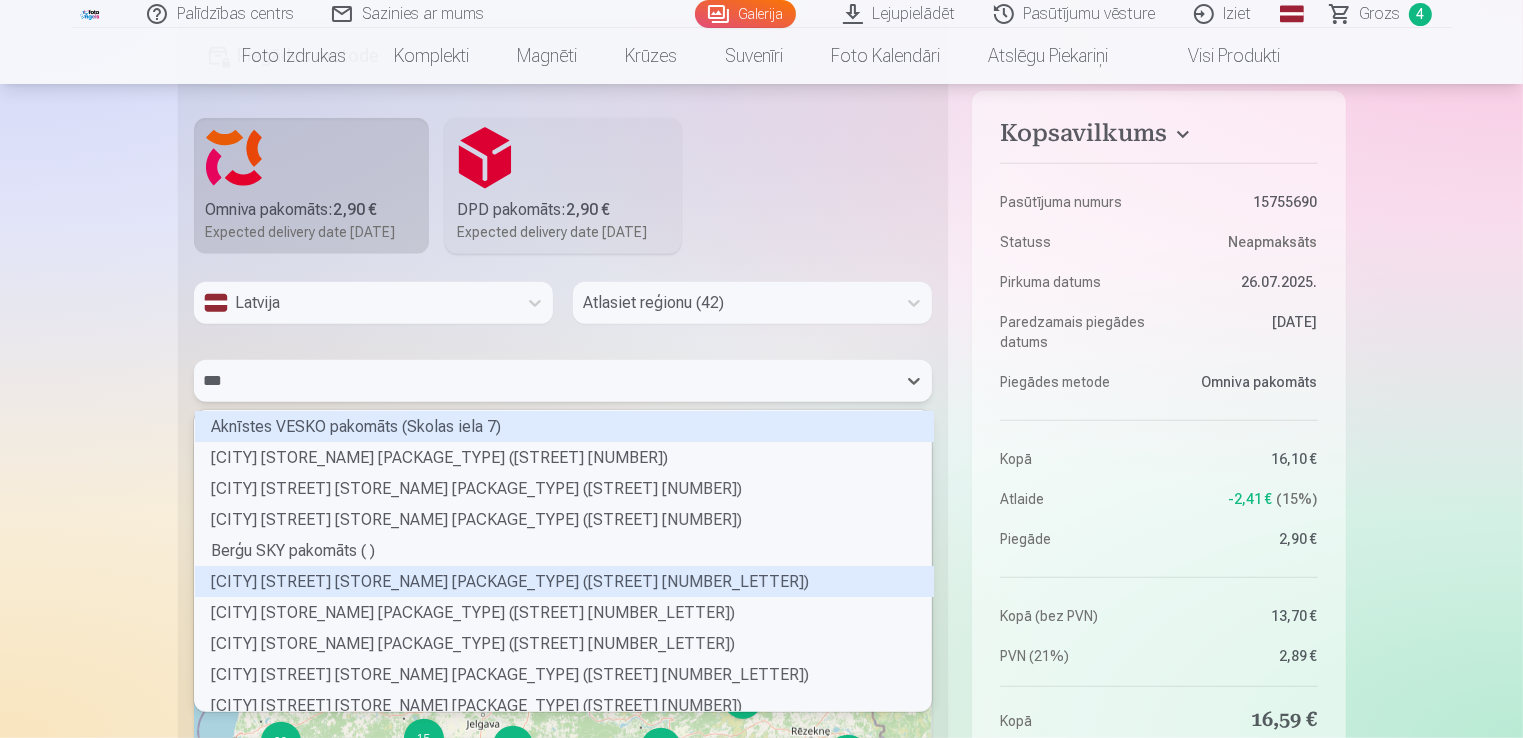 scroll, scrollTop: 56, scrollLeft: 732, axis: both 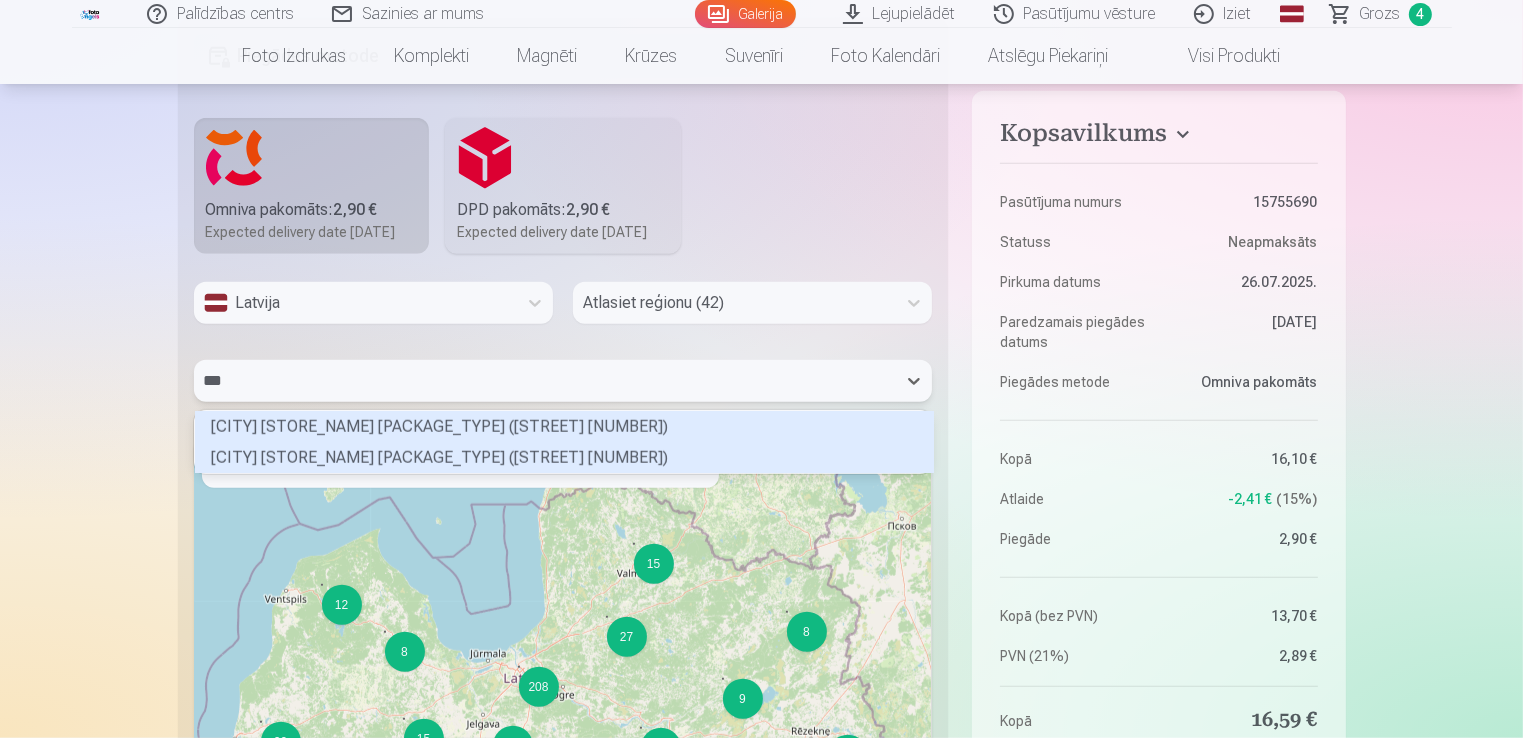 click on "Skrīveru TOP pakomāts (Daugavas iela 97)" at bounding box center [564, 457] 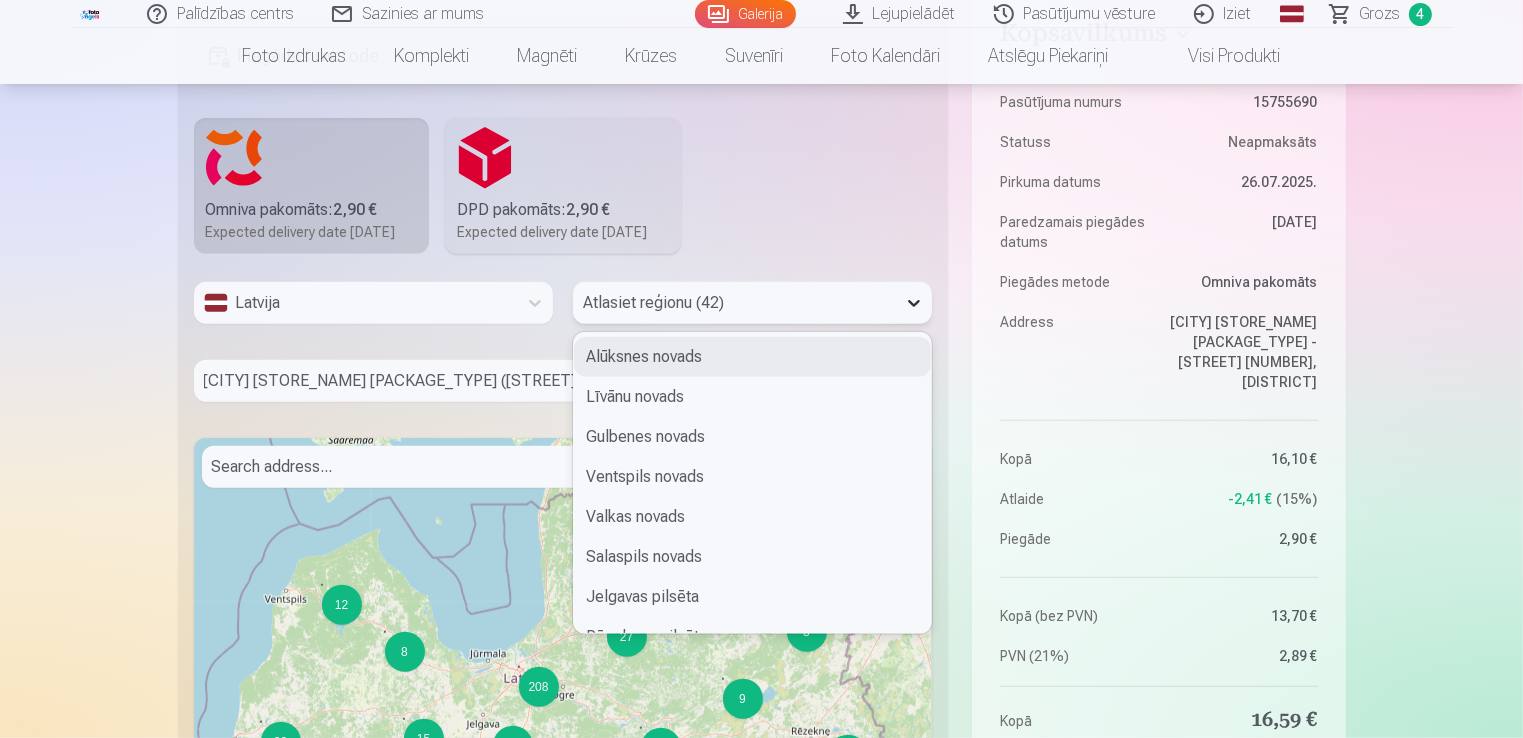click 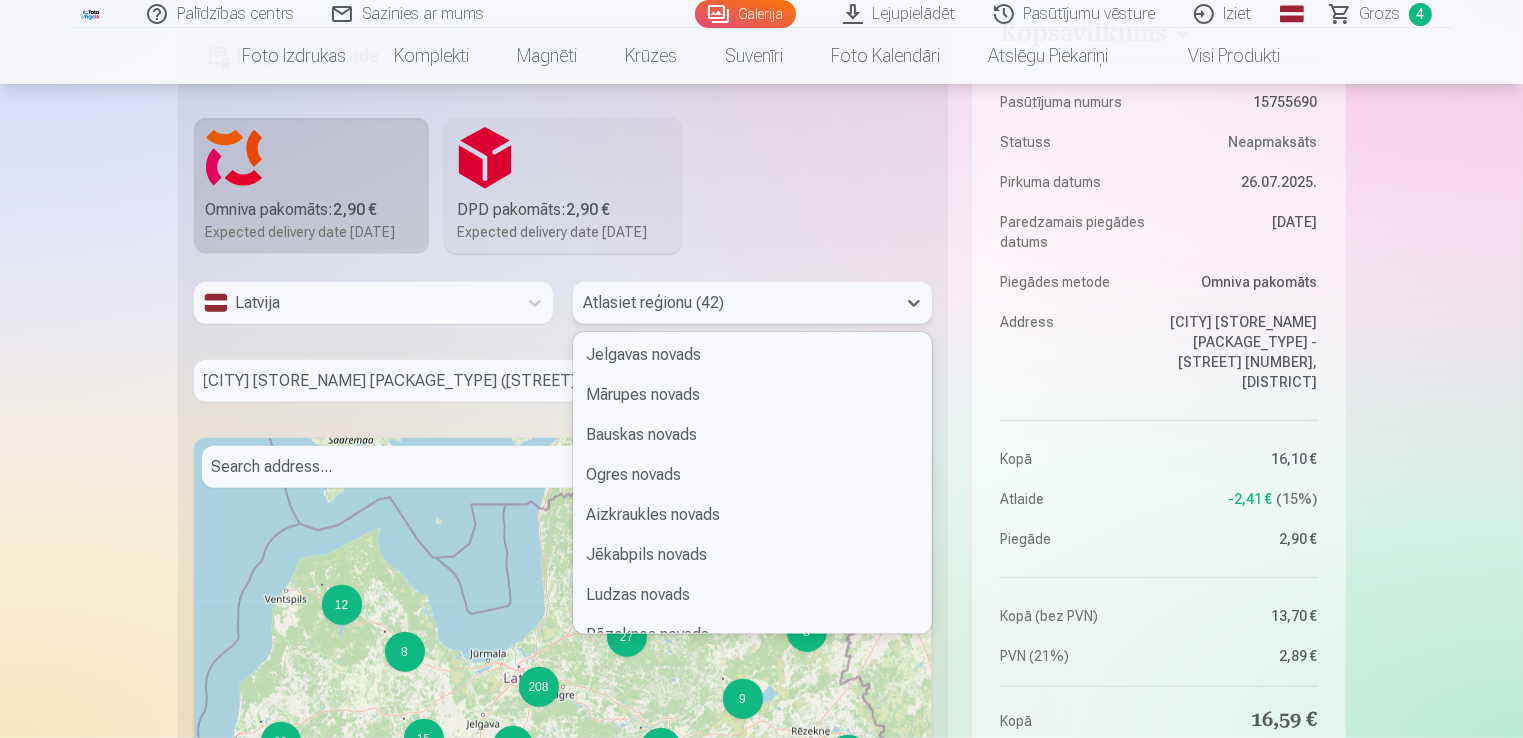 scroll, scrollTop: 717, scrollLeft: 0, axis: vertical 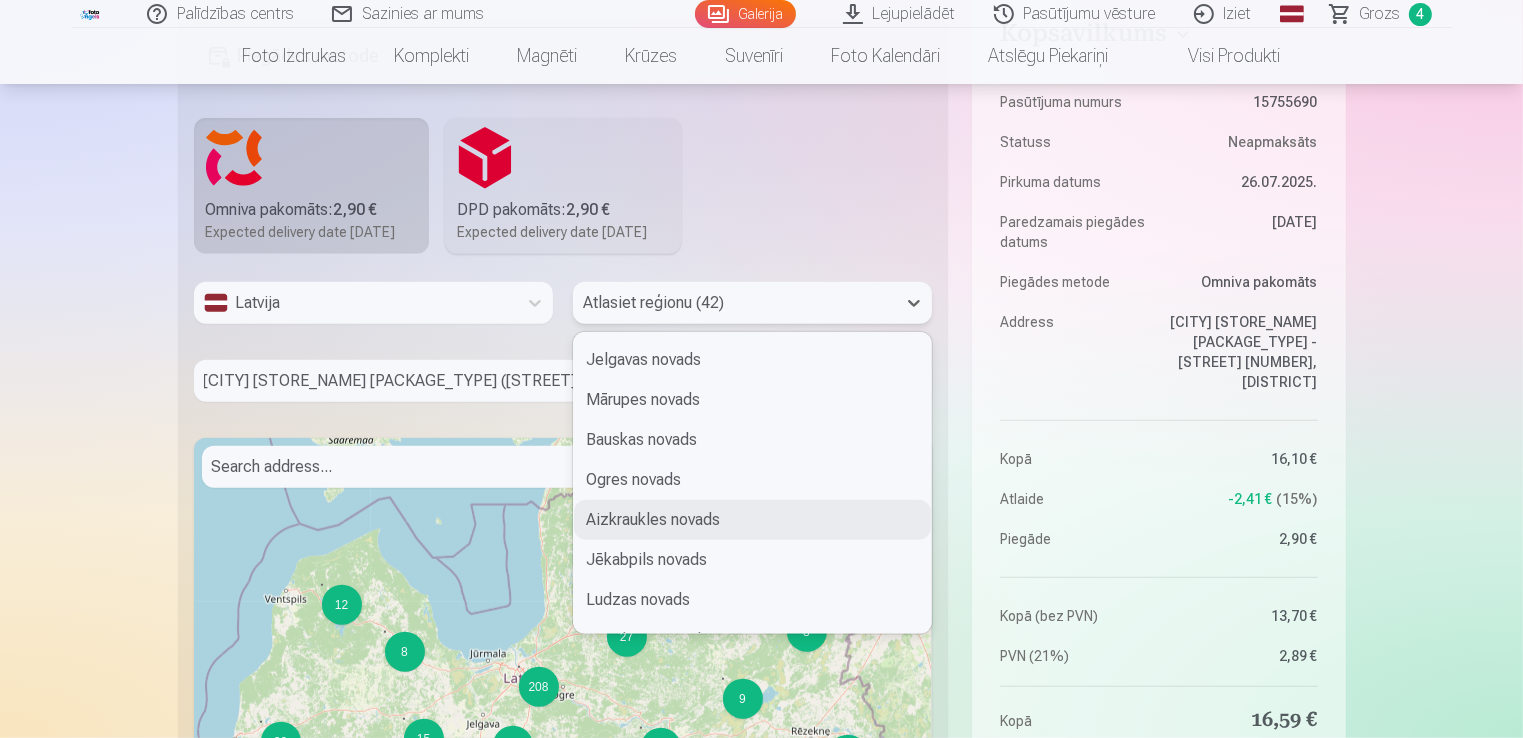 click on "Aizkraukles novads" at bounding box center (752, 520) 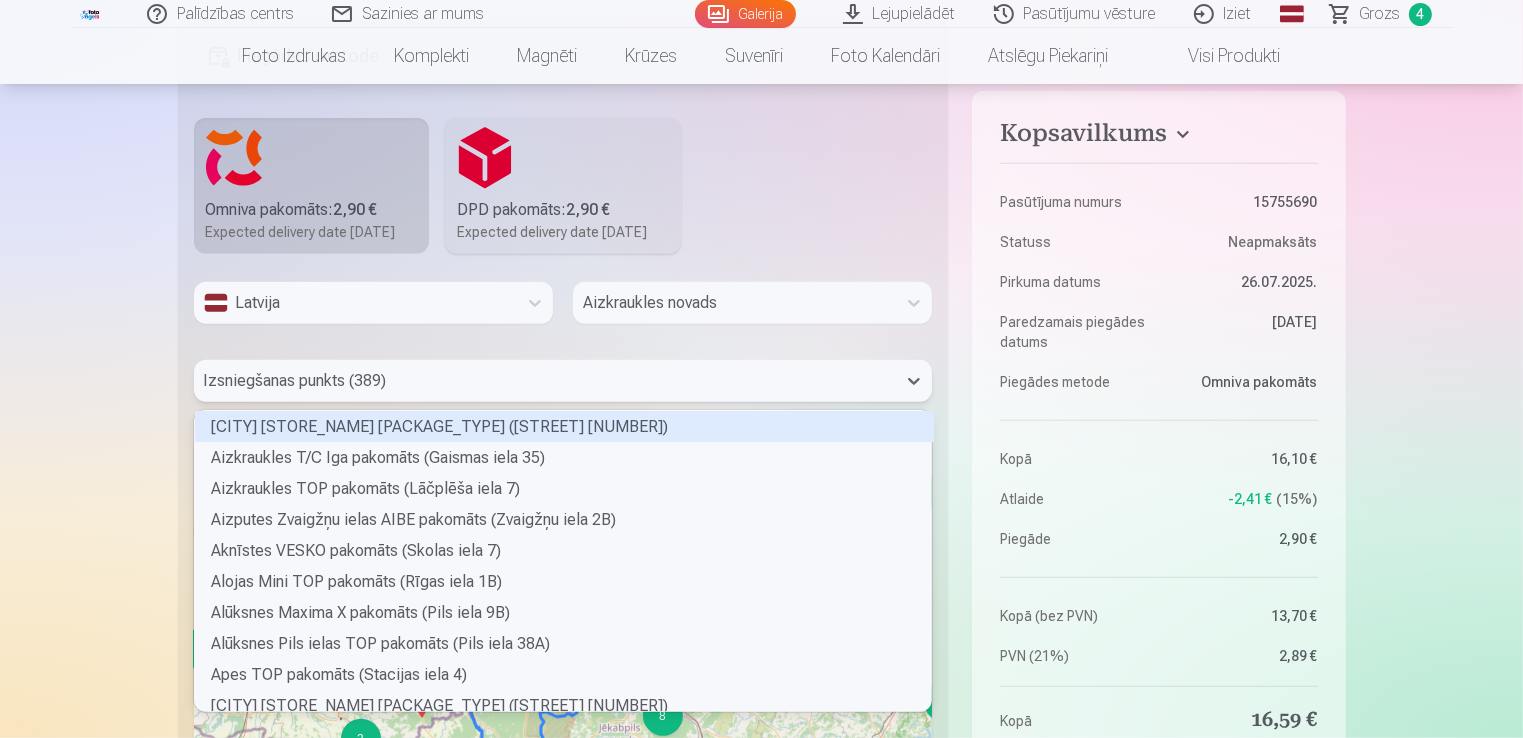 scroll, scrollTop: 5, scrollLeft: 6, axis: both 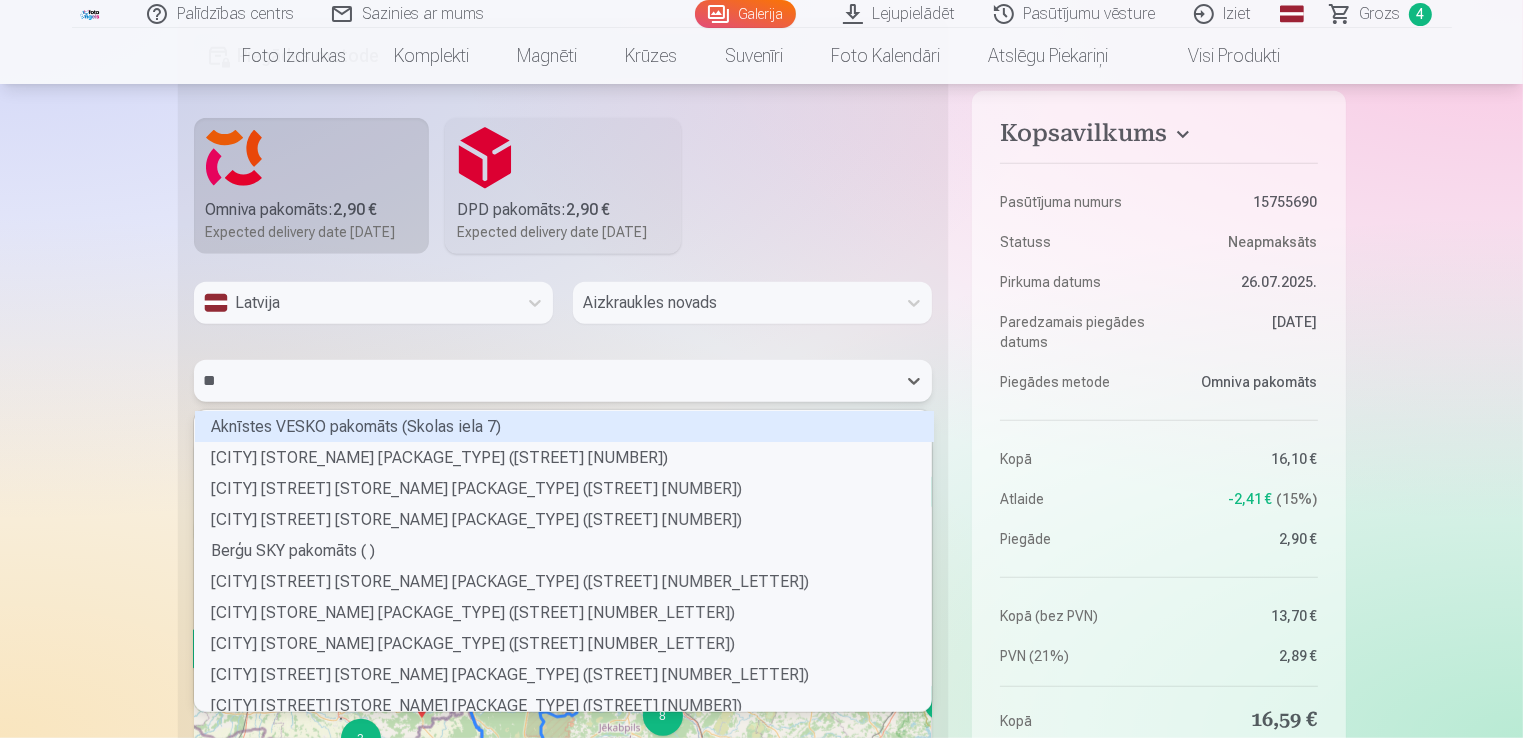 type on "***" 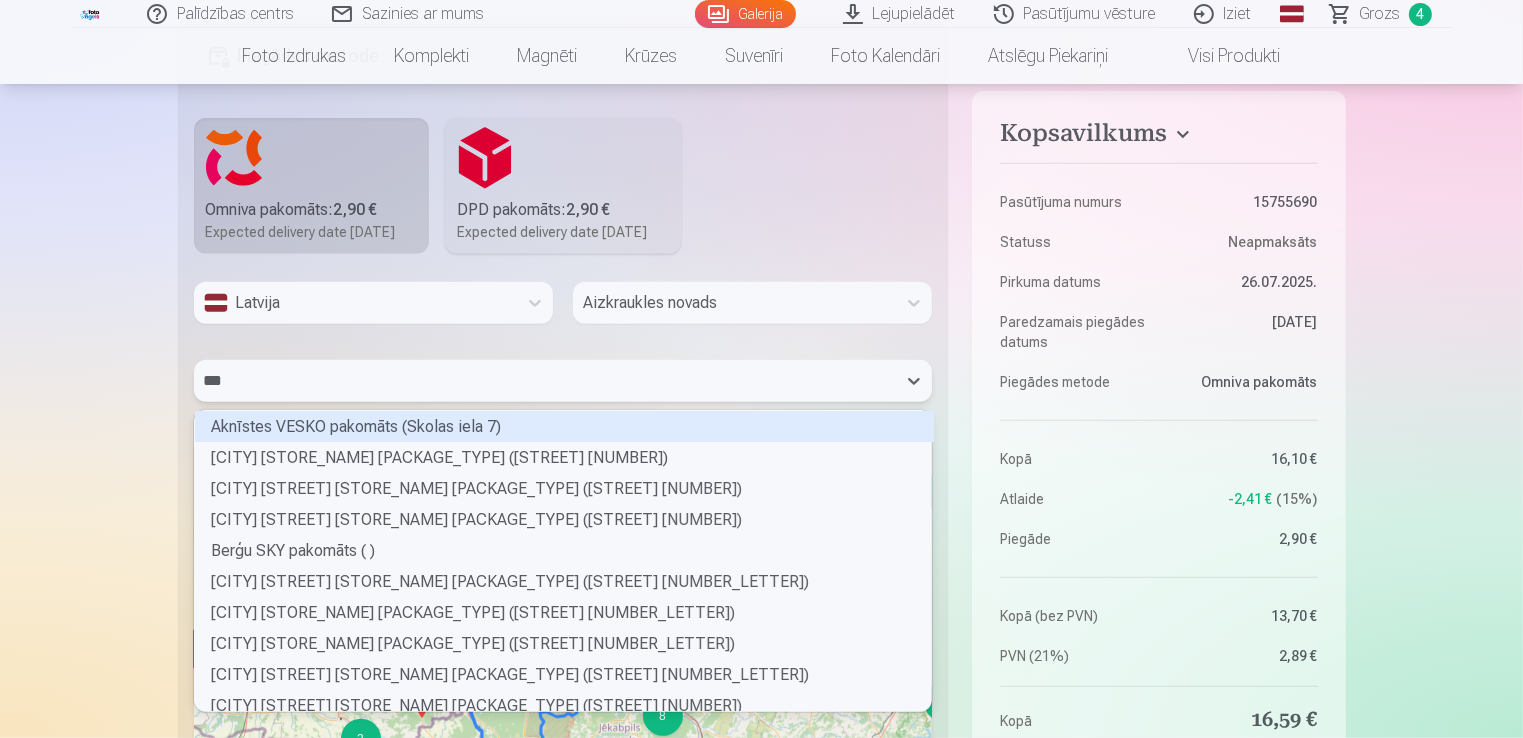 scroll, scrollTop: 56, scrollLeft: 732, axis: both 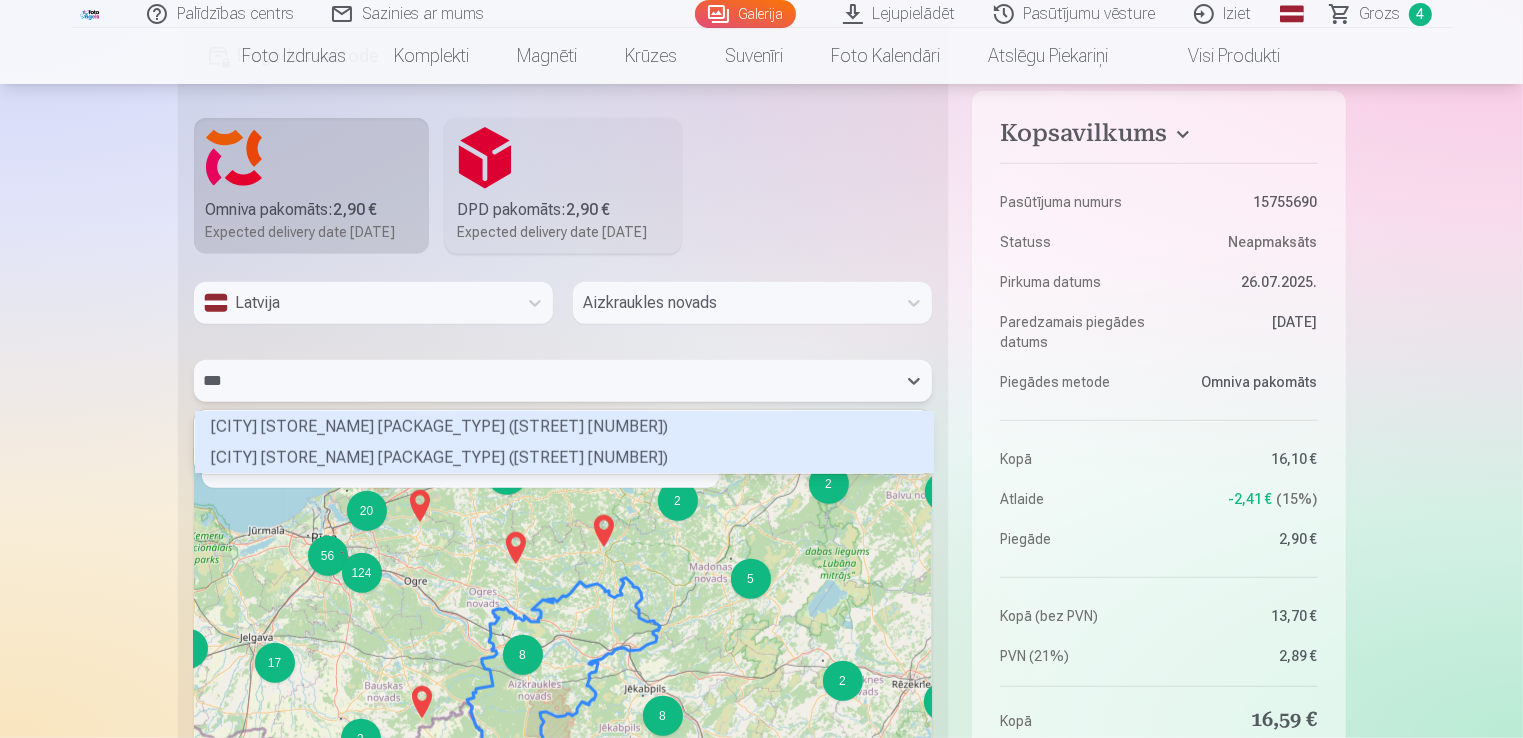 click on "Skrīveru TOP pakomāts (Daugavas iela 97)" at bounding box center [564, 457] 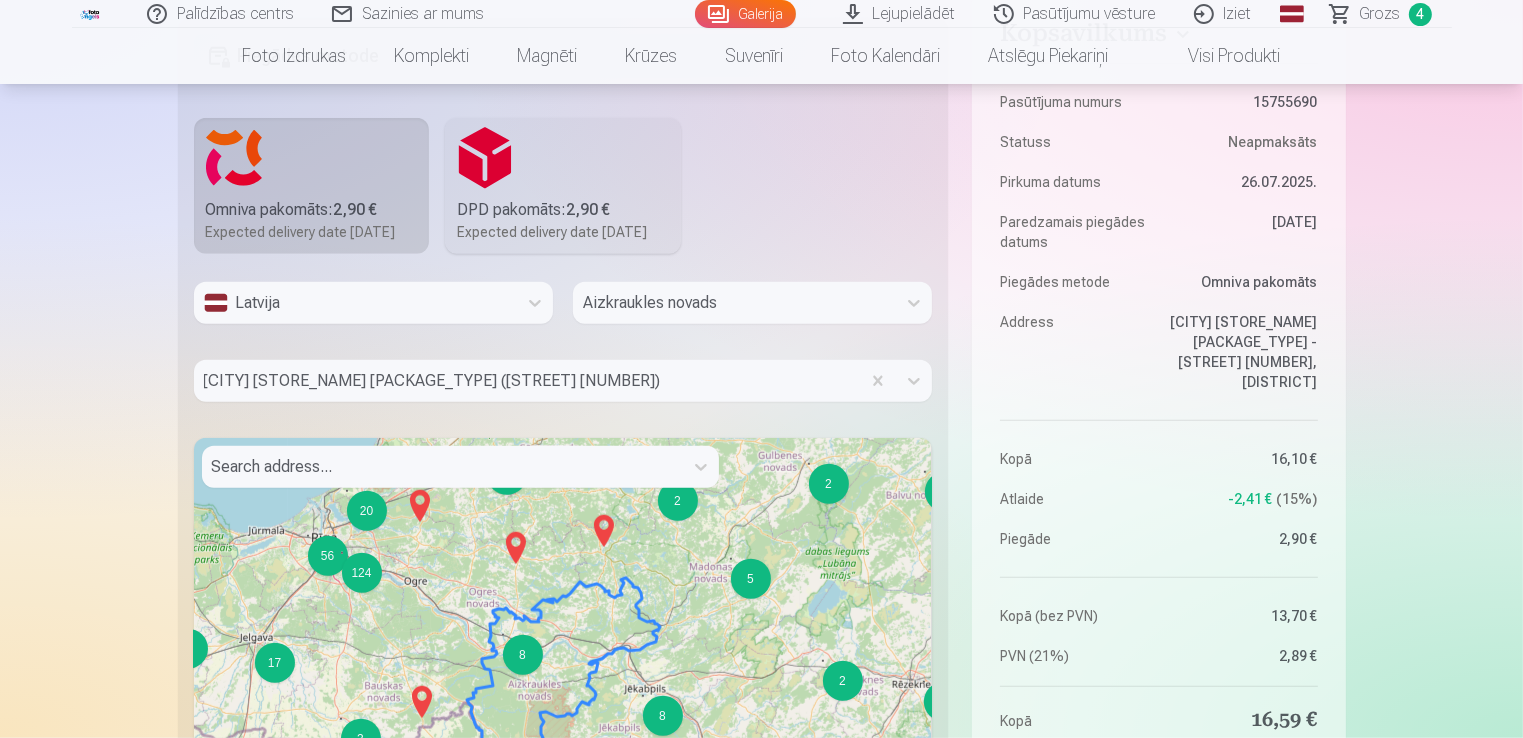 drag, startPoint x: 1520, startPoint y: 357, endPoint x: 1527, endPoint y: 388, distance: 31.780497 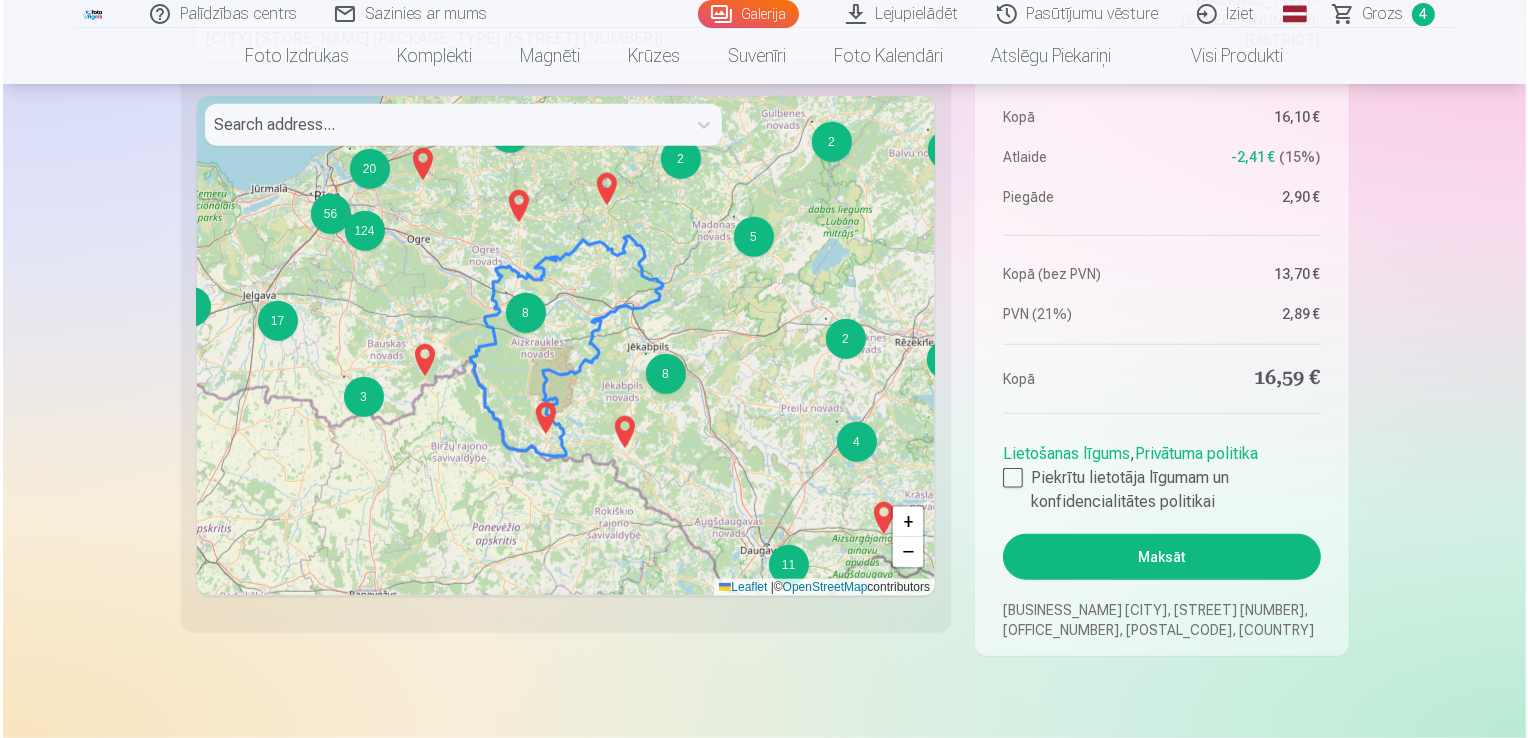 scroll, scrollTop: 1860, scrollLeft: 0, axis: vertical 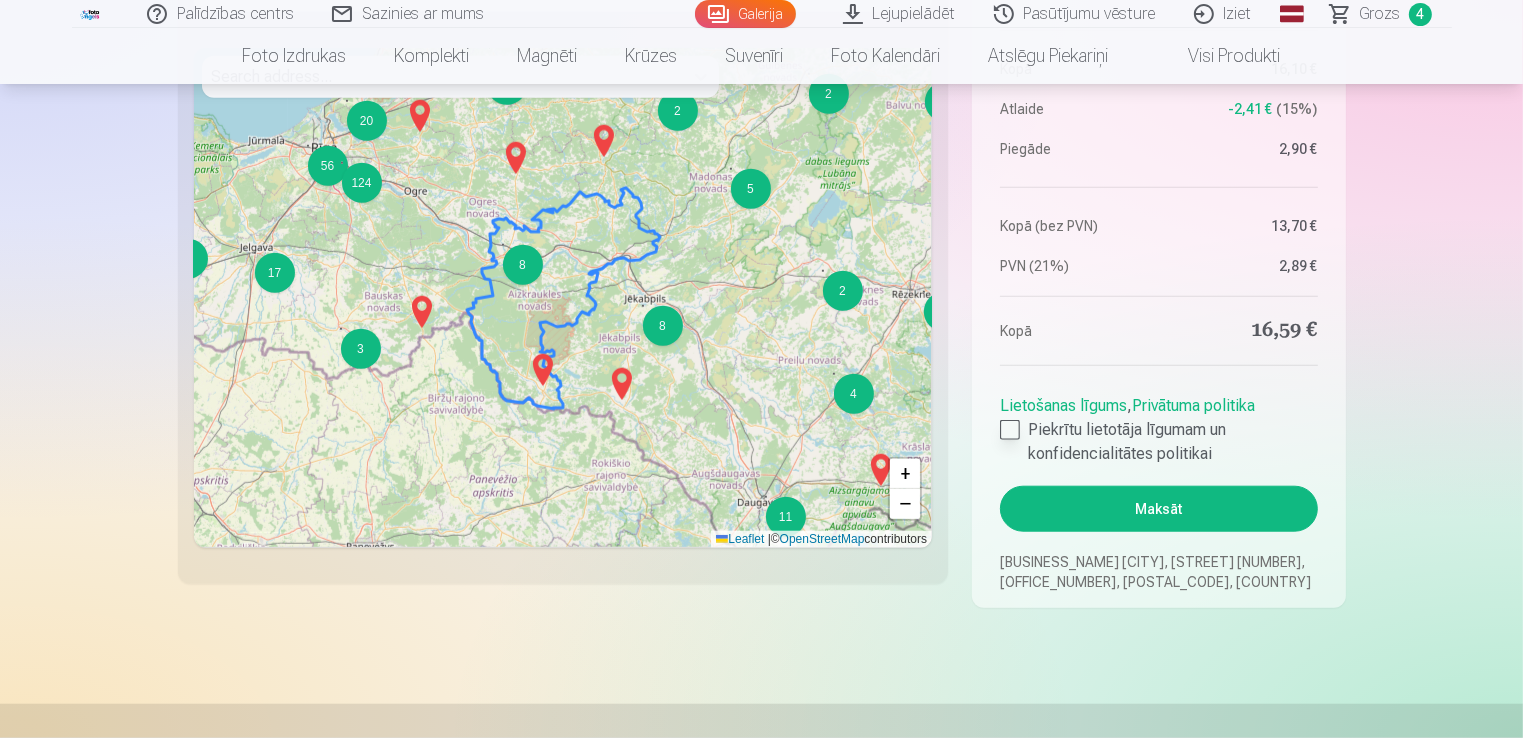 click at bounding box center (1010, 430) 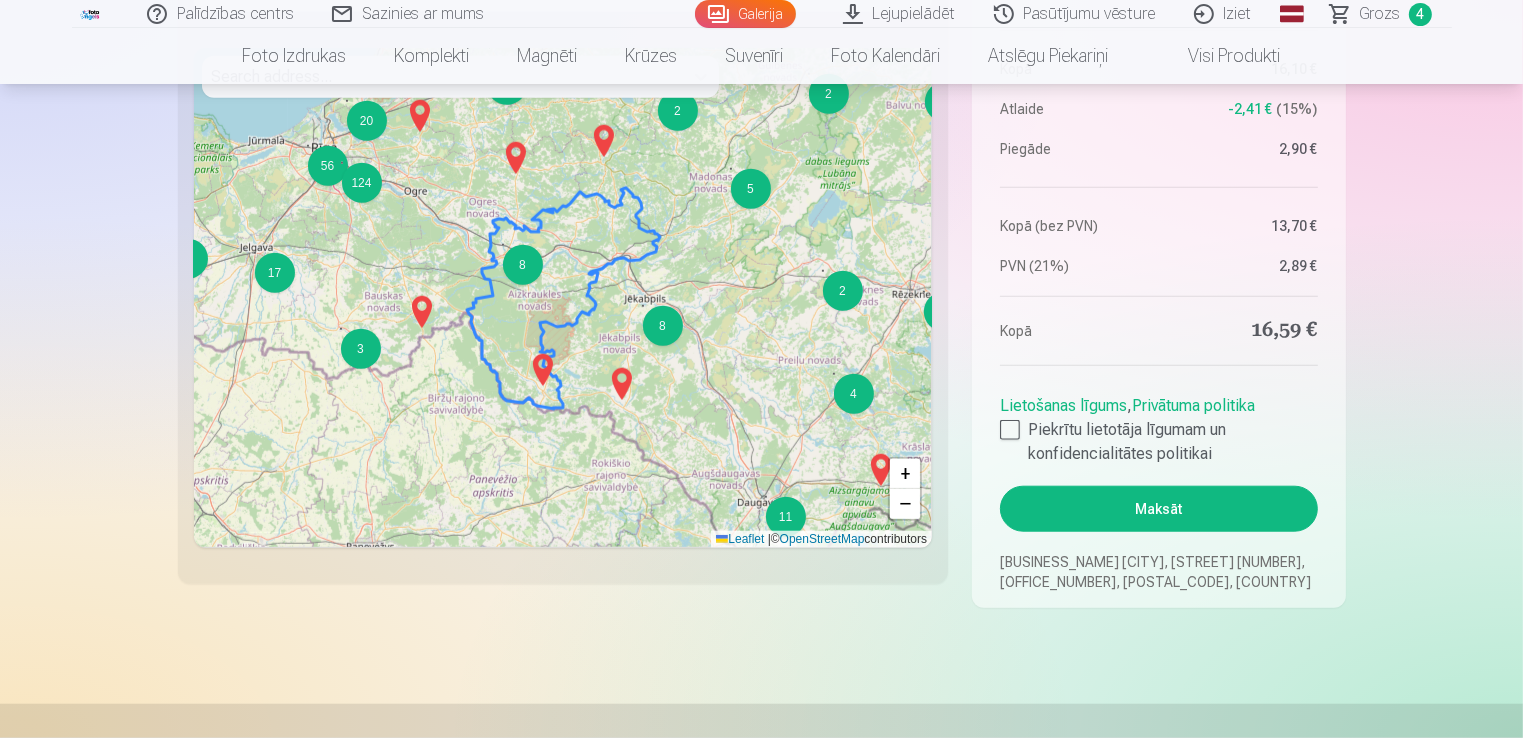 click on "Maksāt" at bounding box center [1158, 509] 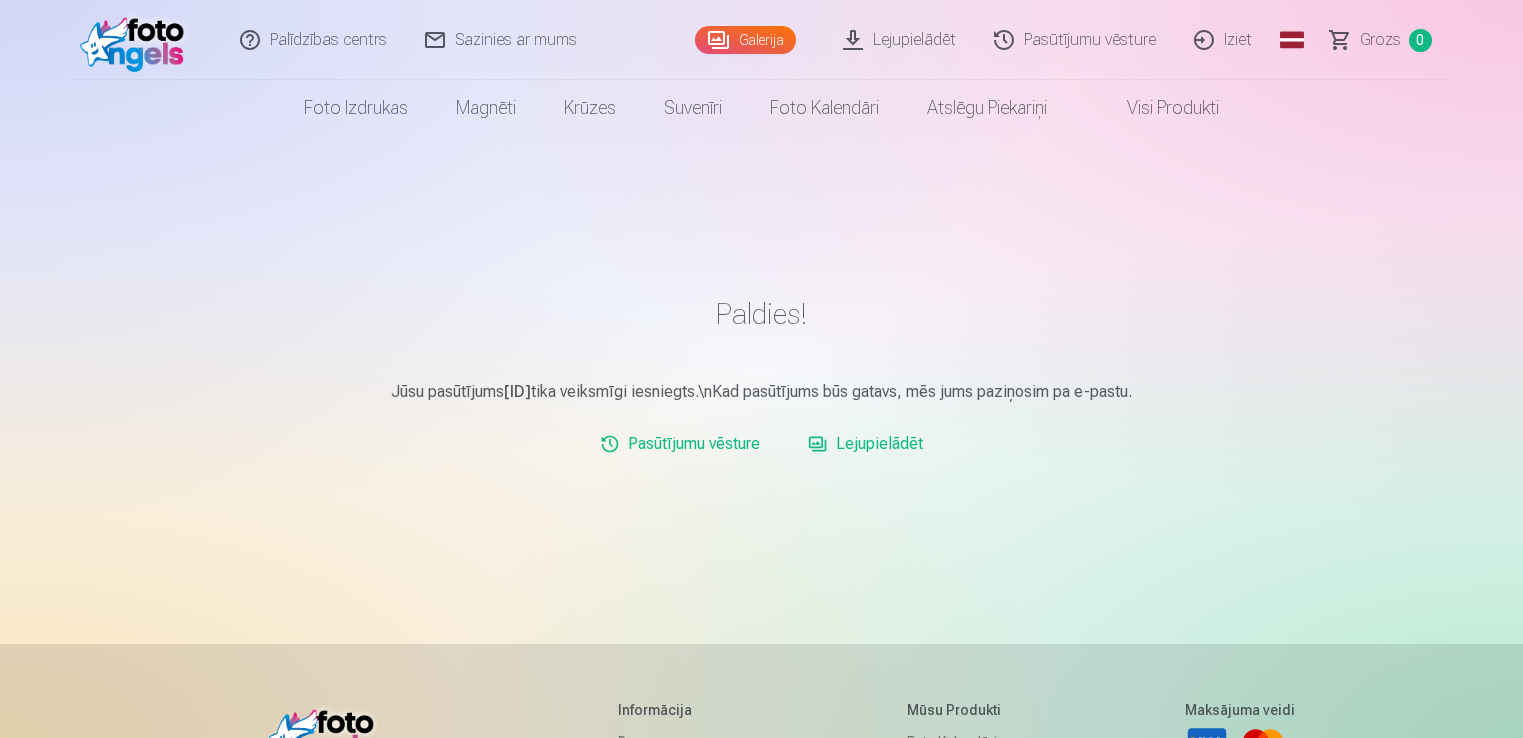 scroll, scrollTop: 0, scrollLeft: 0, axis: both 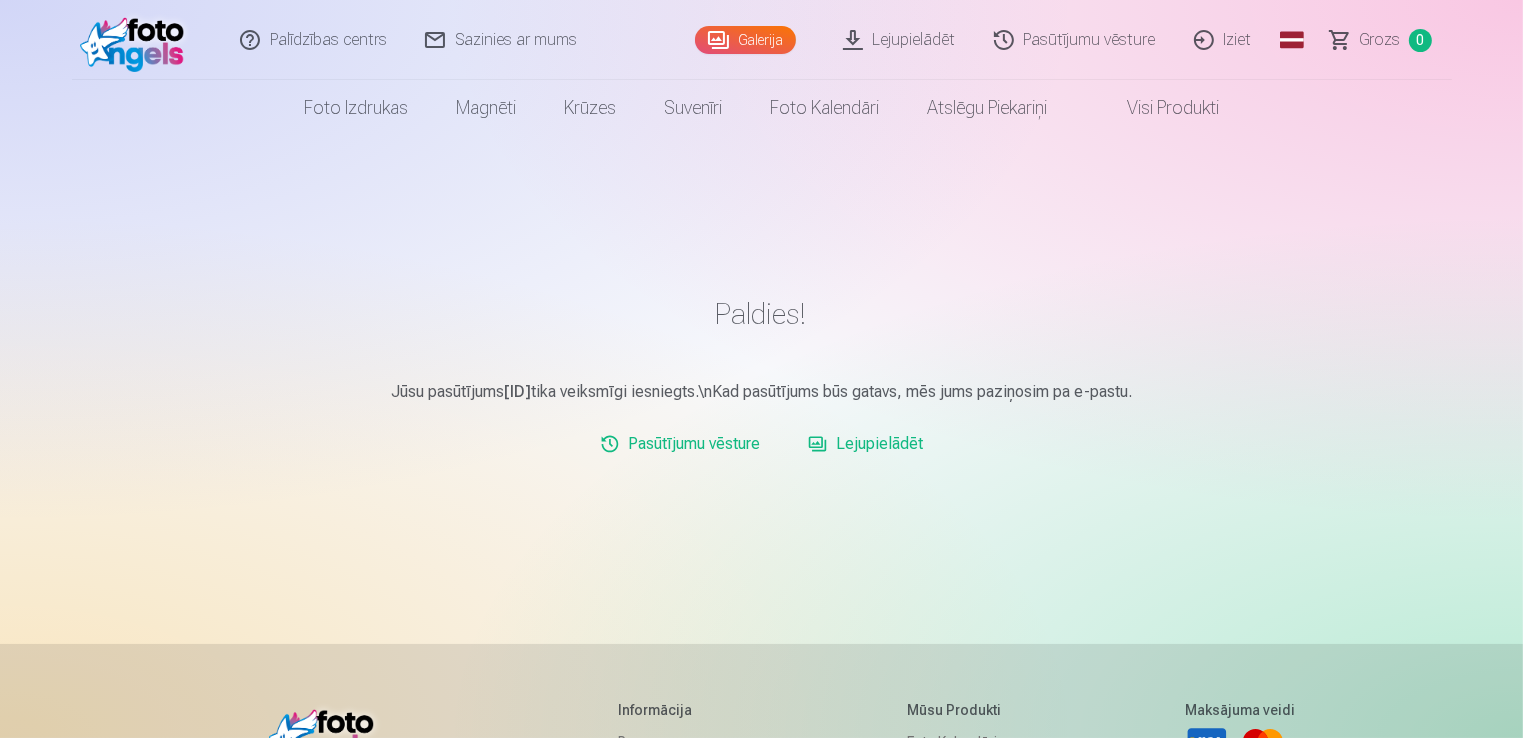 click on "Pasūtījumu vēsture" at bounding box center (1076, 40) 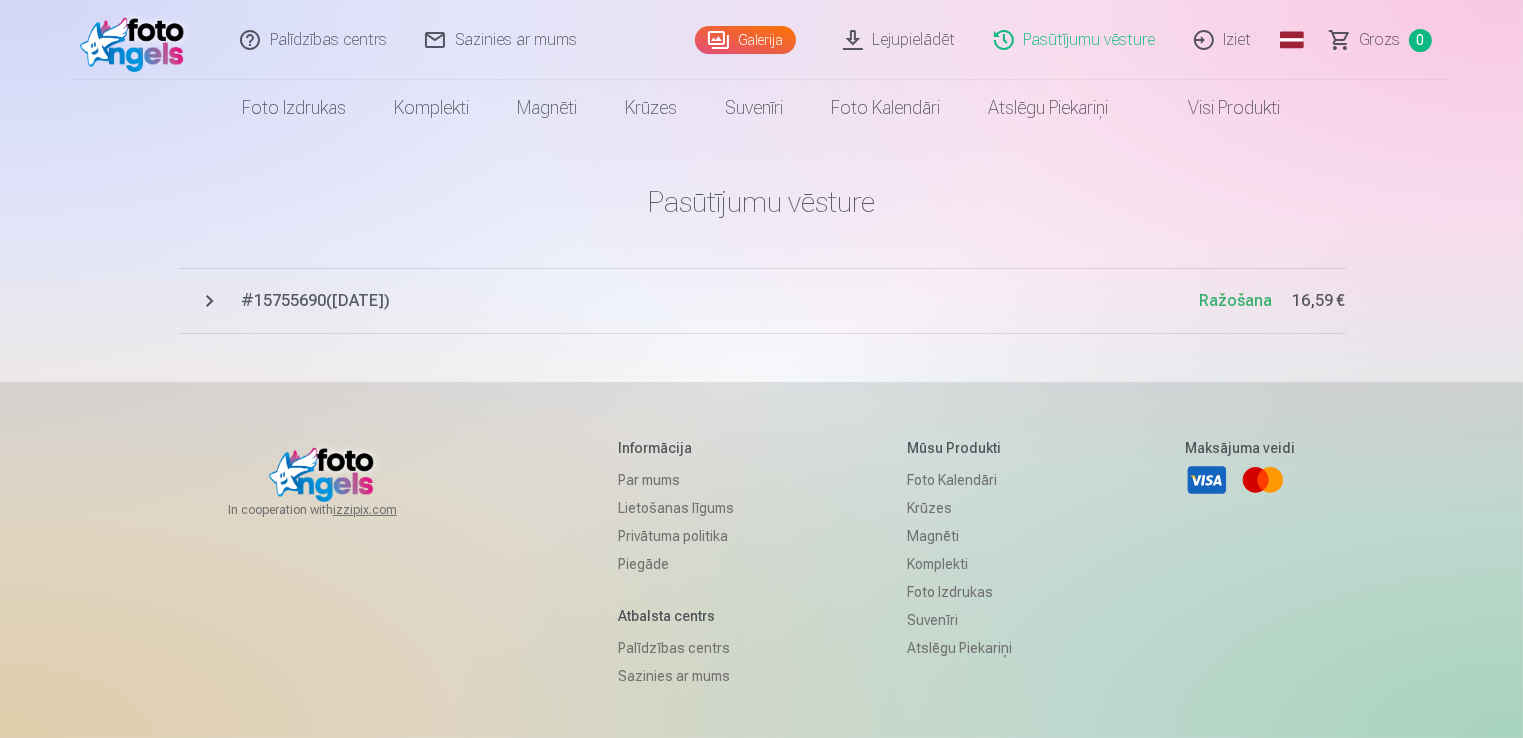 click on "Lejupielādēt" at bounding box center [900, 40] 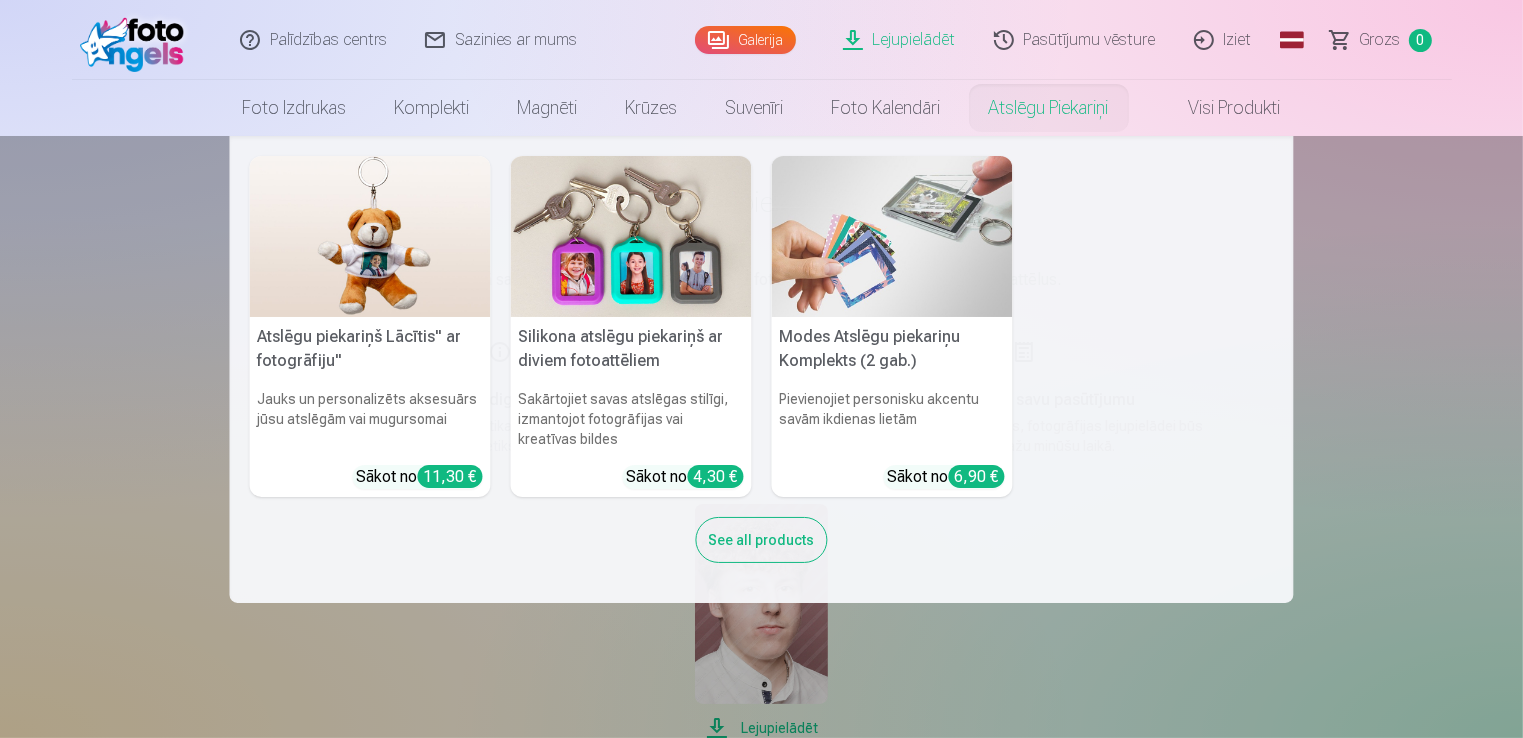 click on "See all products" at bounding box center (762, 540) 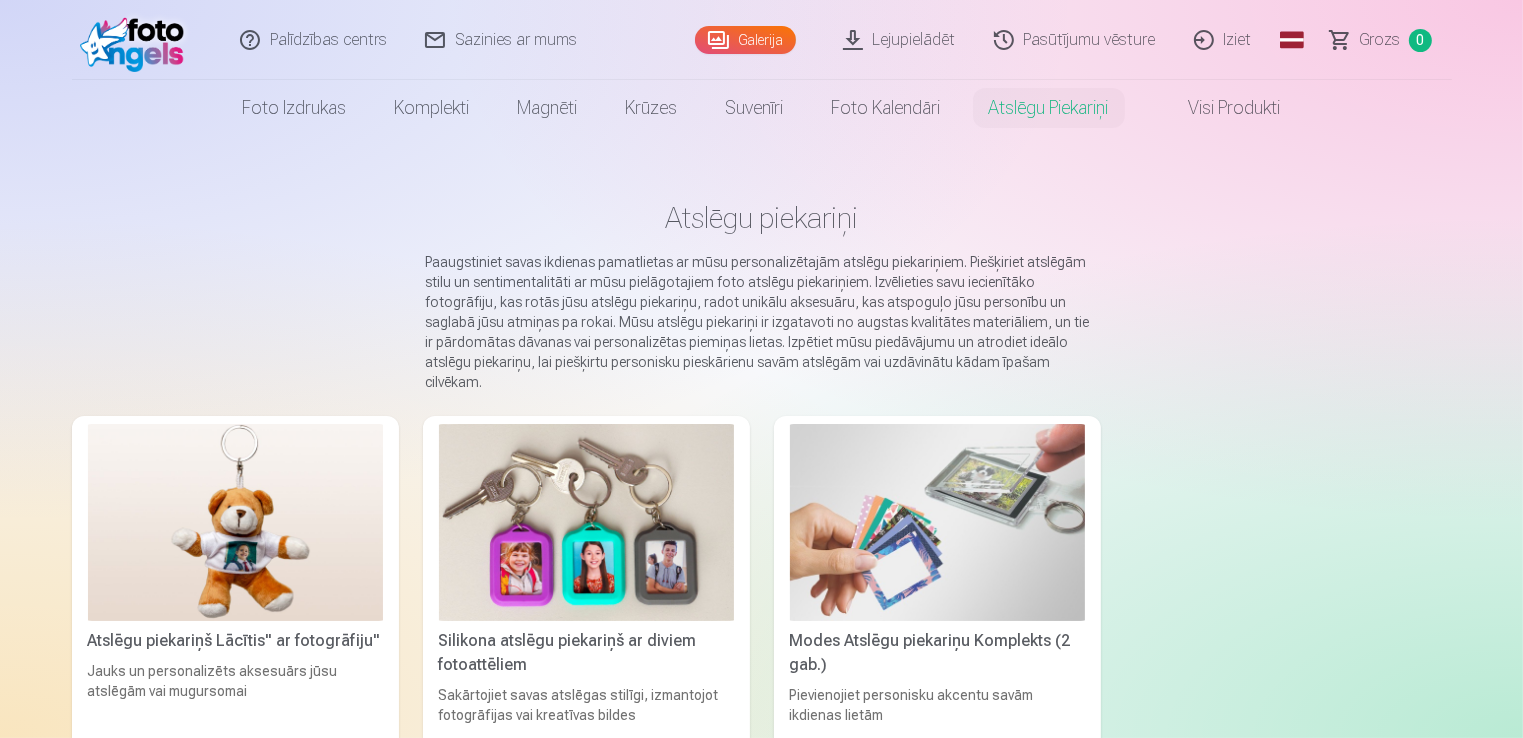 click on "Lejupielādēt" at bounding box center (900, 40) 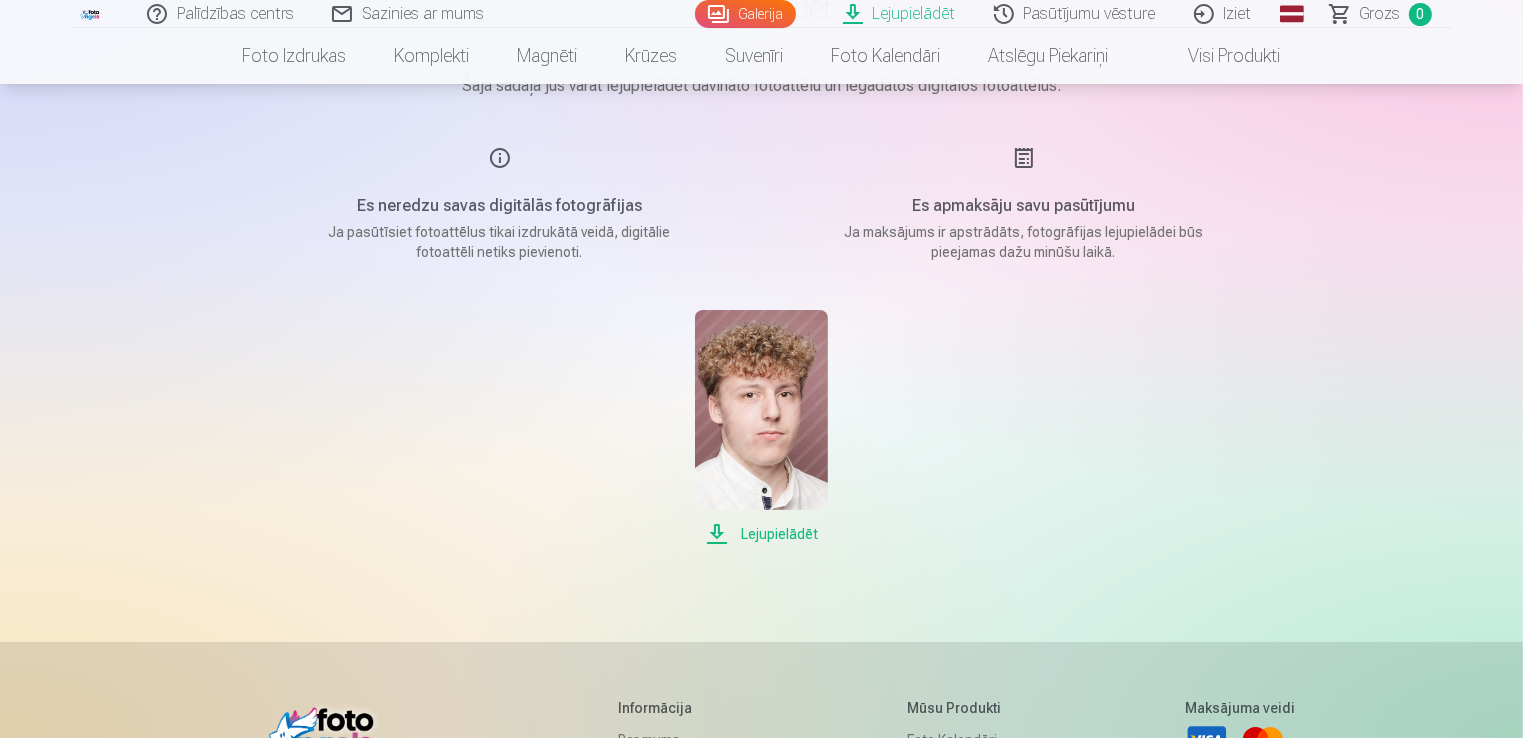 scroll, scrollTop: 200, scrollLeft: 0, axis: vertical 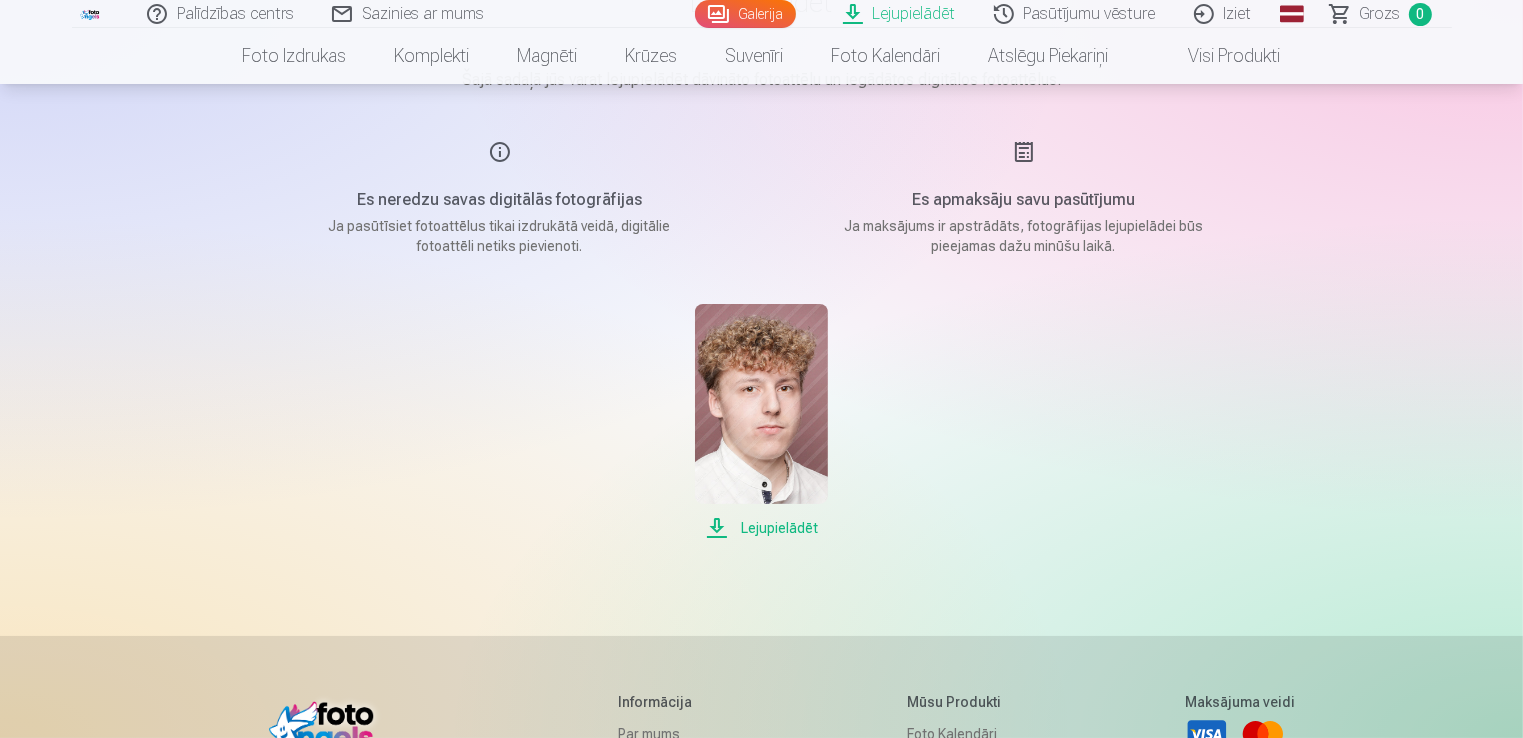 click on "Lejupielādēt" at bounding box center [761, 528] 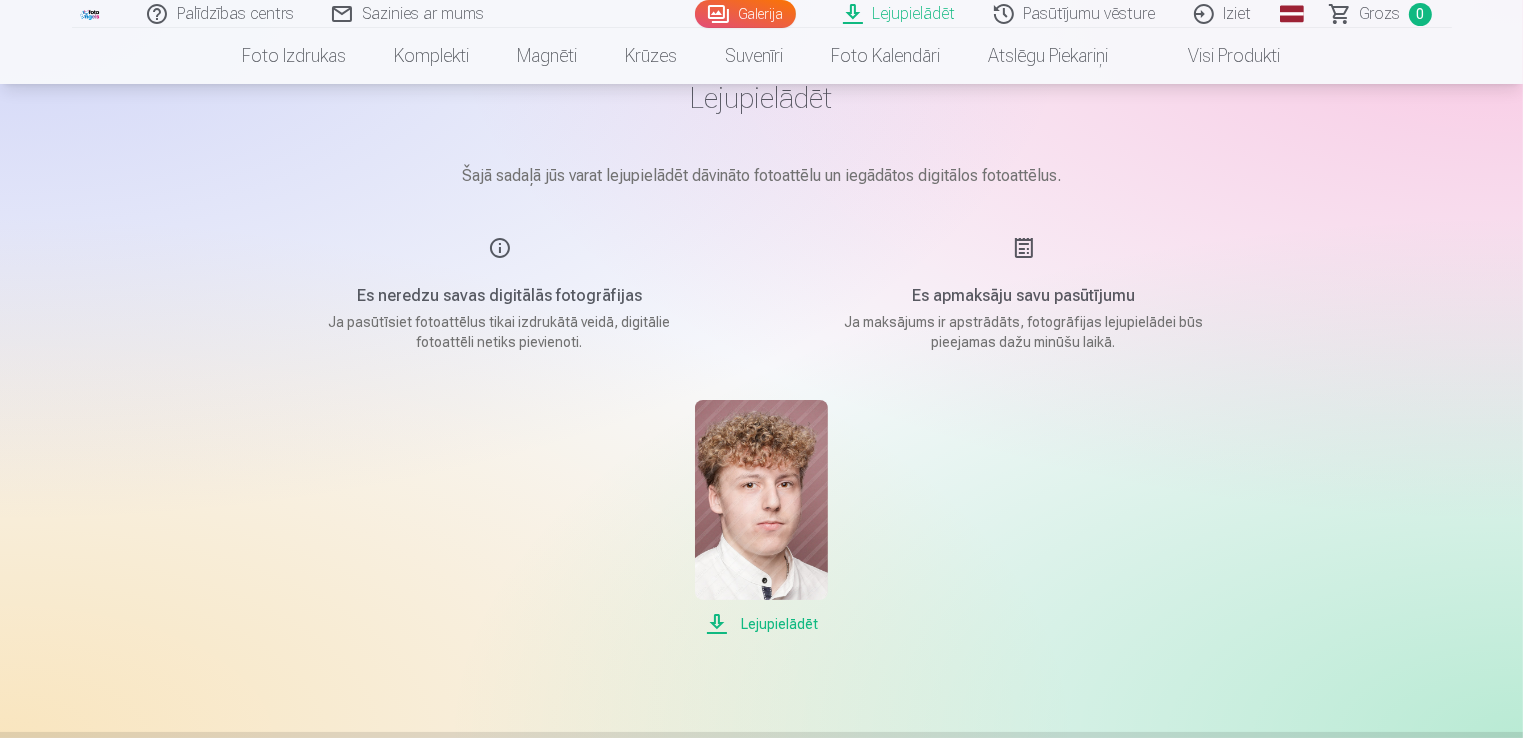 scroll, scrollTop: 68, scrollLeft: 0, axis: vertical 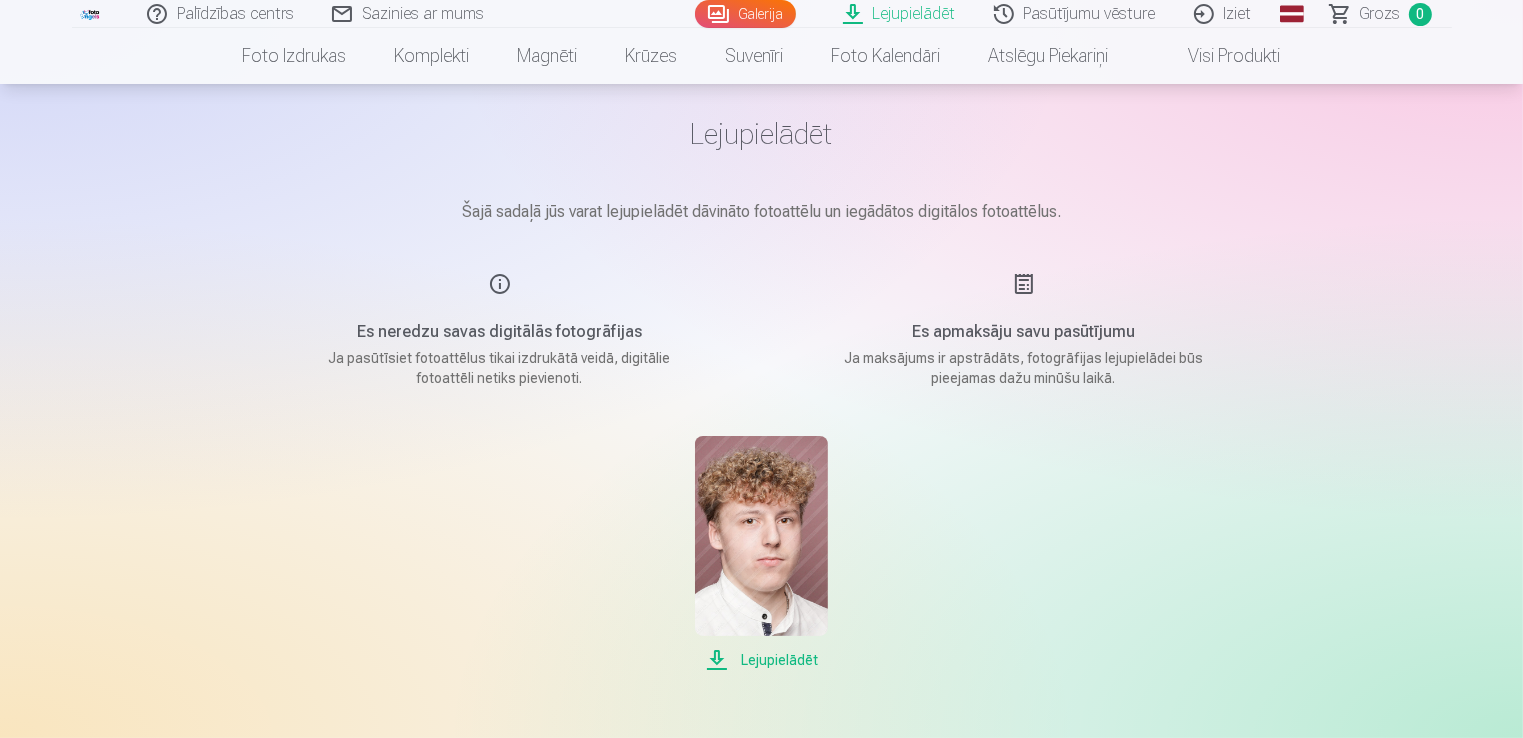 click on "Iziet" at bounding box center [1224, 14] 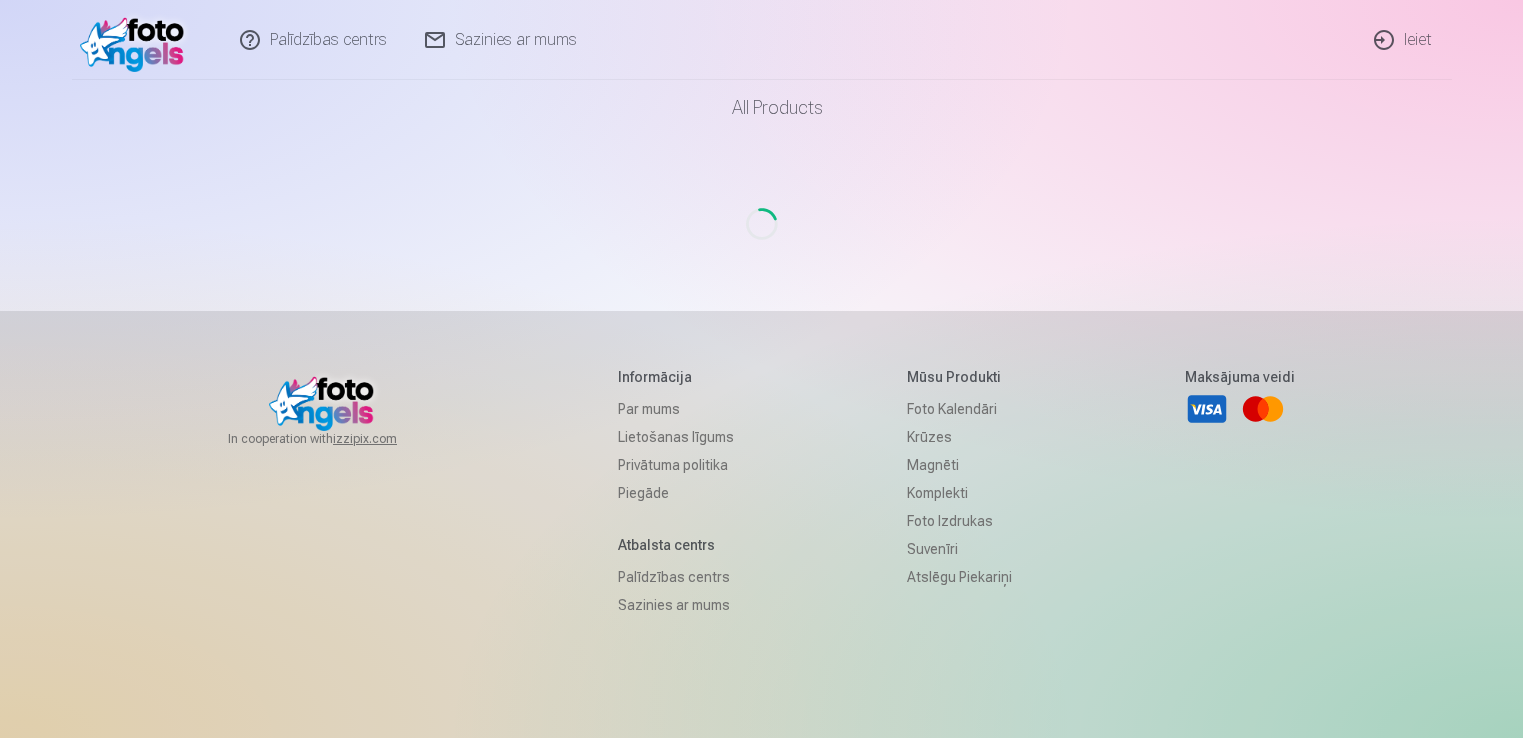 scroll, scrollTop: 0, scrollLeft: 0, axis: both 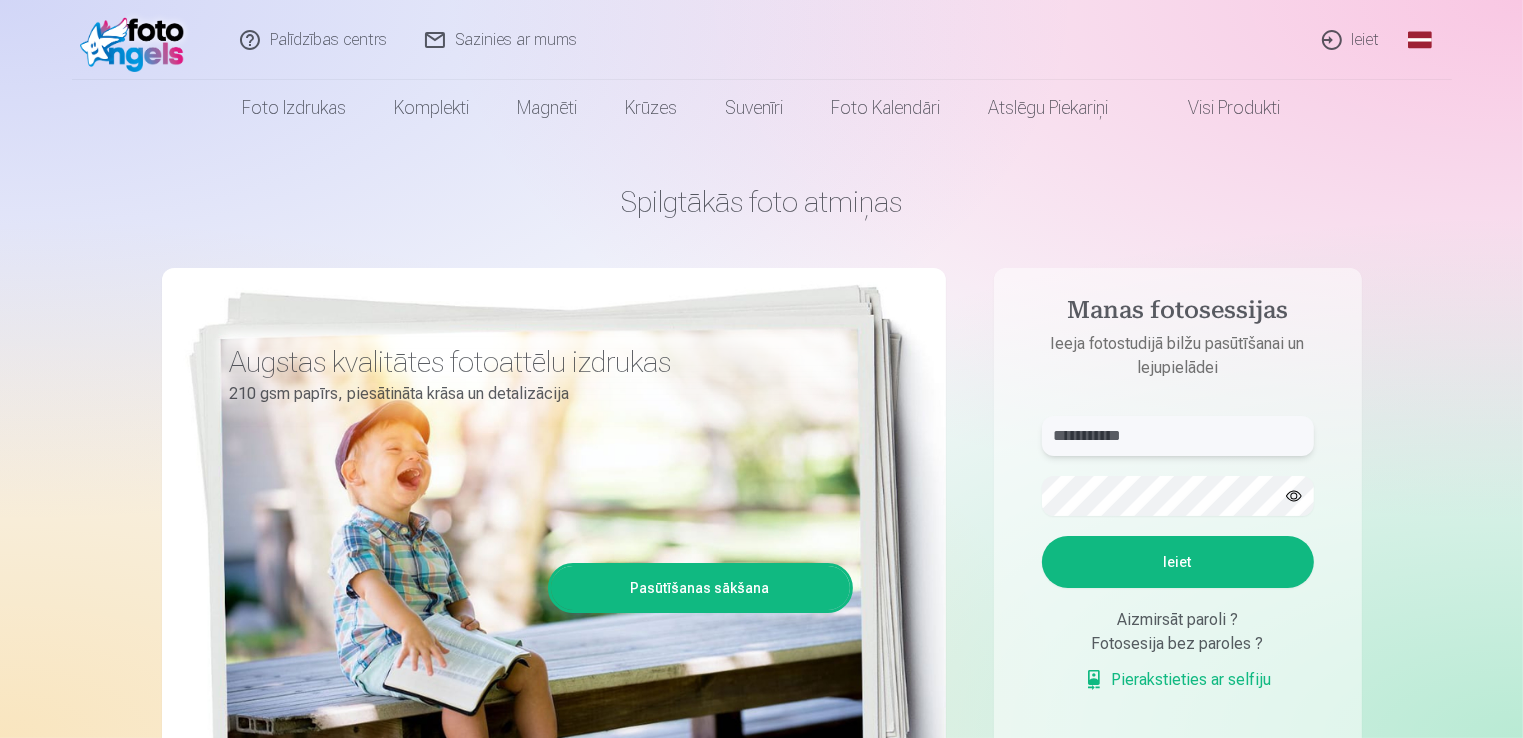 click on "**********" at bounding box center [1178, 436] 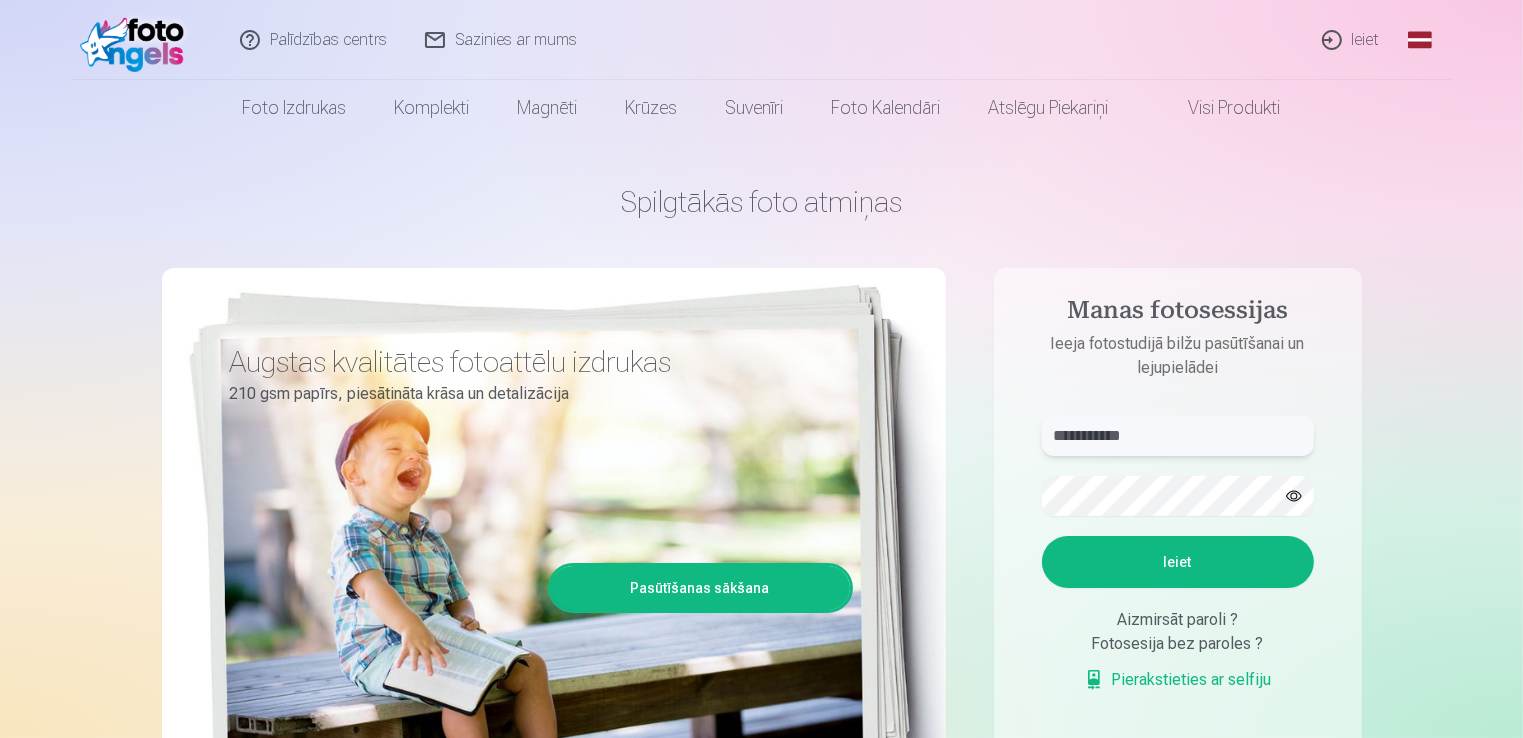 type on "**********" 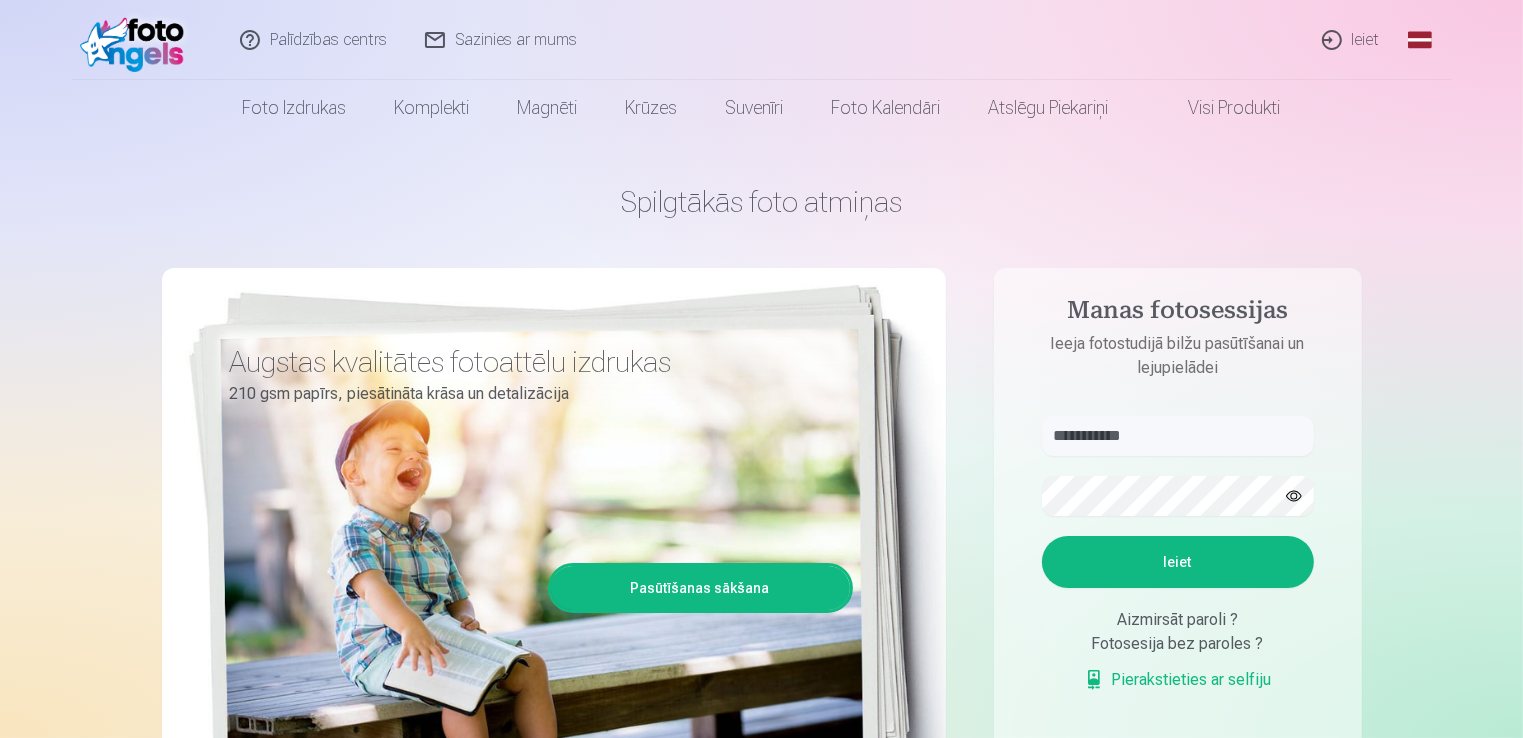 click on "Ieiet" at bounding box center (1178, 562) 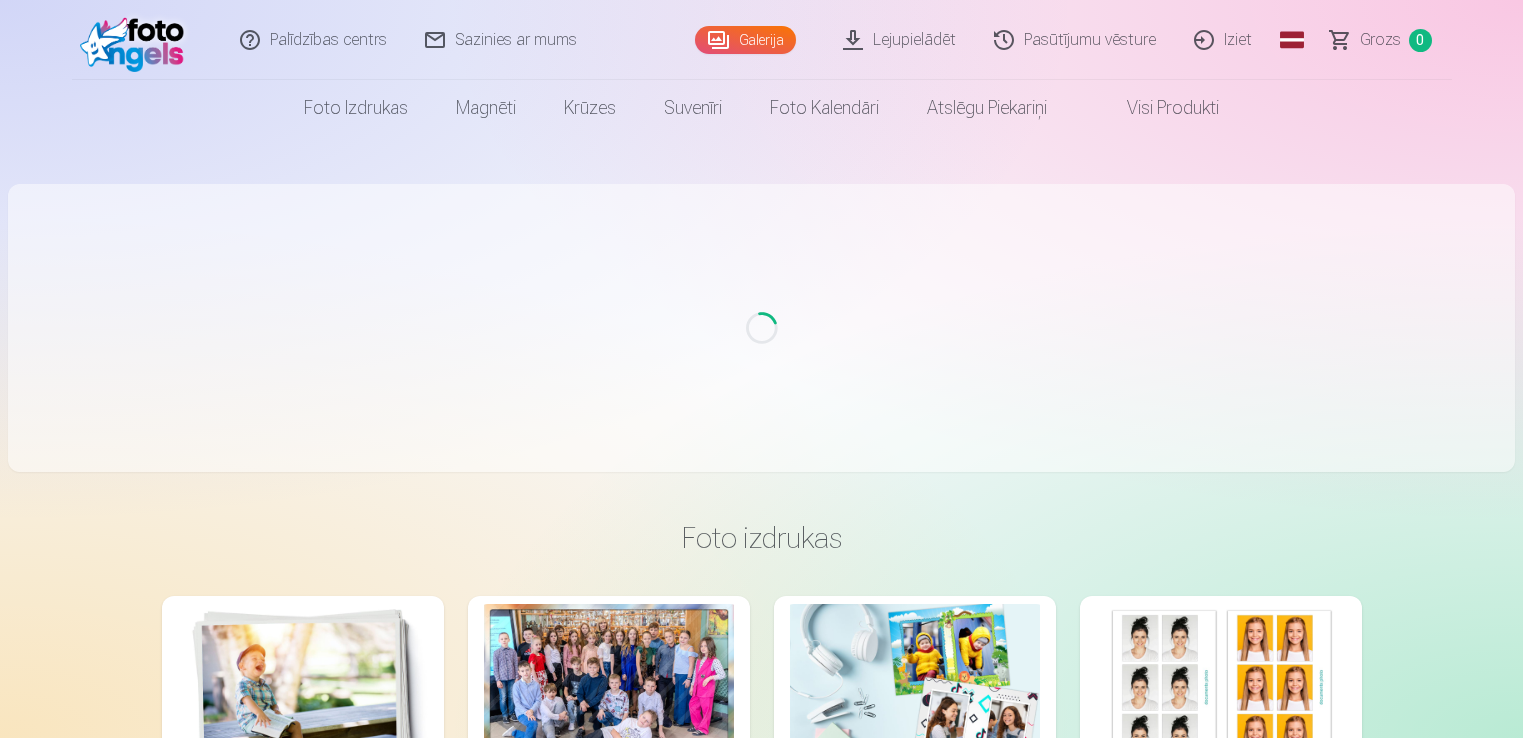 scroll, scrollTop: 0, scrollLeft: 0, axis: both 